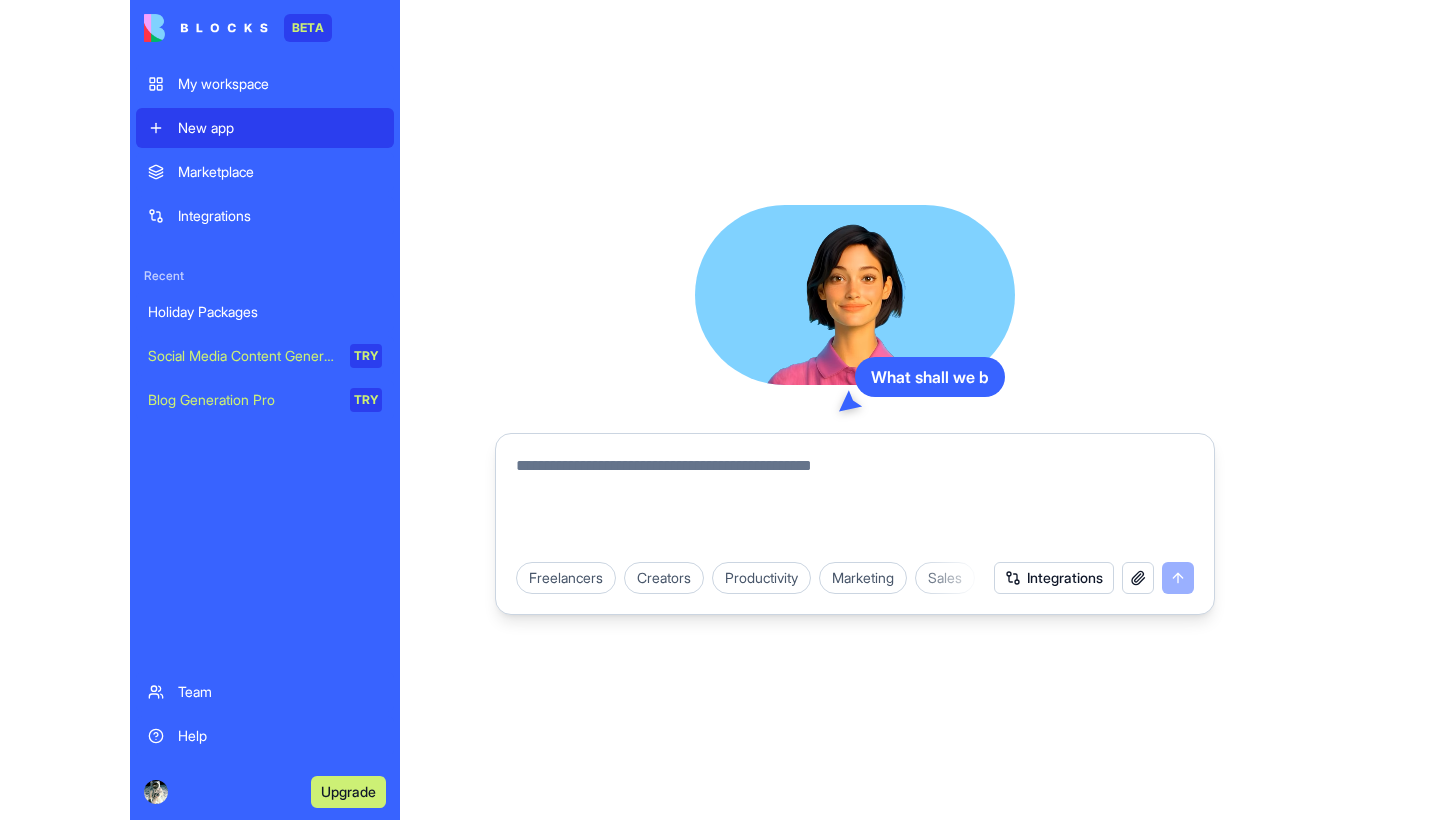 scroll, scrollTop: 0, scrollLeft: 0, axis: both 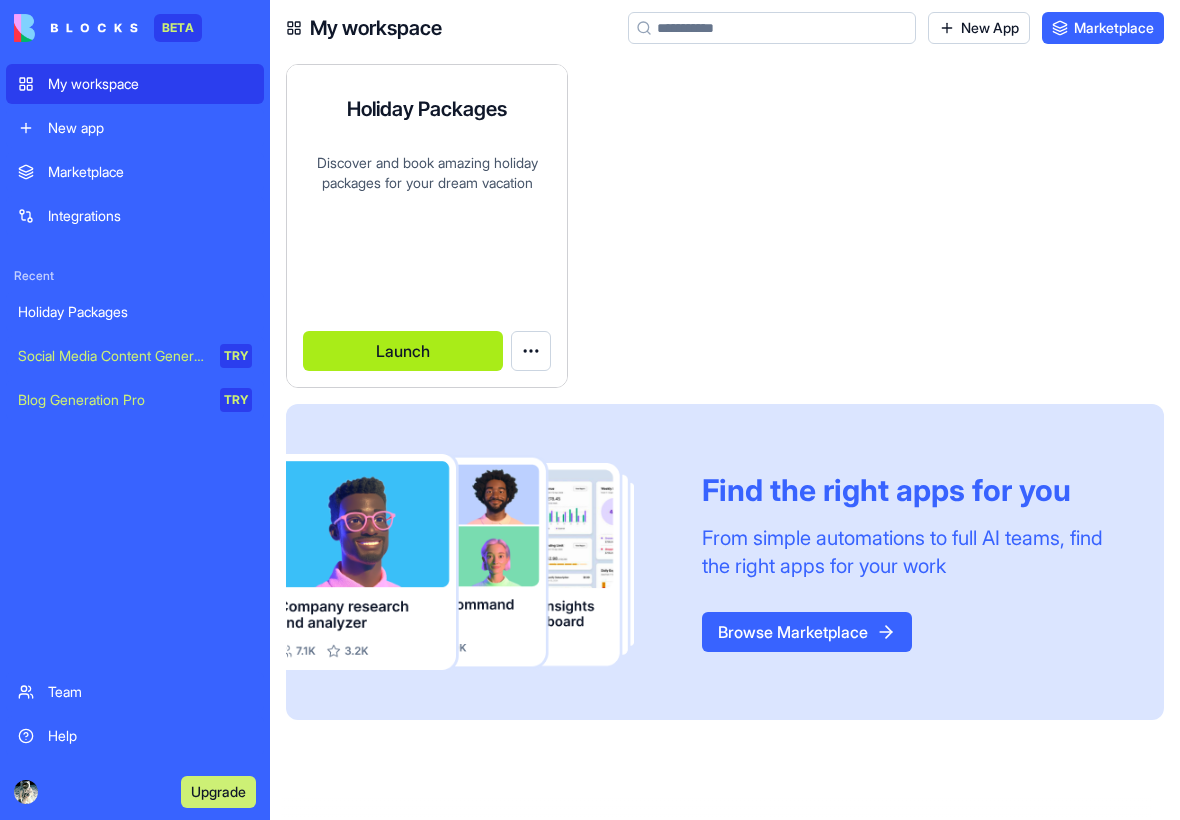 click on "Launch" at bounding box center [403, 351] 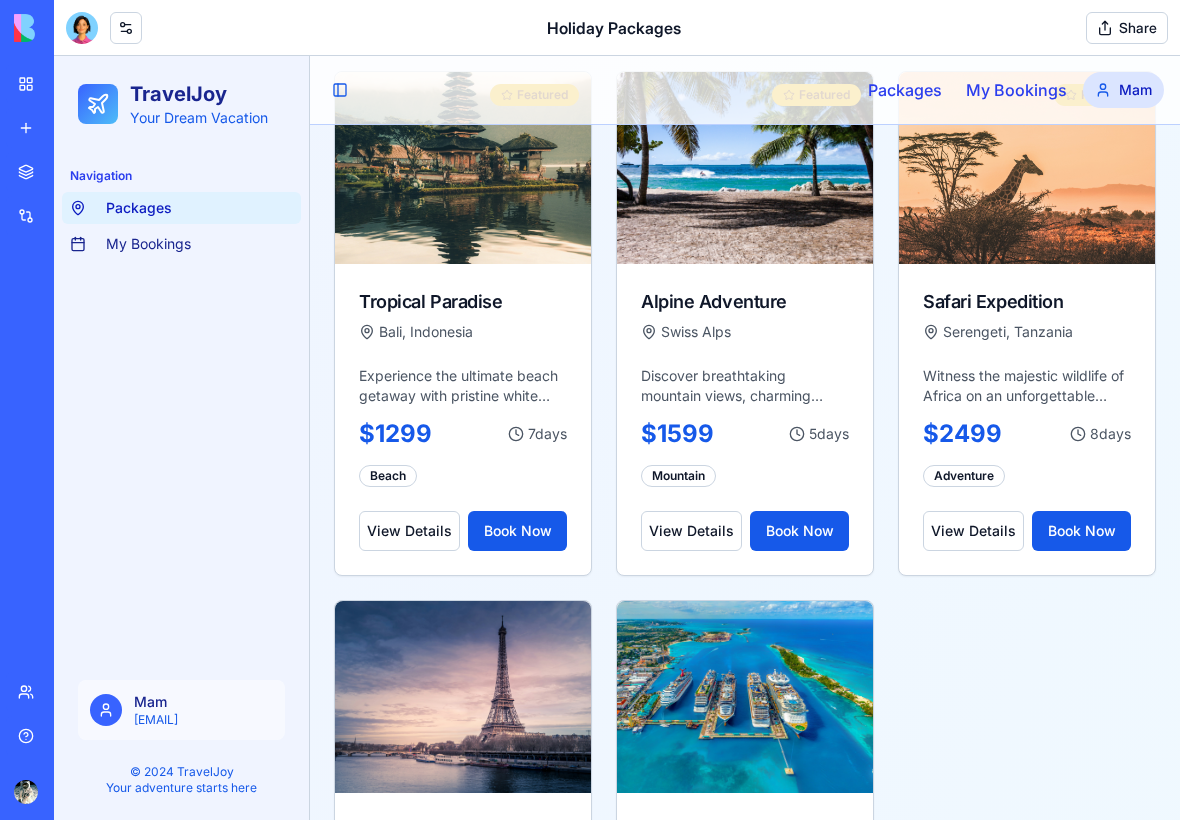 scroll, scrollTop: 0, scrollLeft: 0, axis: both 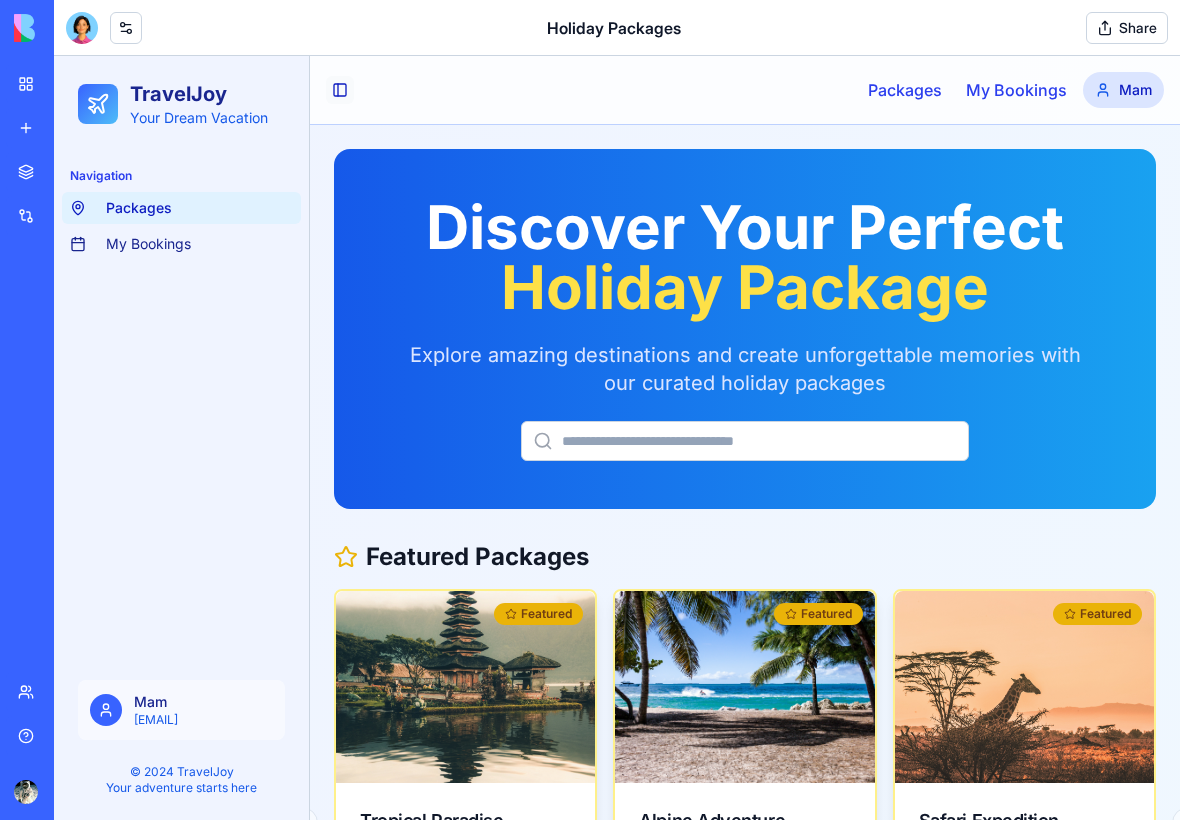 click on "Toggle Sidebar" at bounding box center [340, 90] 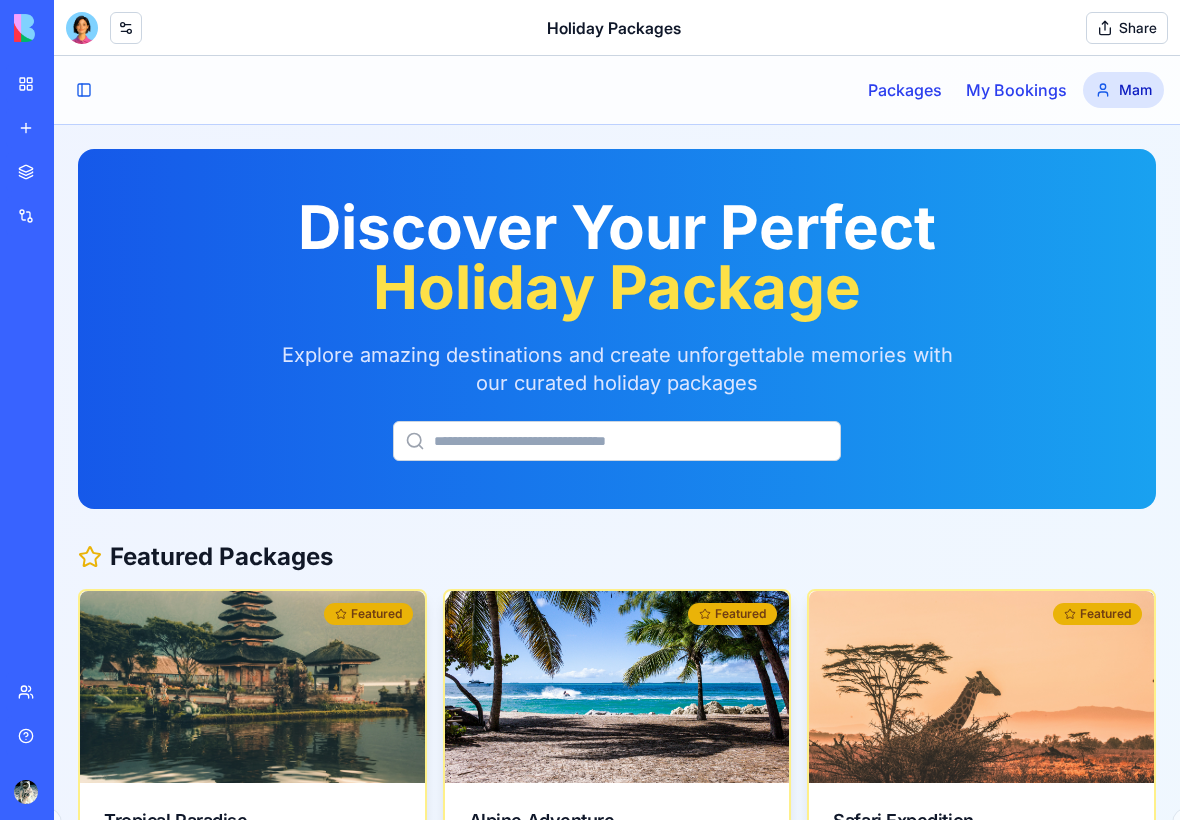 click on "Mam" at bounding box center (1135, 90) 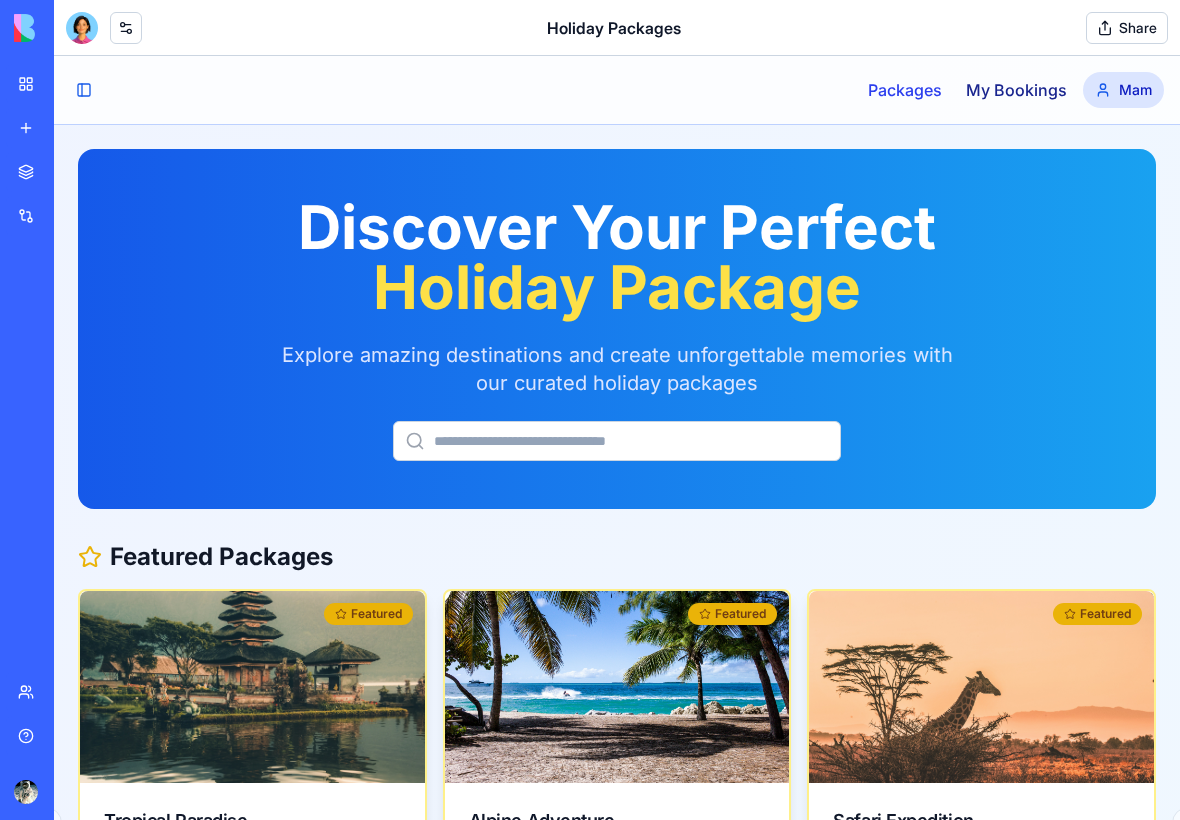click on "My Bookings" at bounding box center [1016, 90] 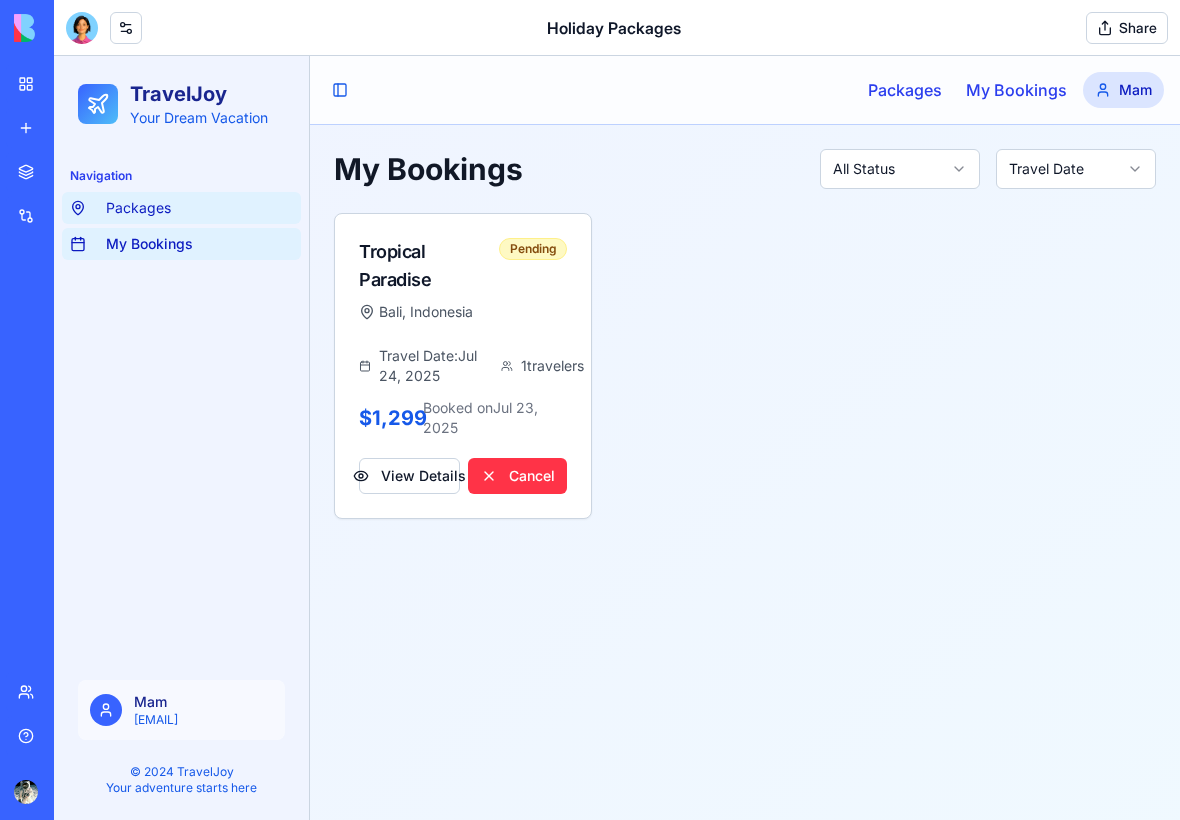 click on "Packages" at bounding box center [138, 208] 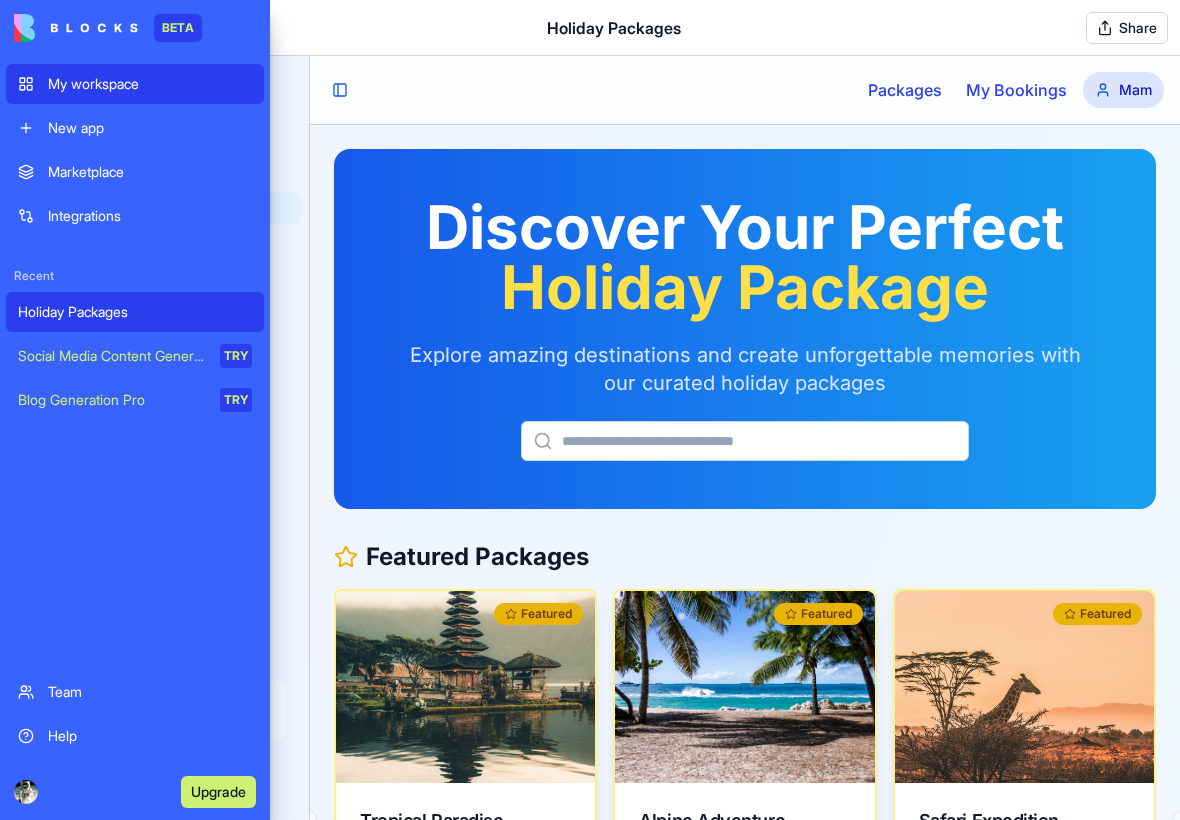 click on "My workspace" at bounding box center [150, 84] 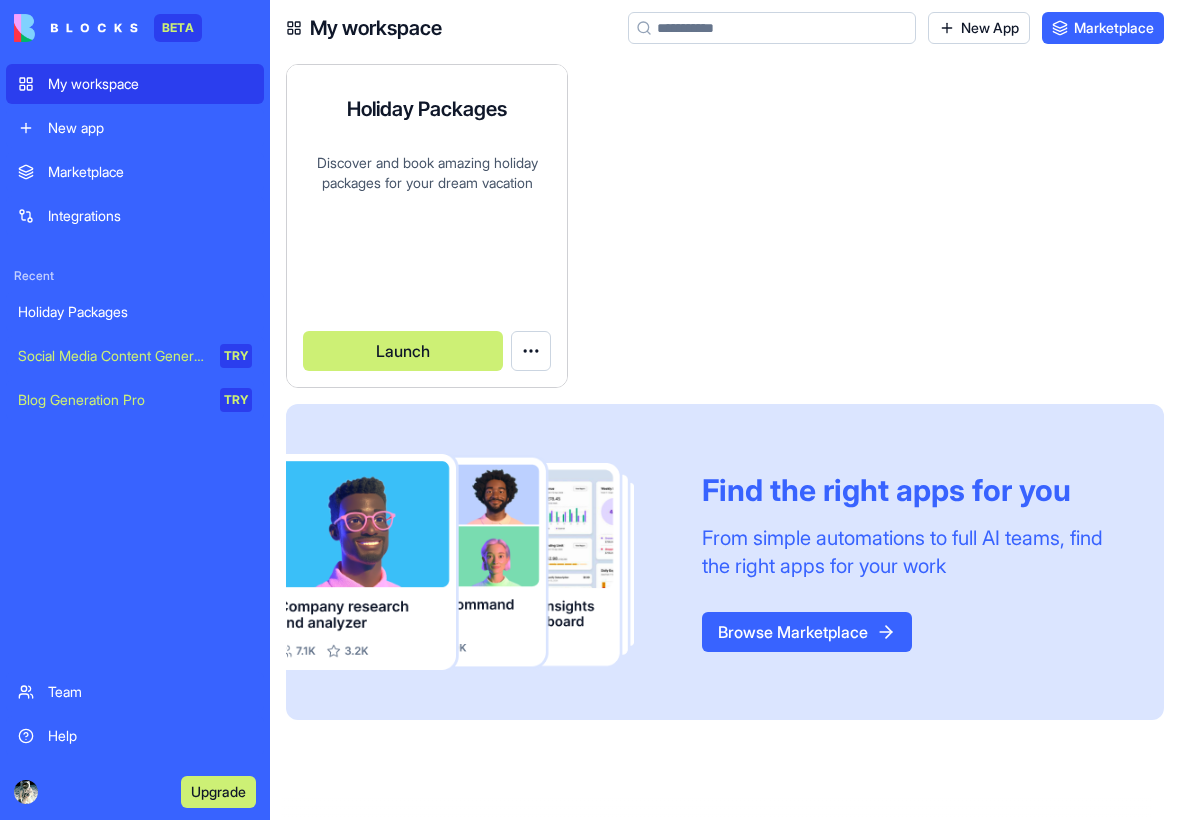 click on "BETA My workspace New app Marketplace Integrations Recent Holiday Packages Social Media Content Generator TRY Blog Generation Pro TRY Team Help Upgrade My workspace New App Marketplace Holiday Packages Discover and book amazing holiday packages for your dream vacation by Mam Launch Find the right apps for you From simple automations to full AI teams, find the right apps for your work Browse Marketplace" at bounding box center (590, 410) 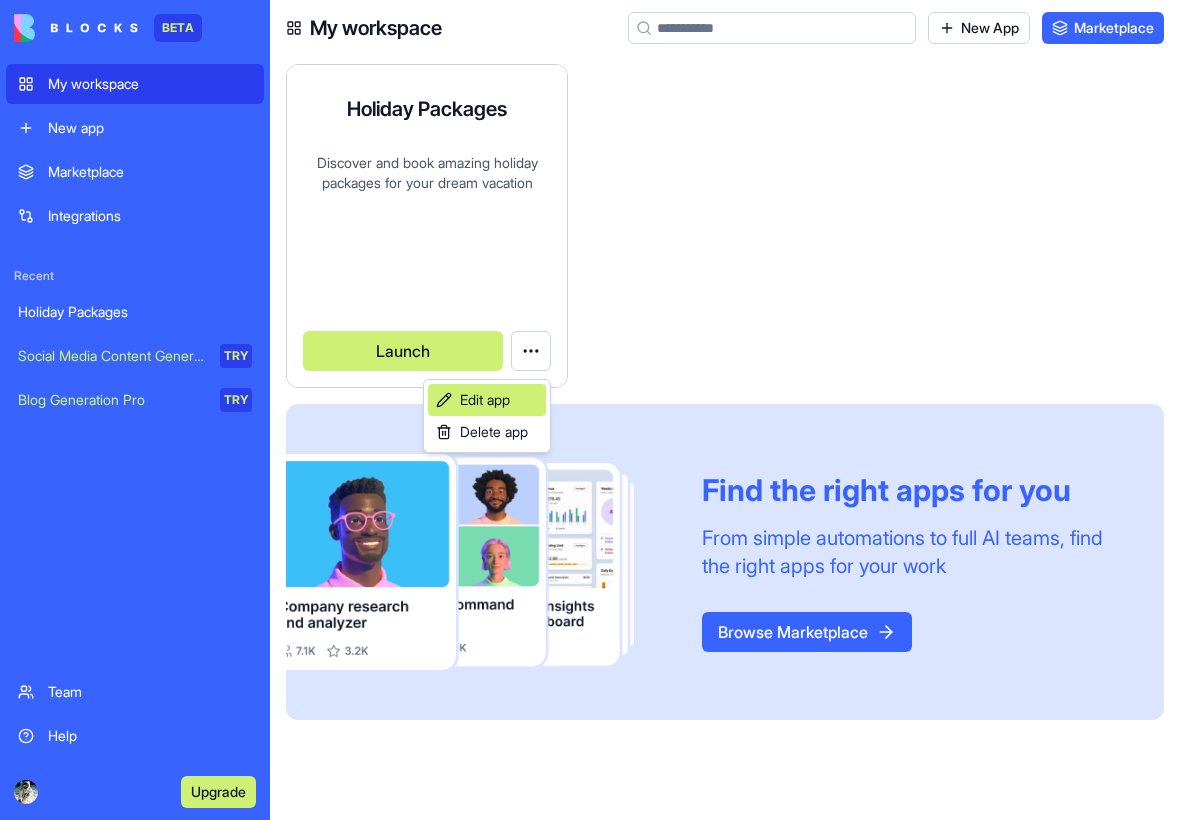 click on "Edit app" at bounding box center (485, 400) 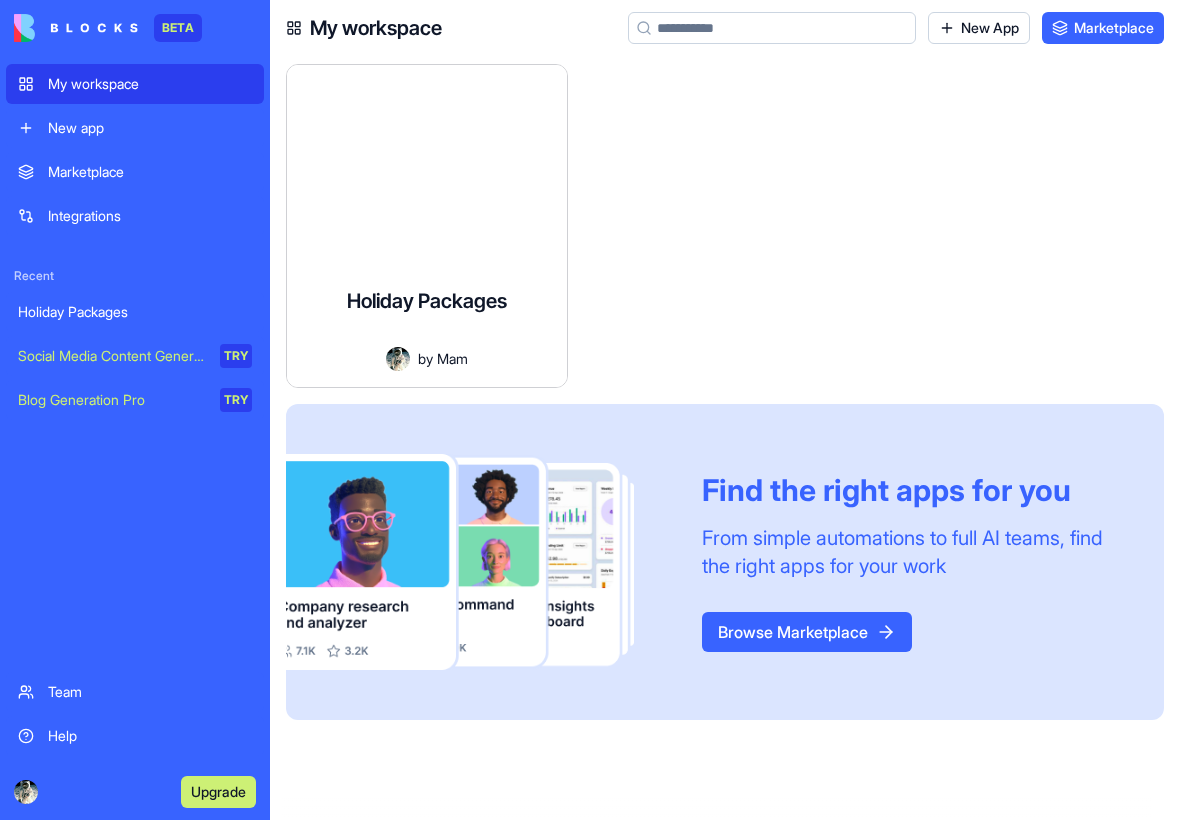 scroll, scrollTop: 37, scrollLeft: 0, axis: vertical 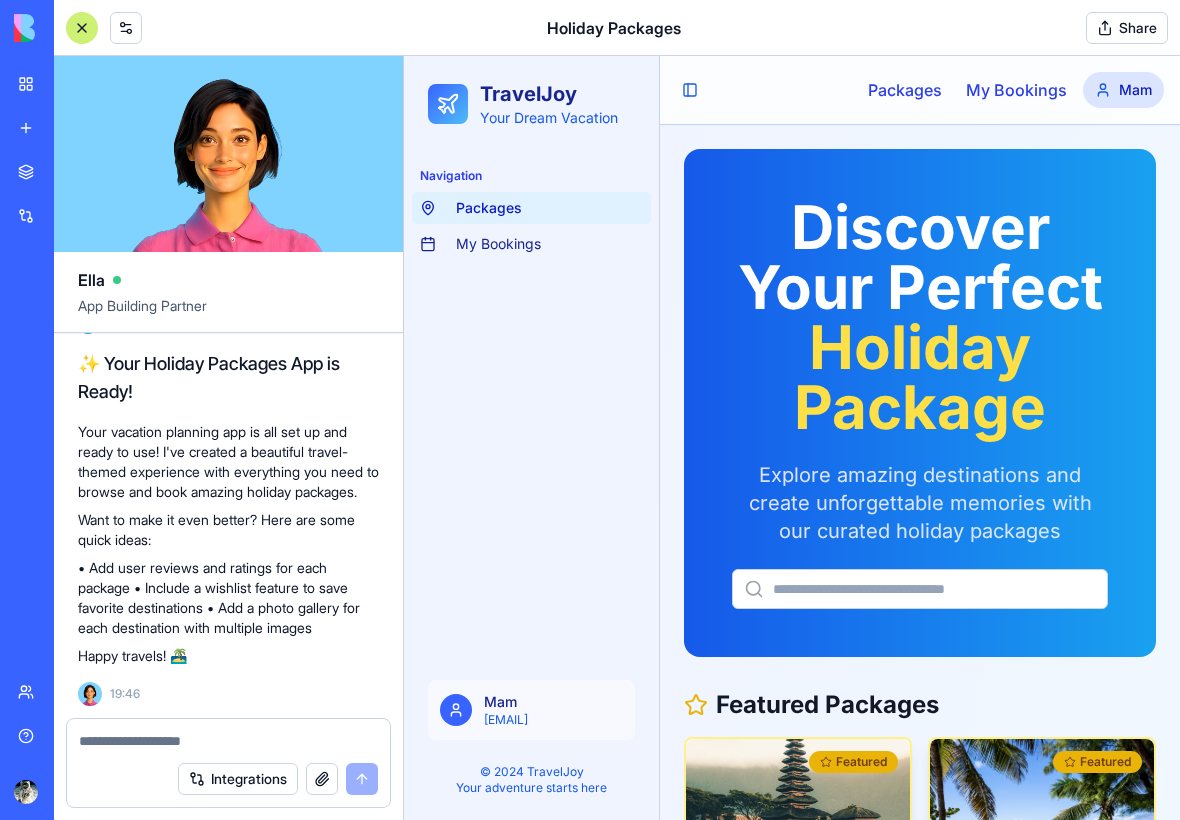 click at bounding box center [228, 741] 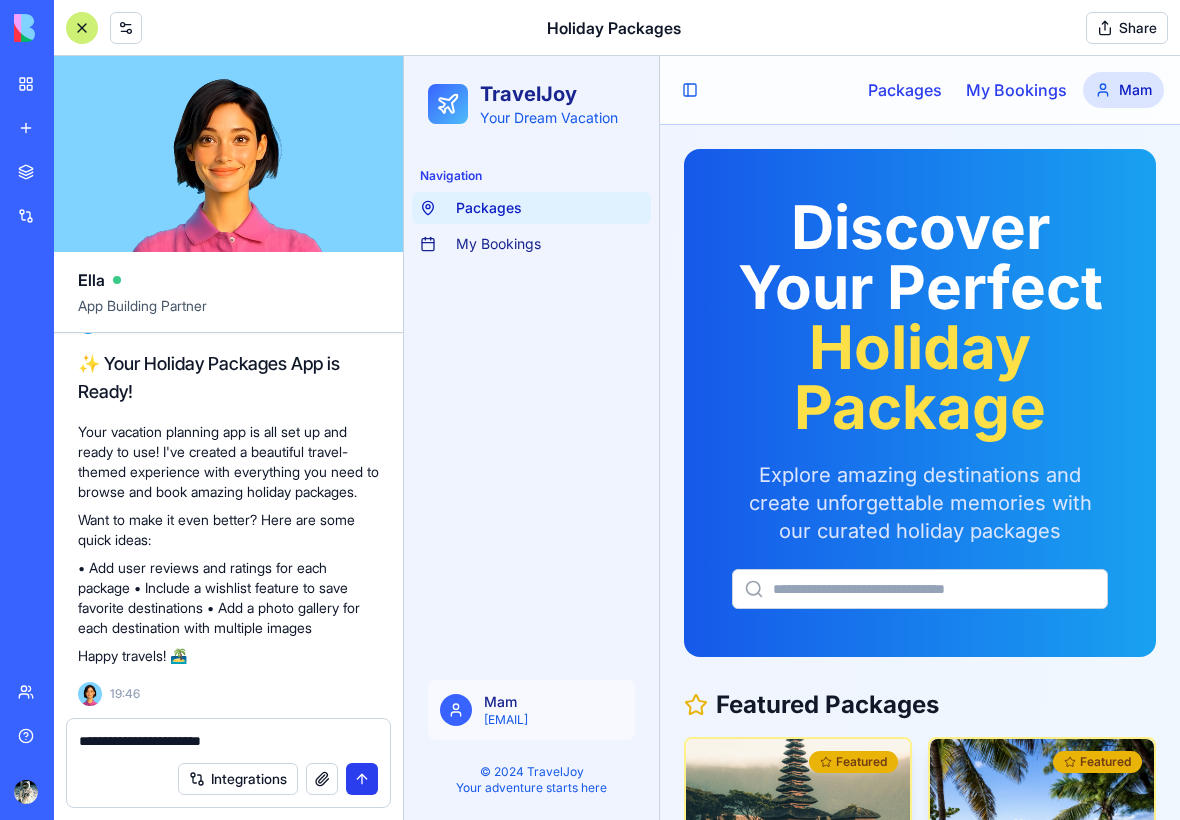 type on "**********" 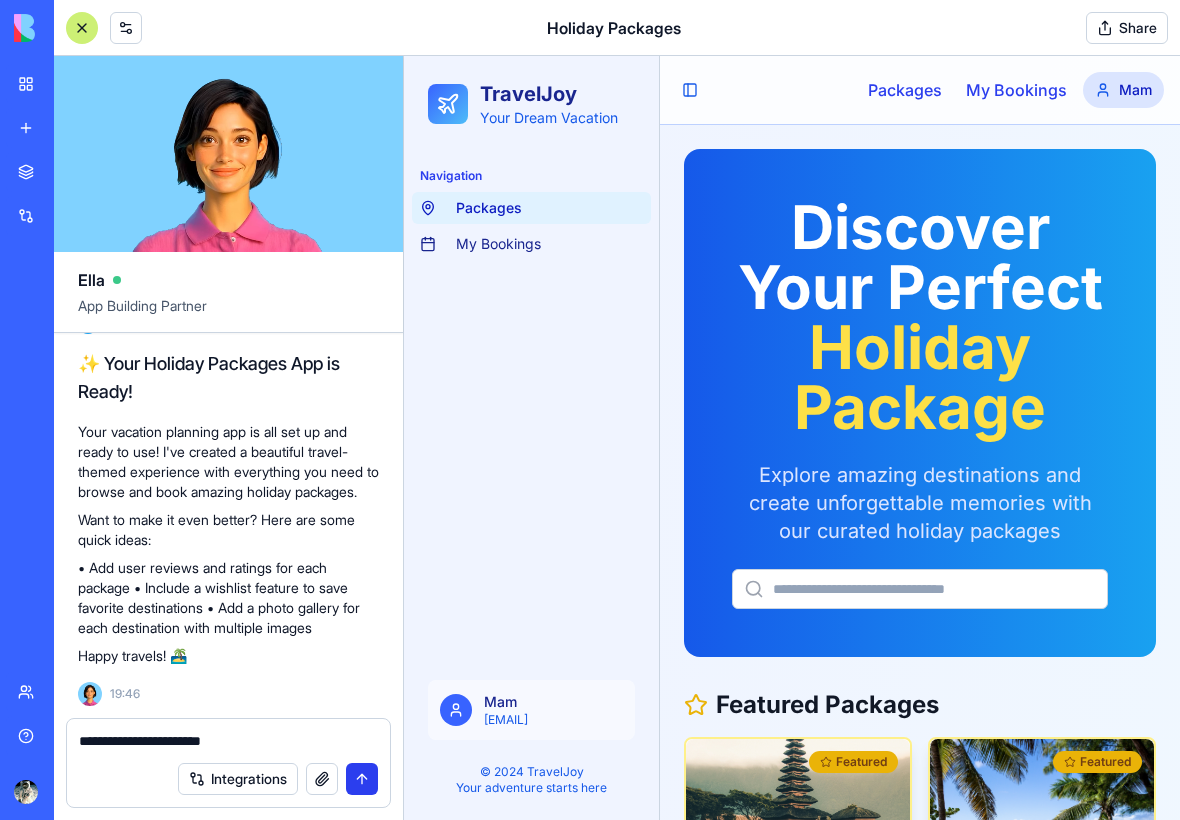 click at bounding box center (362, 779) 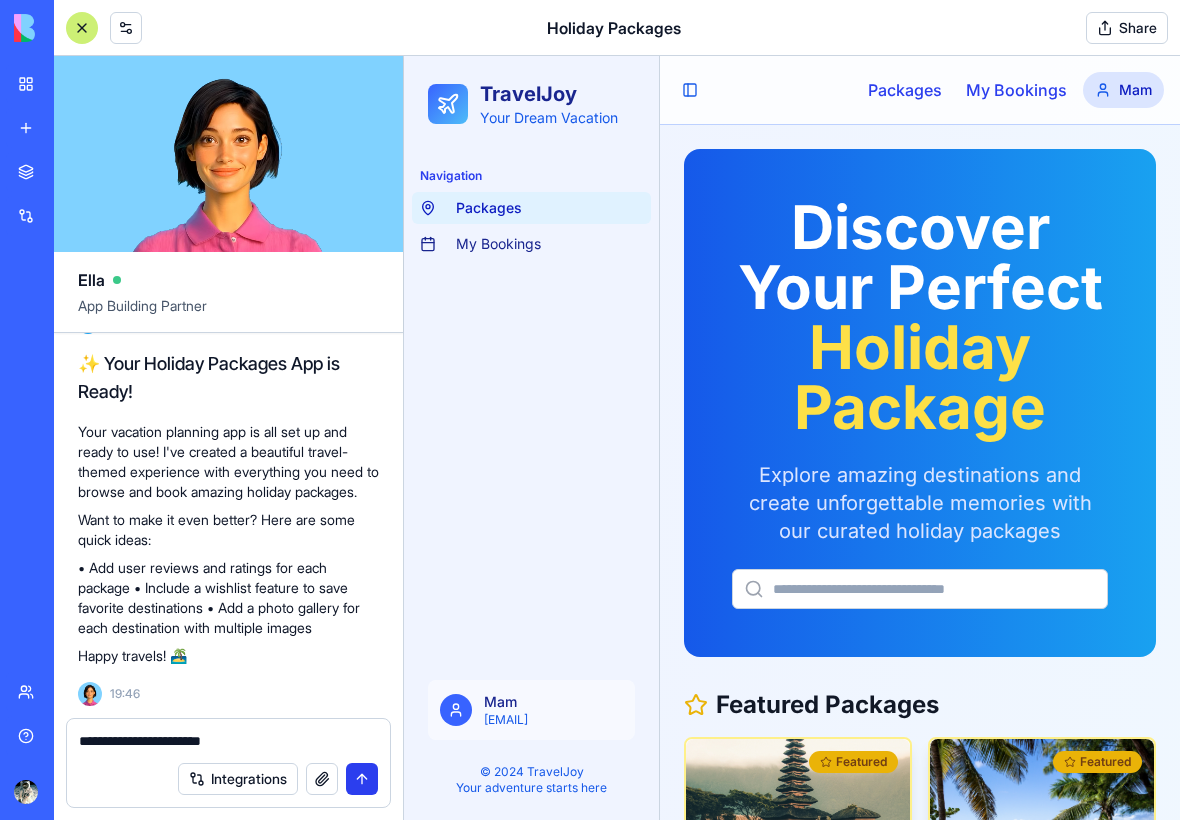 type 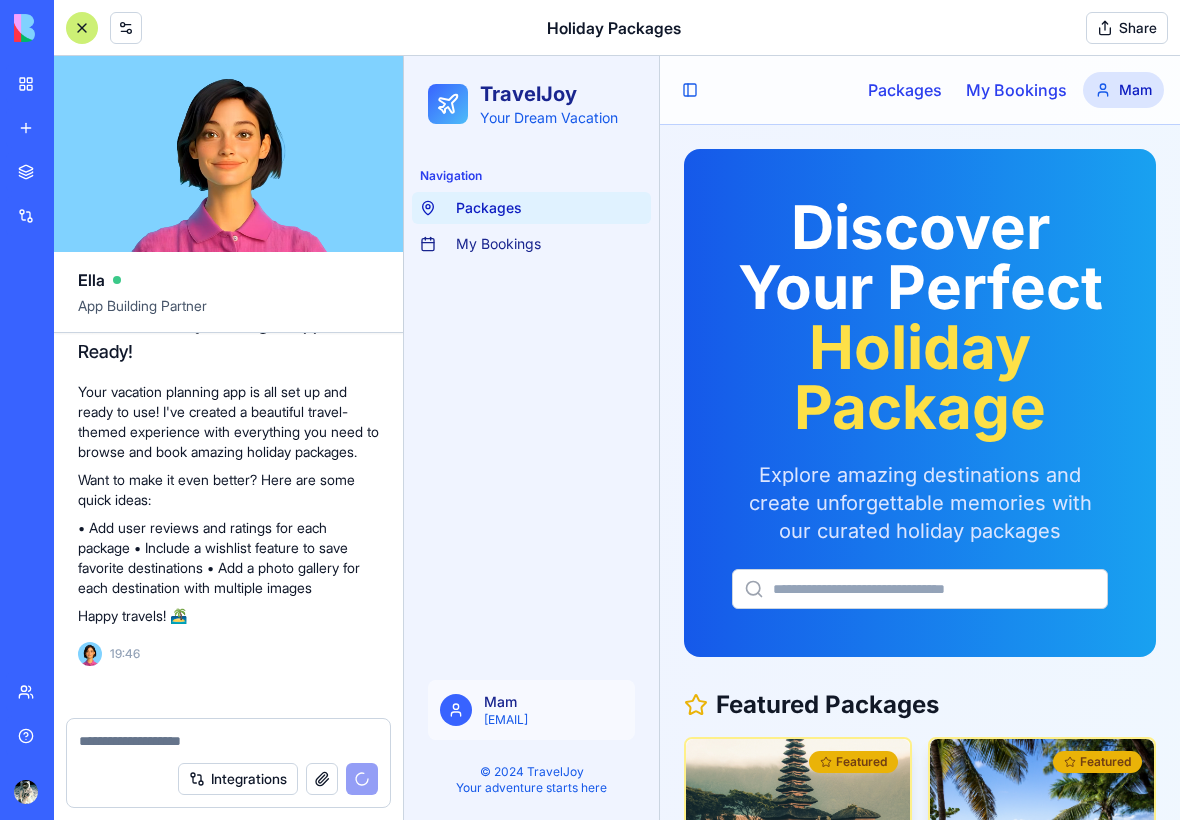 scroll, scrollTop: 607, scrollLeft: 0, axis: vertical 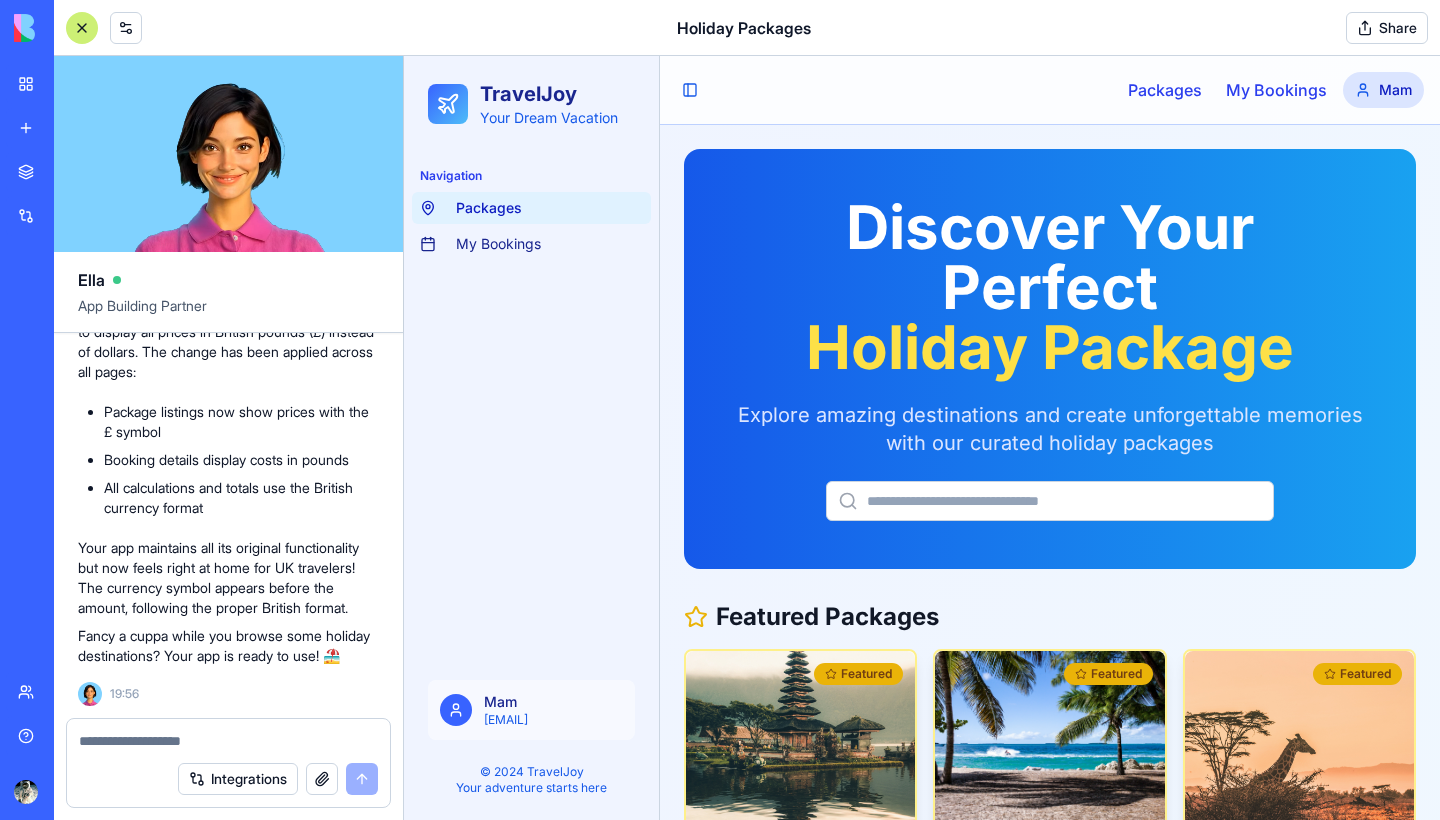 click at bounding box center [82, 28] 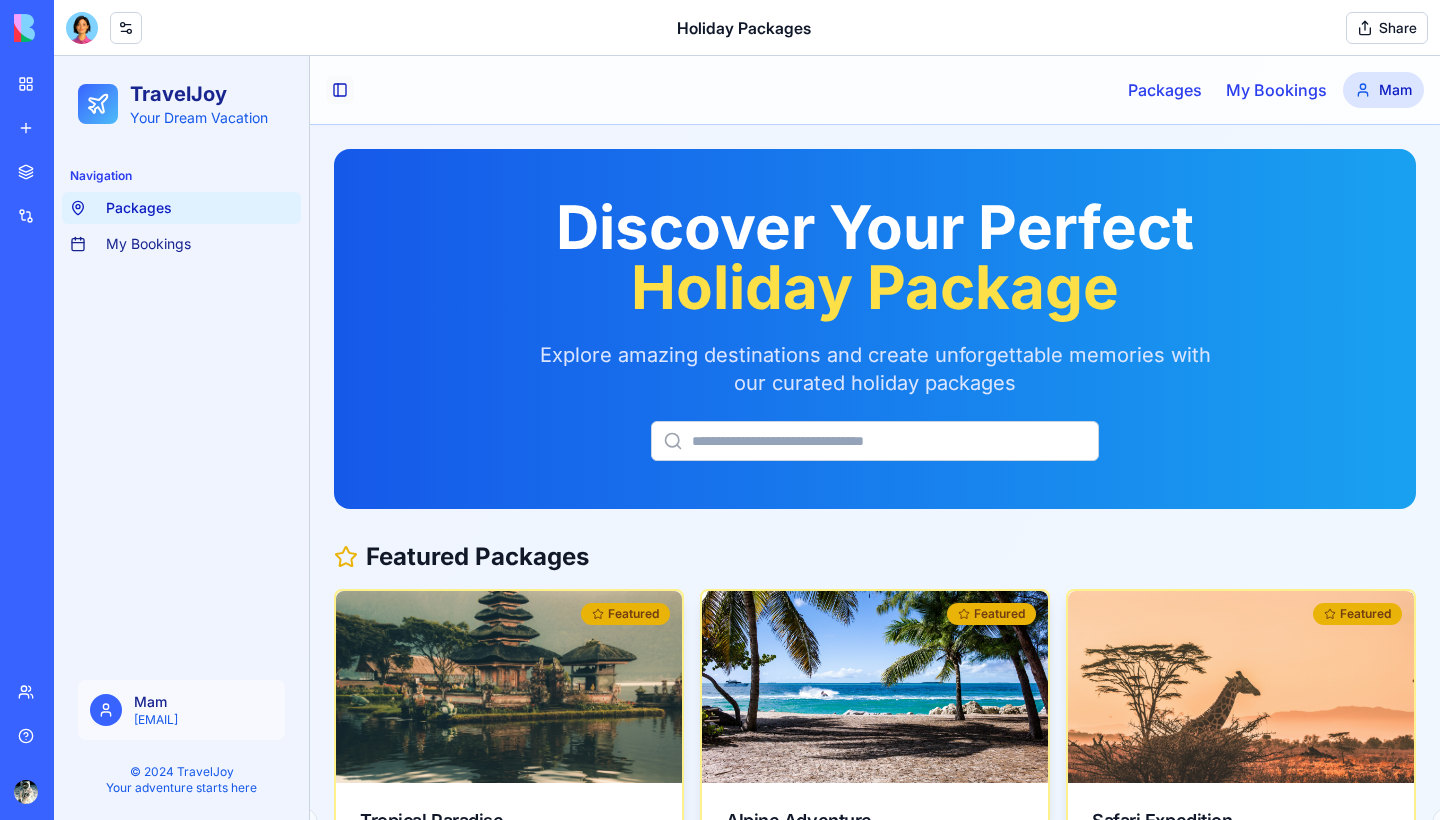 click on "Toggle Sidebar" at bounding box center (340, 90) 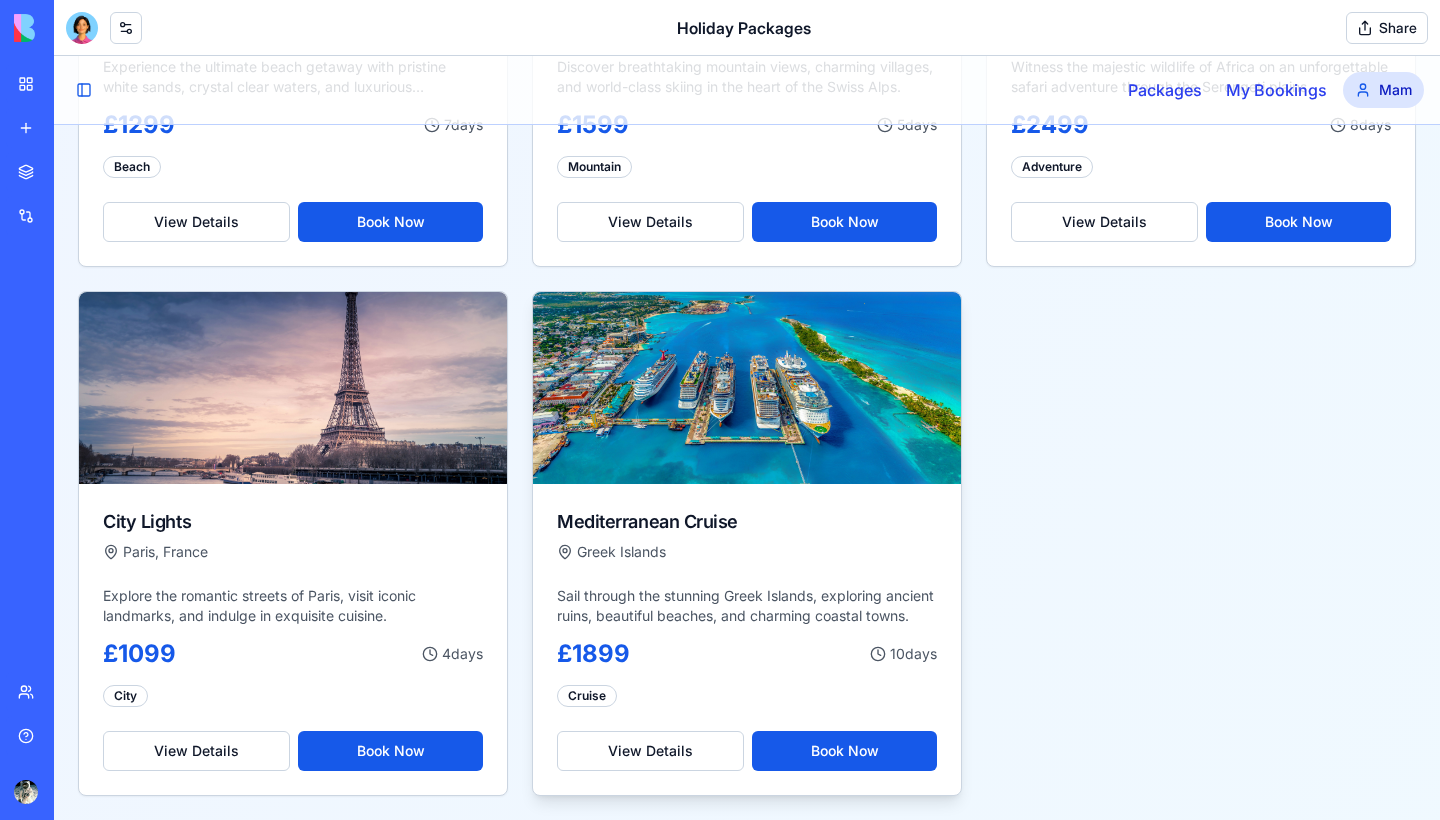 scroll, scrollTop: 0, scrollLeft: 0, axis: both 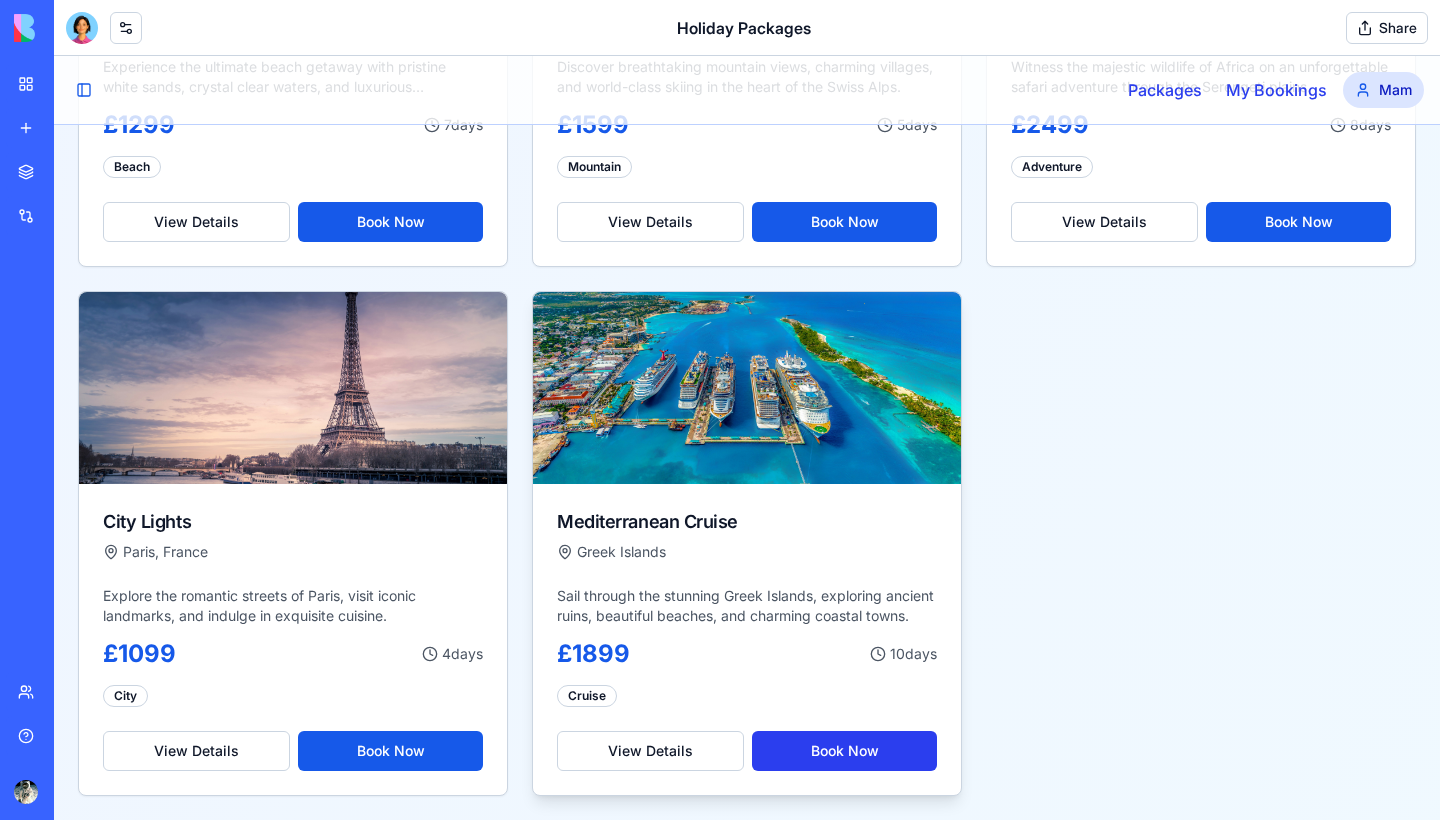 click on "Book Now" at bounding box center [844, 751] 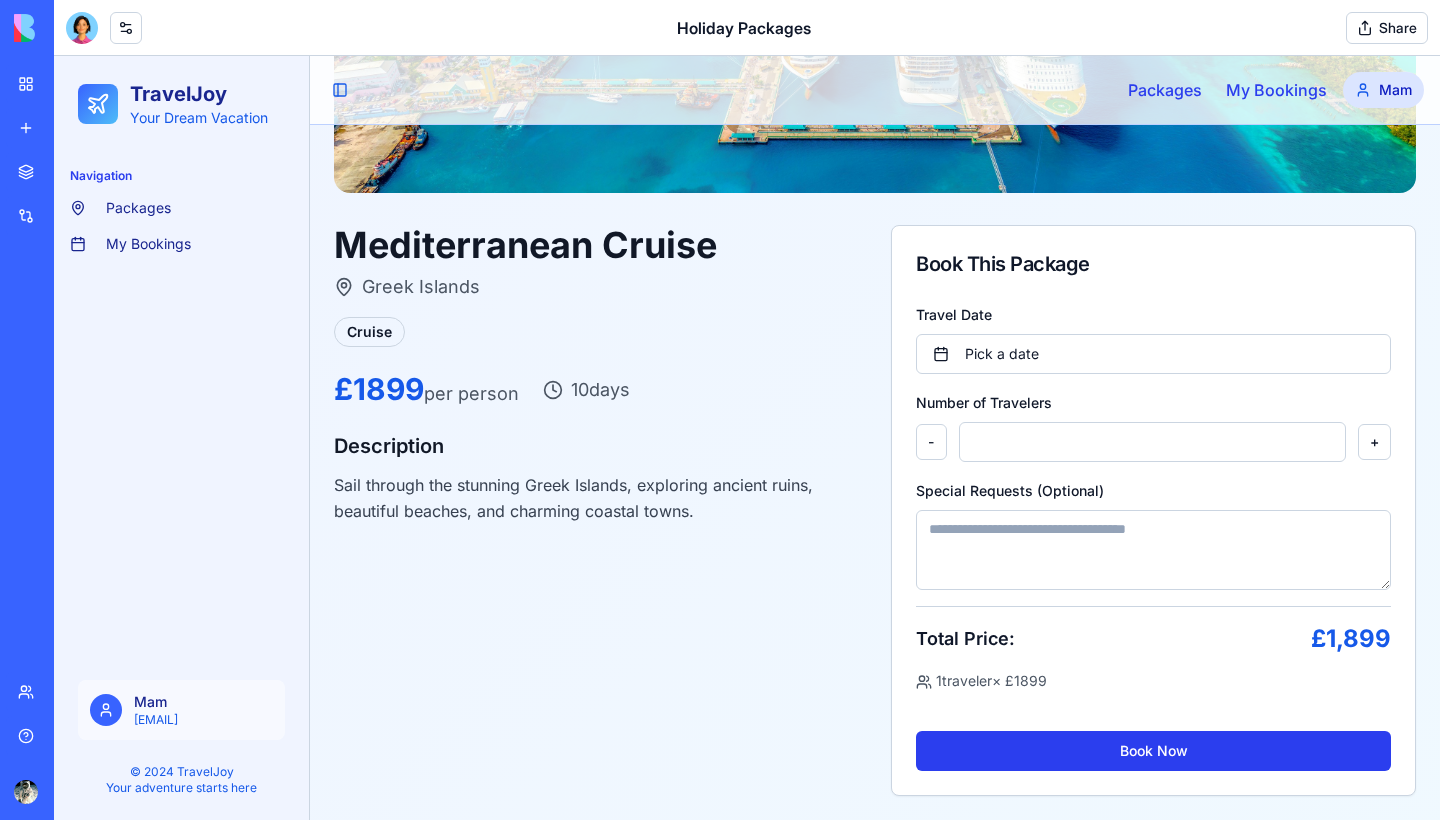 scroll, scrollTop: 412, scrollLeft: 0, axis: vertical 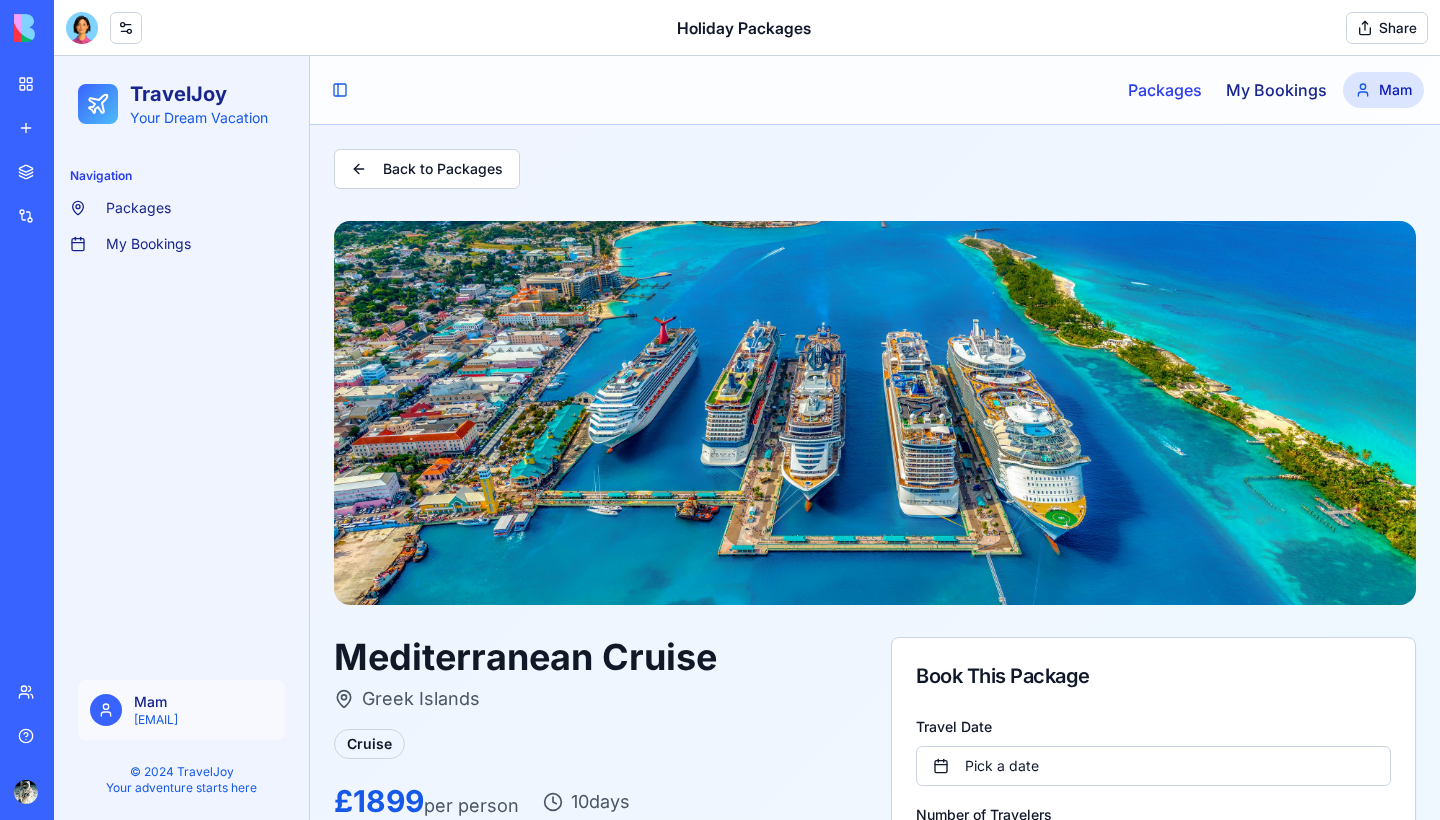 click on "My Bookings" at bounding box center (1276, 90) 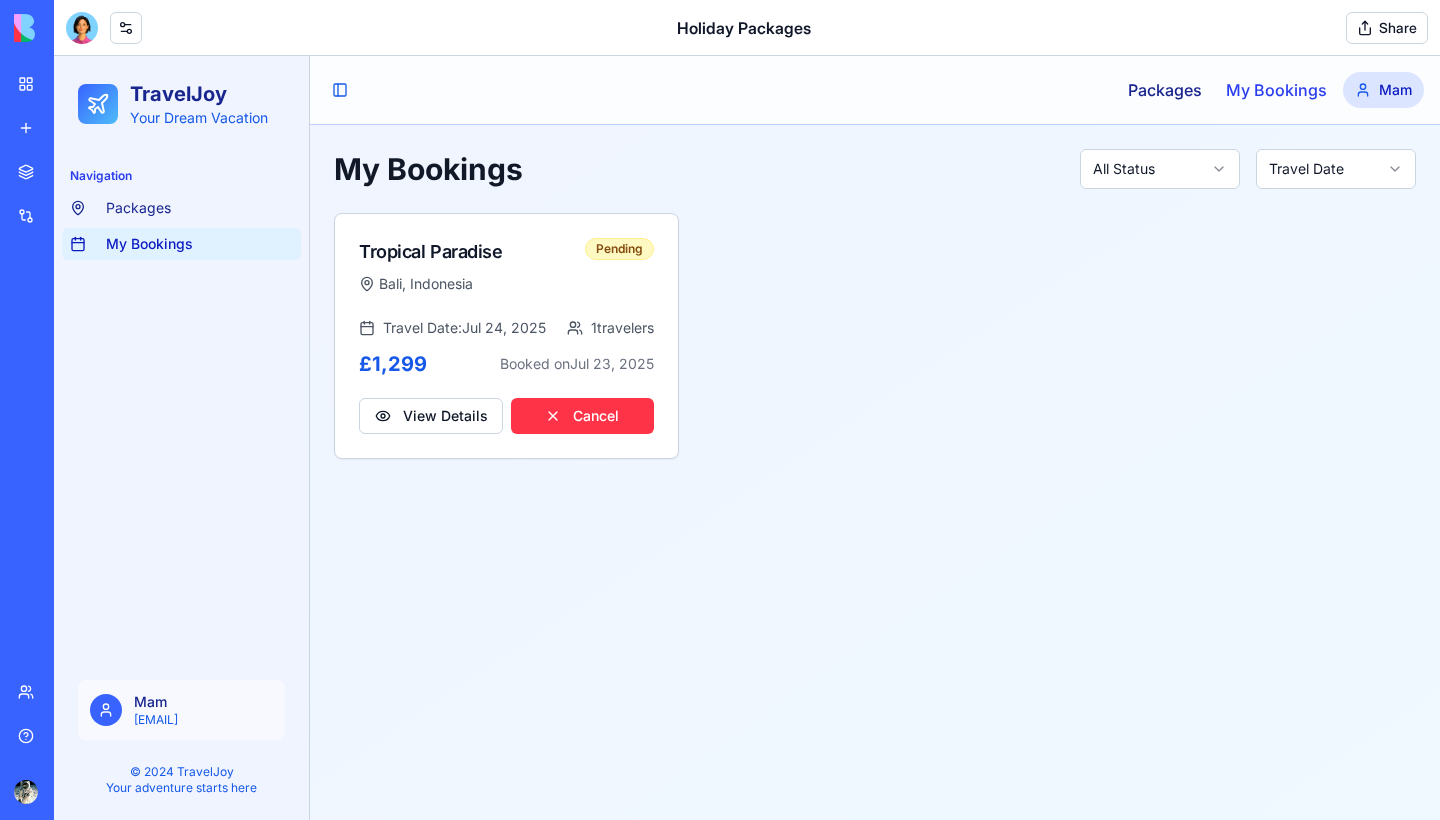 click on "Packages" at bounding box center [1165, 90] 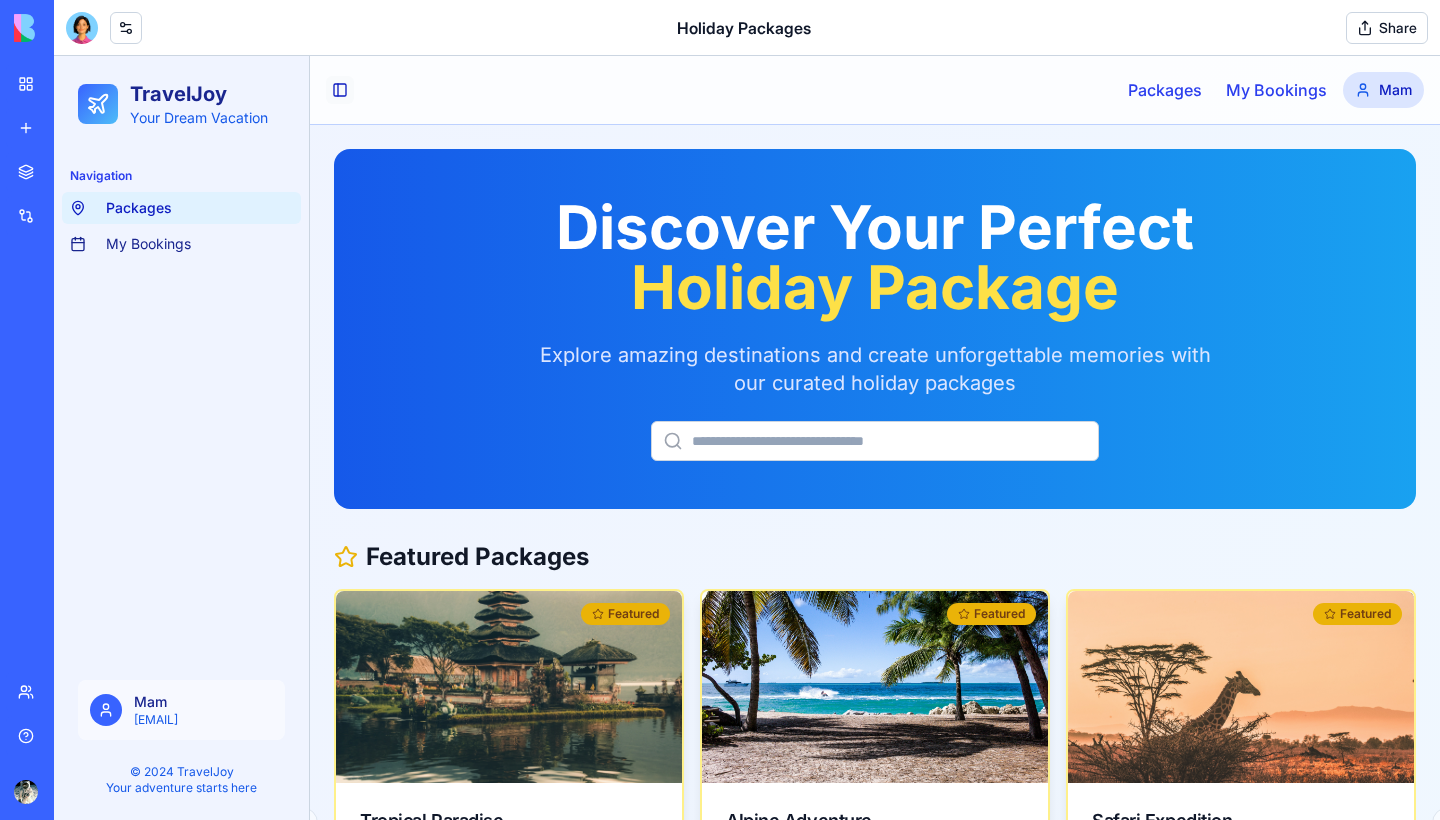 click on "Toggle Sidebar" at bounding box center (340, 90) 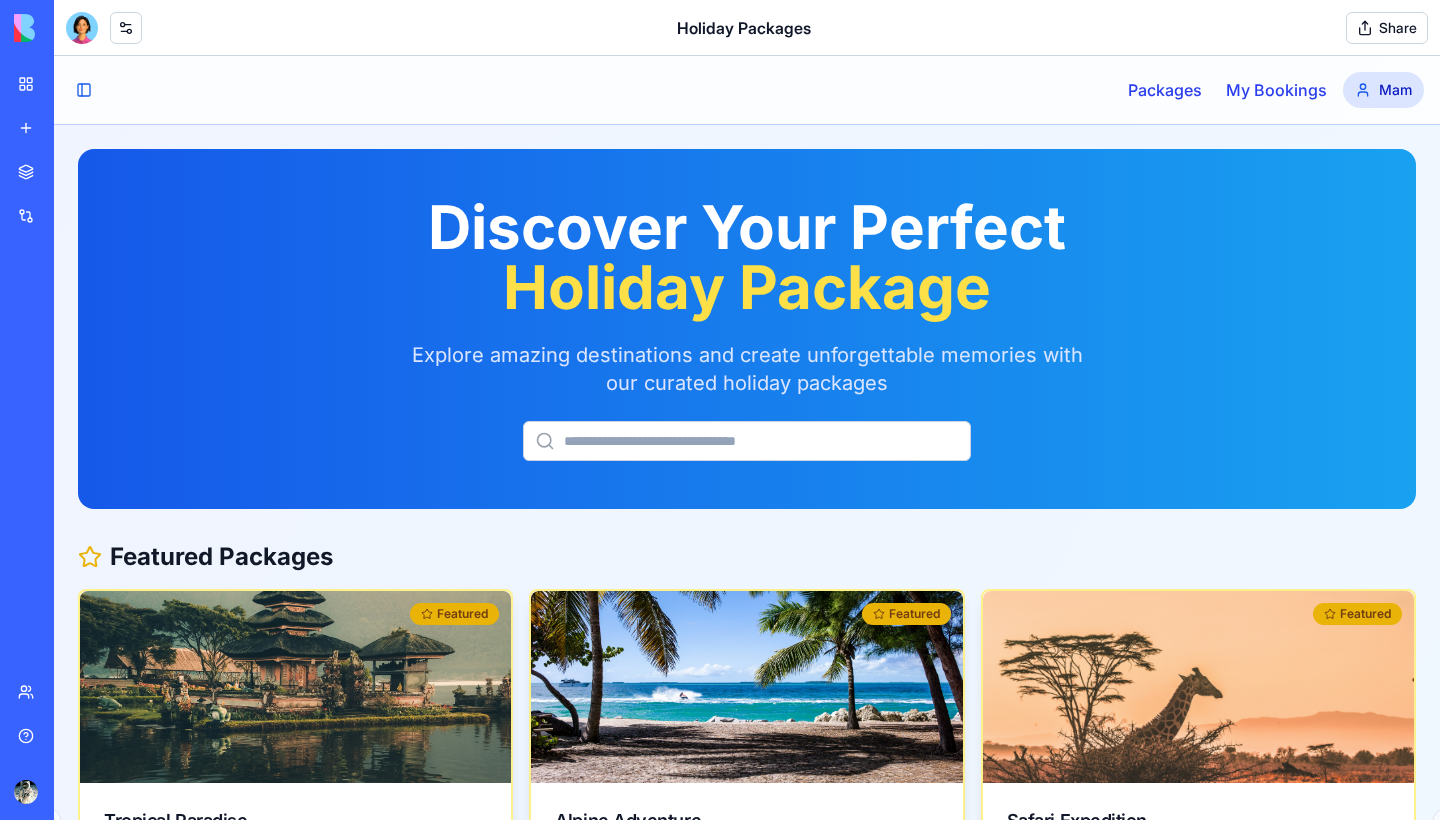 scroll, scrollTop: 0, scrollLeft: 0, axis: both 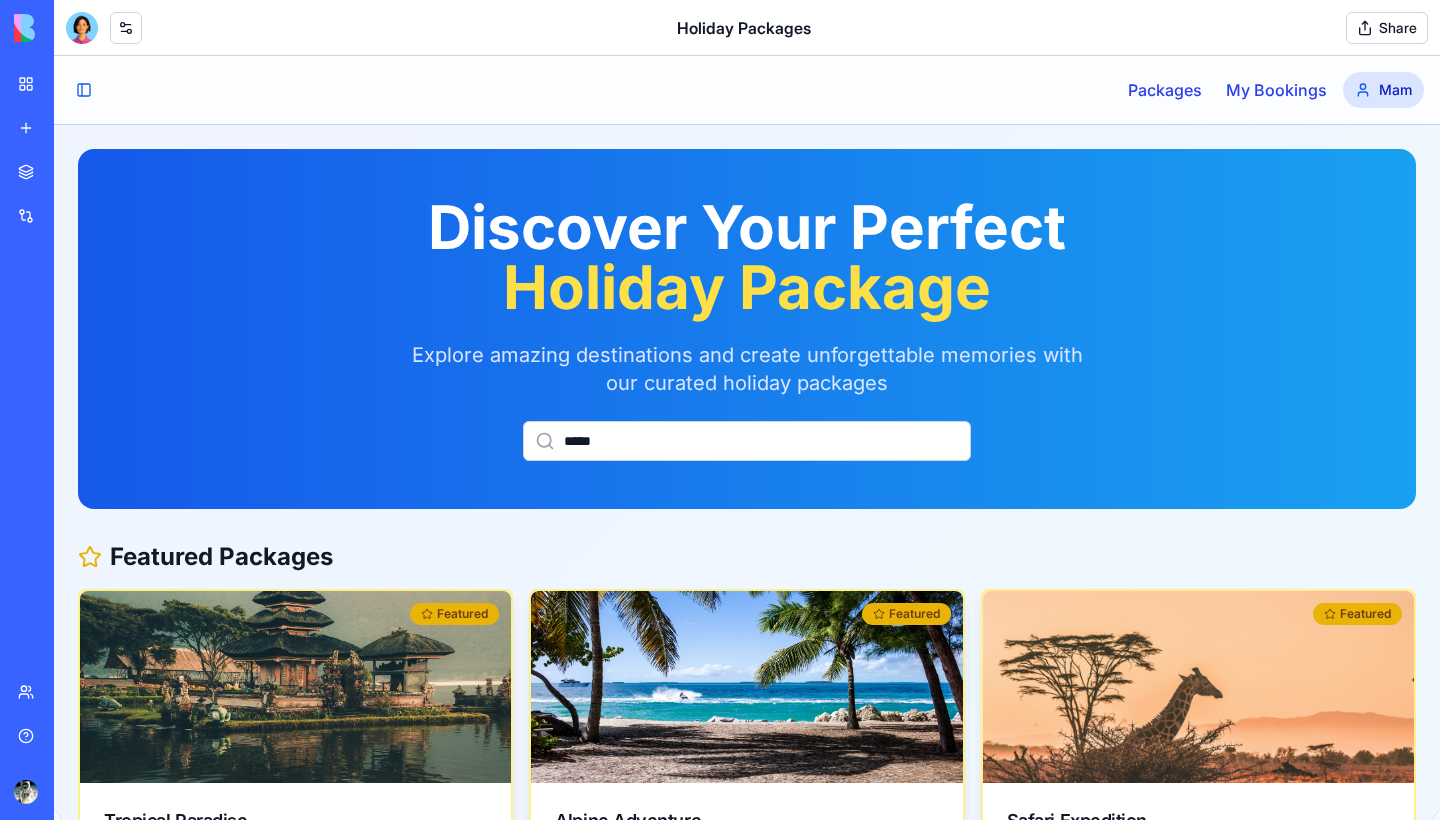 type on "*****" 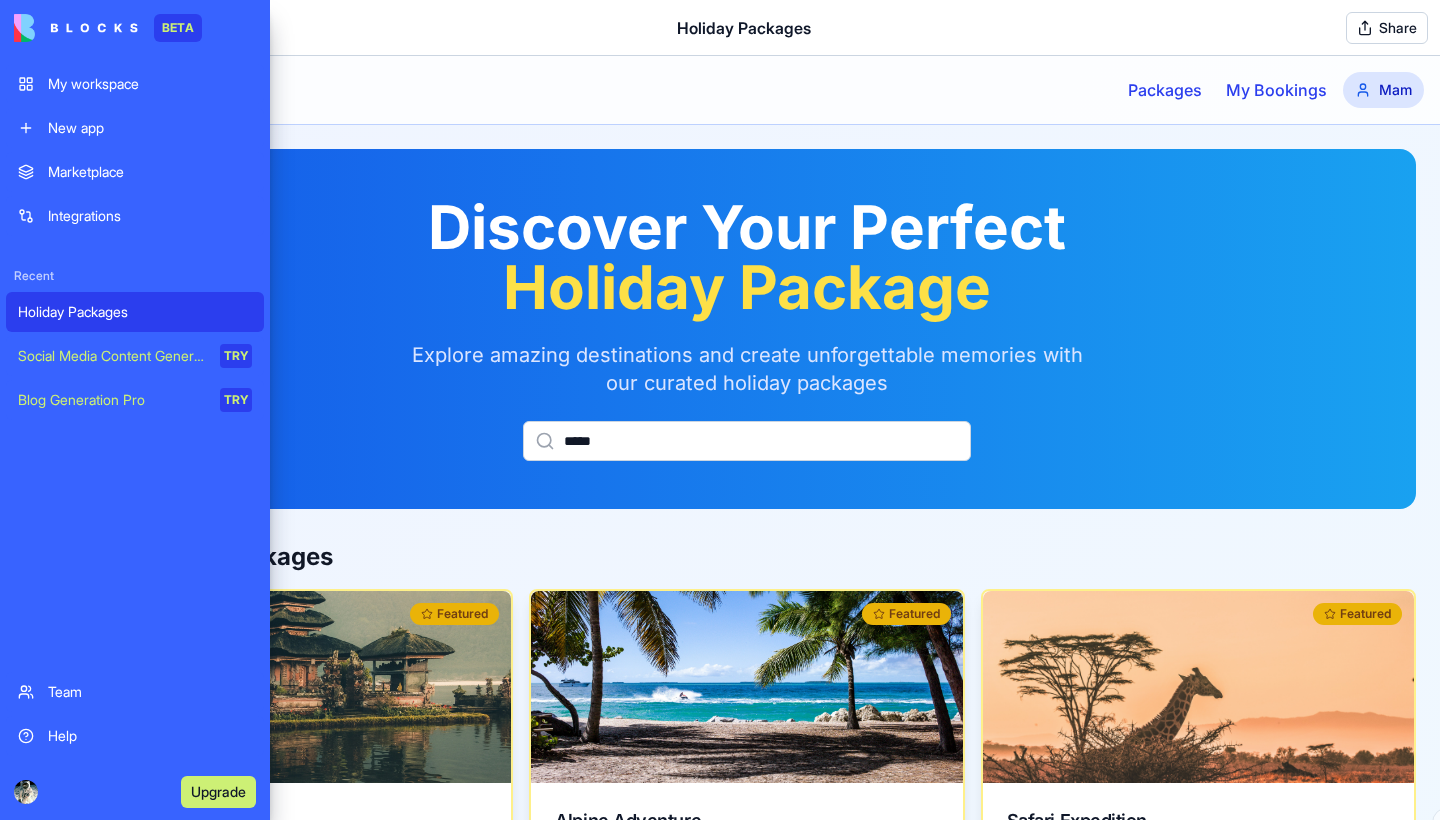 click on "Holiday Packages" at bounding box center (135, 312) 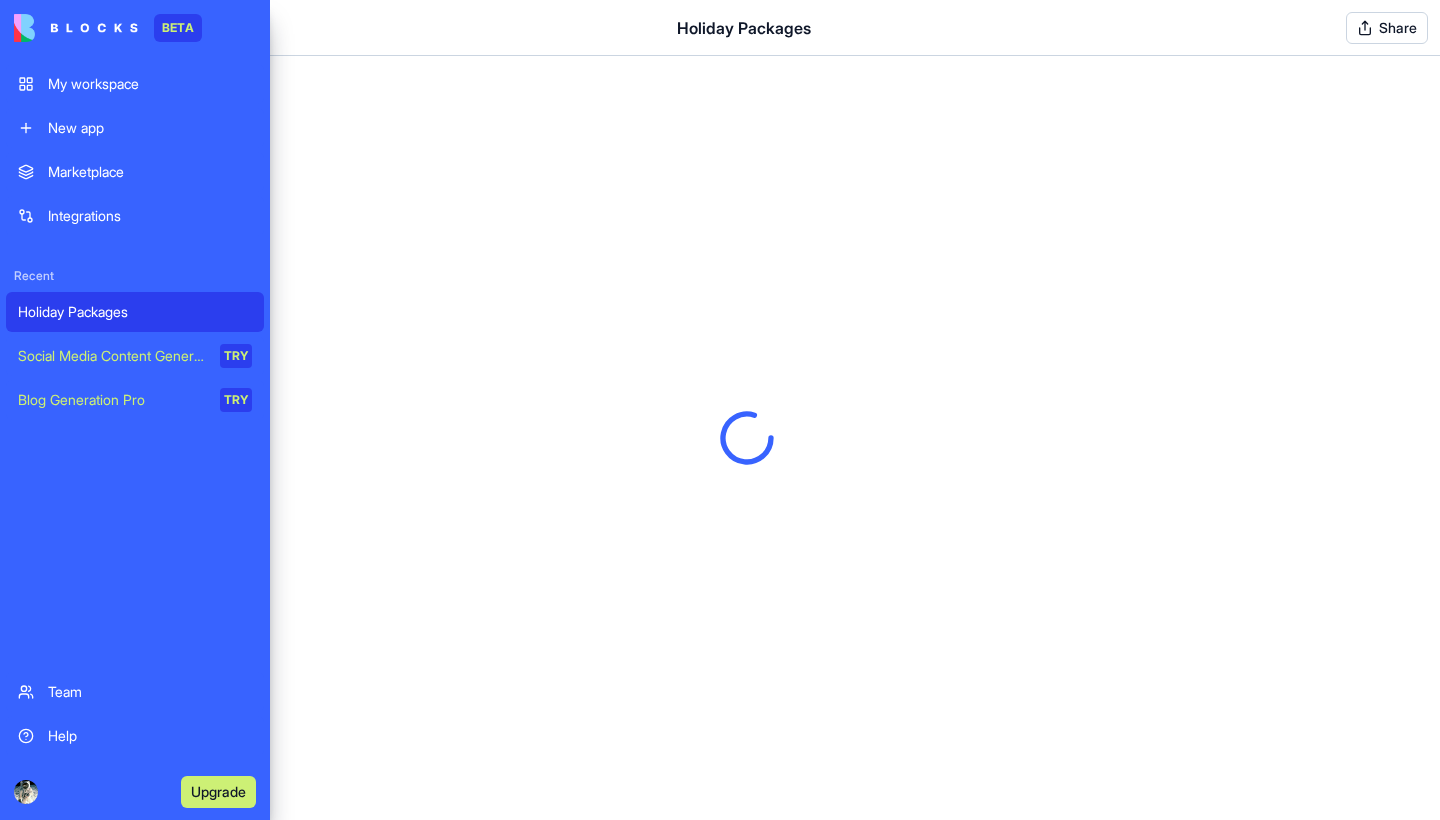 scroll, scrollTop: 0, scrollLeft: 0, axis: both 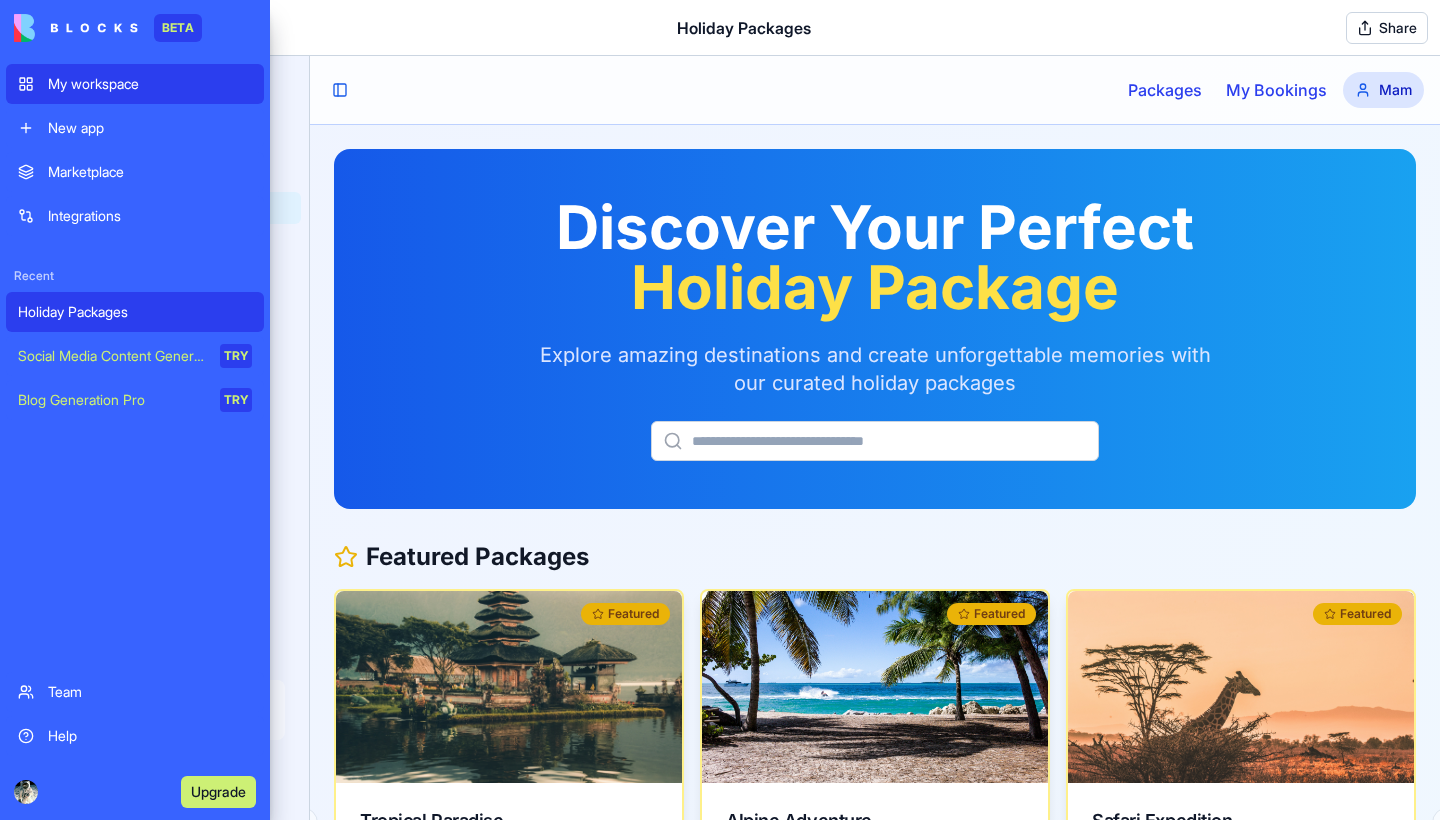 click on "My workspace" at bounding box center [150, 84] 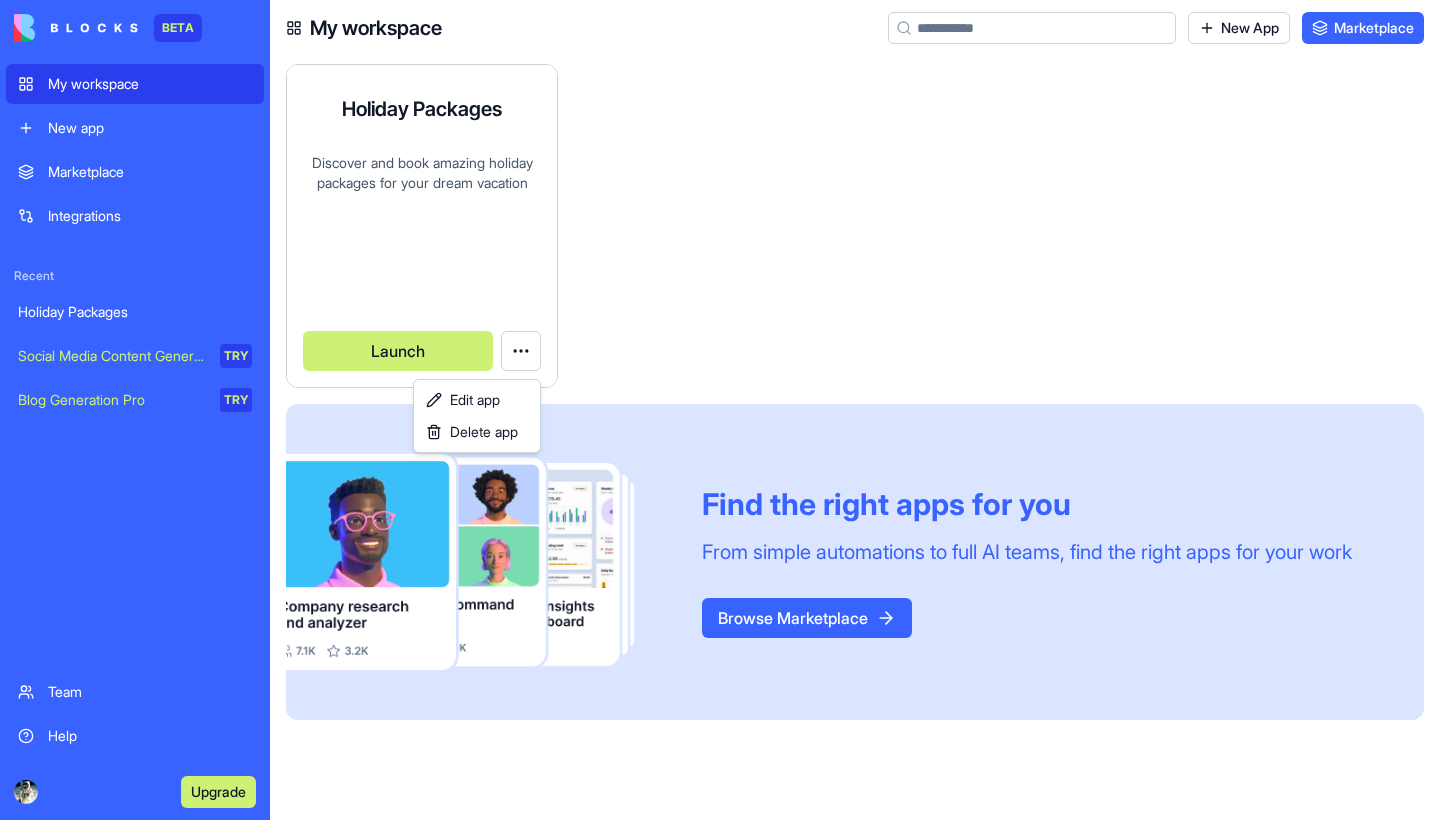 click on "BETA My workspace New app Marketplace Integrations Recent Holiday Packages Social Media Content Generator TRY Blog Generation Pro TRY Team Help Upgrade My workspace New App Marketplace Holiday Packages Discover and book amazing holiday packages for your dream vacation by Mam Launch Find the right apps for you From simple automations to full AI teams, find the right apps for your work Browse Marketplace
Edit app Delete app" at bounding box center (720, 410) 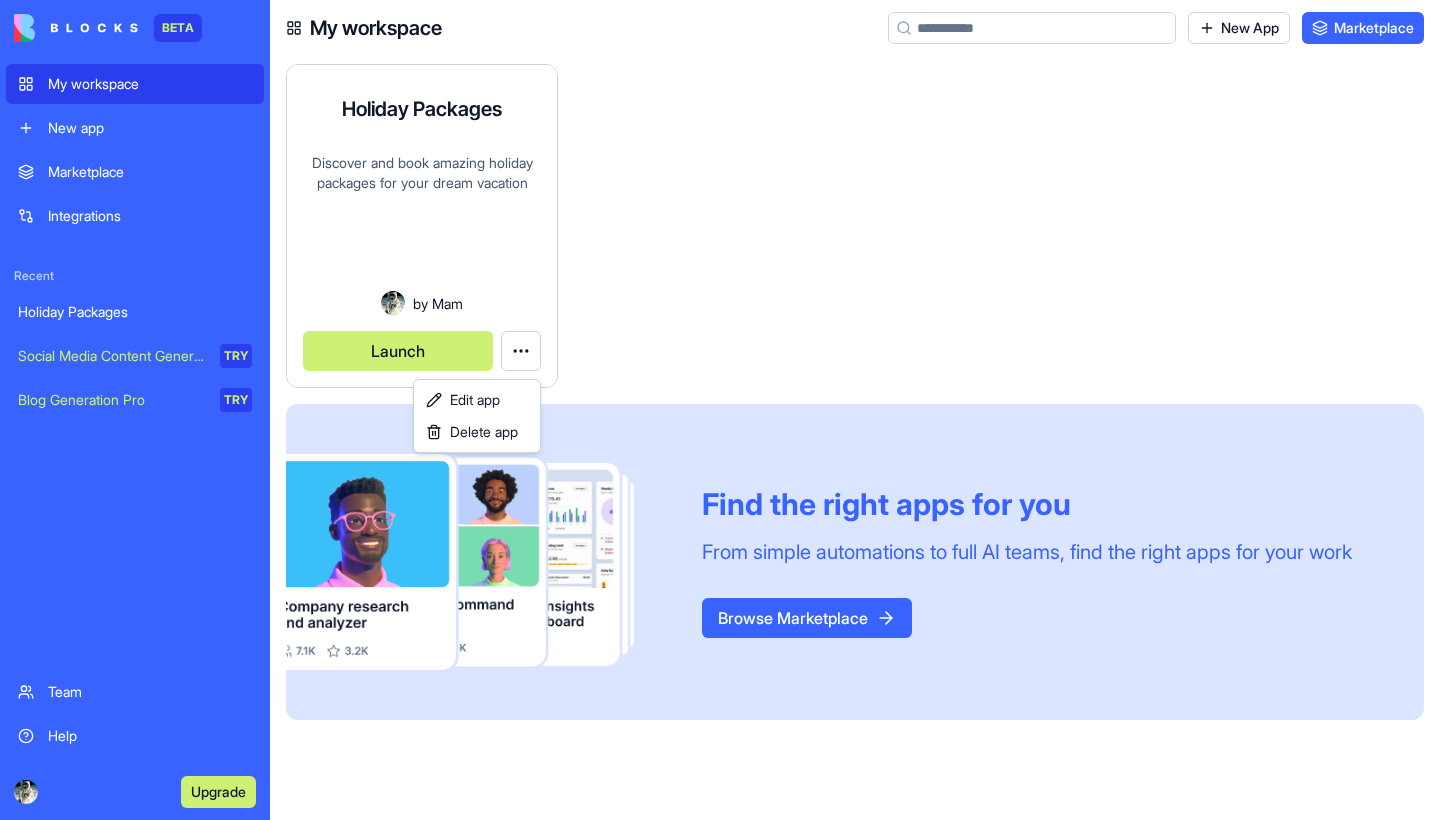 click on "BETA My workspace New app Marketplace Integrations Recent Holiday Packages Social Media Content Generator TRY Blog Generation Pro TRY Team Help Upgrade My workspace New App Marketplace Holiday Packages Discover and book amazing holiday packages for your dream vacation by Mam Launch Find the right apps for you From simple automations to full AI teams, find the right apps for your work Browse Marketplace
Edit app Delete app" at bounding box center [720, 410] 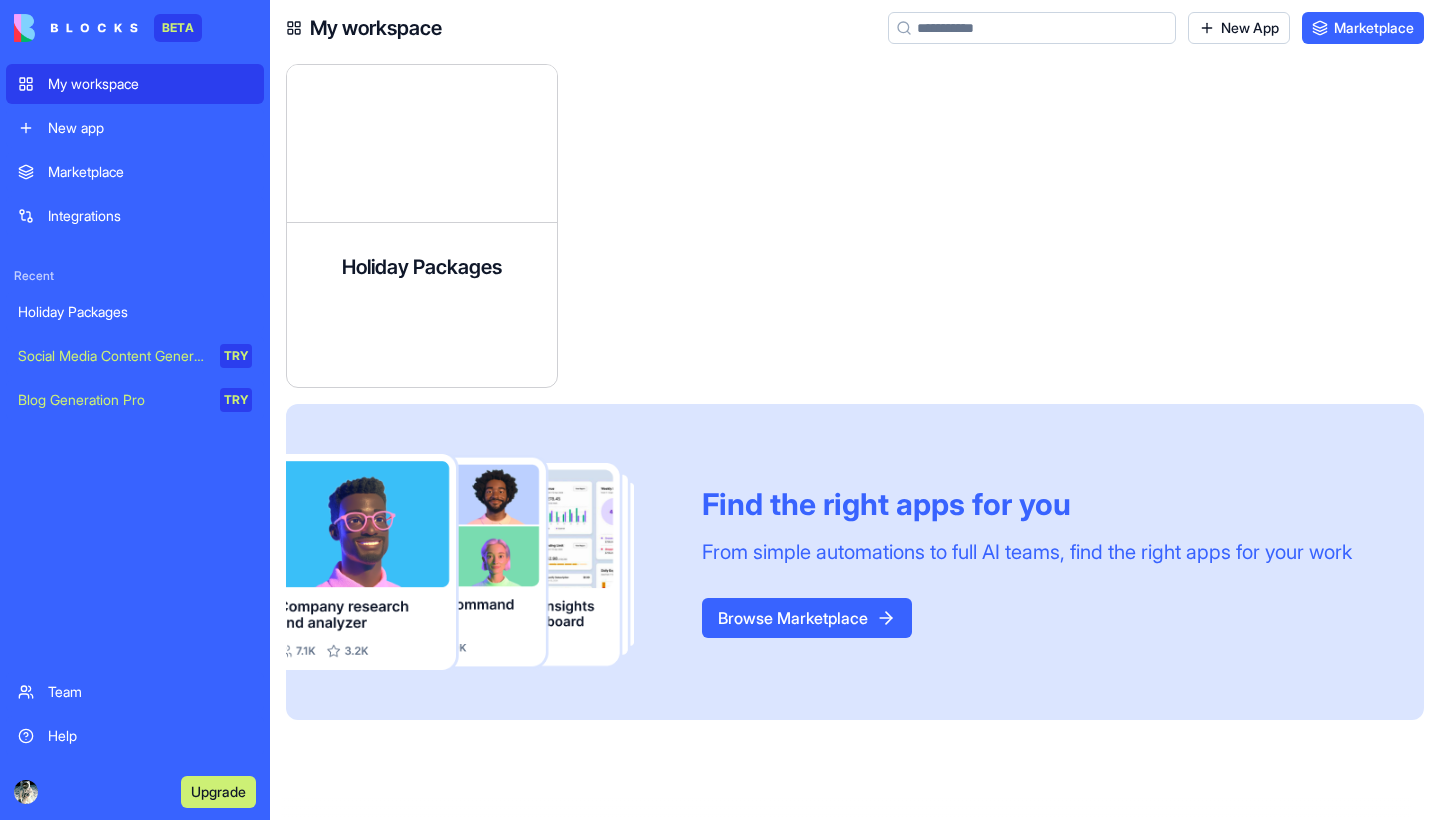 scroll, scrollTop: 0, scrollLeft: 0, axis: both 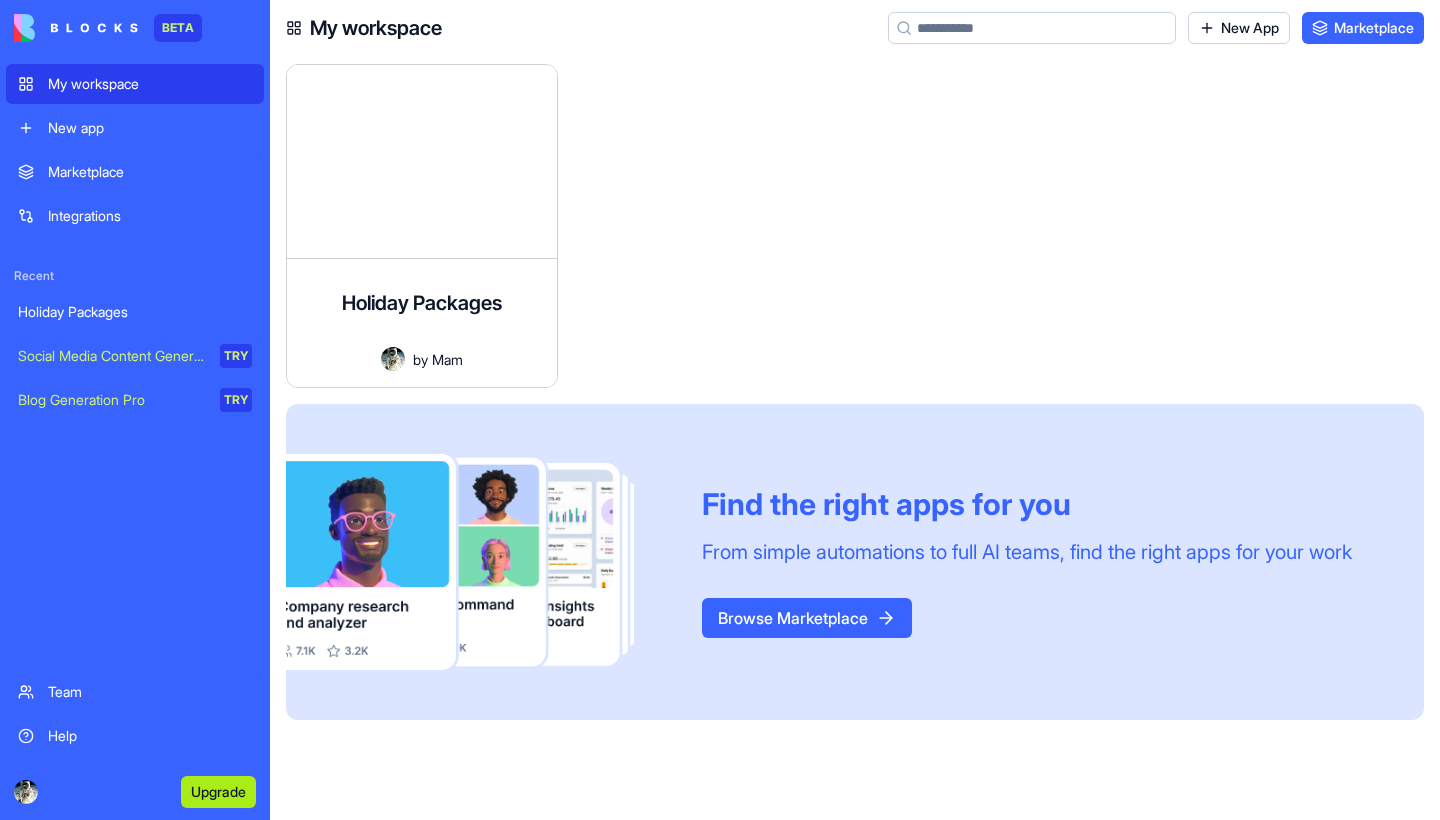 click on "Upgrade" at bounding box center (218, 792) 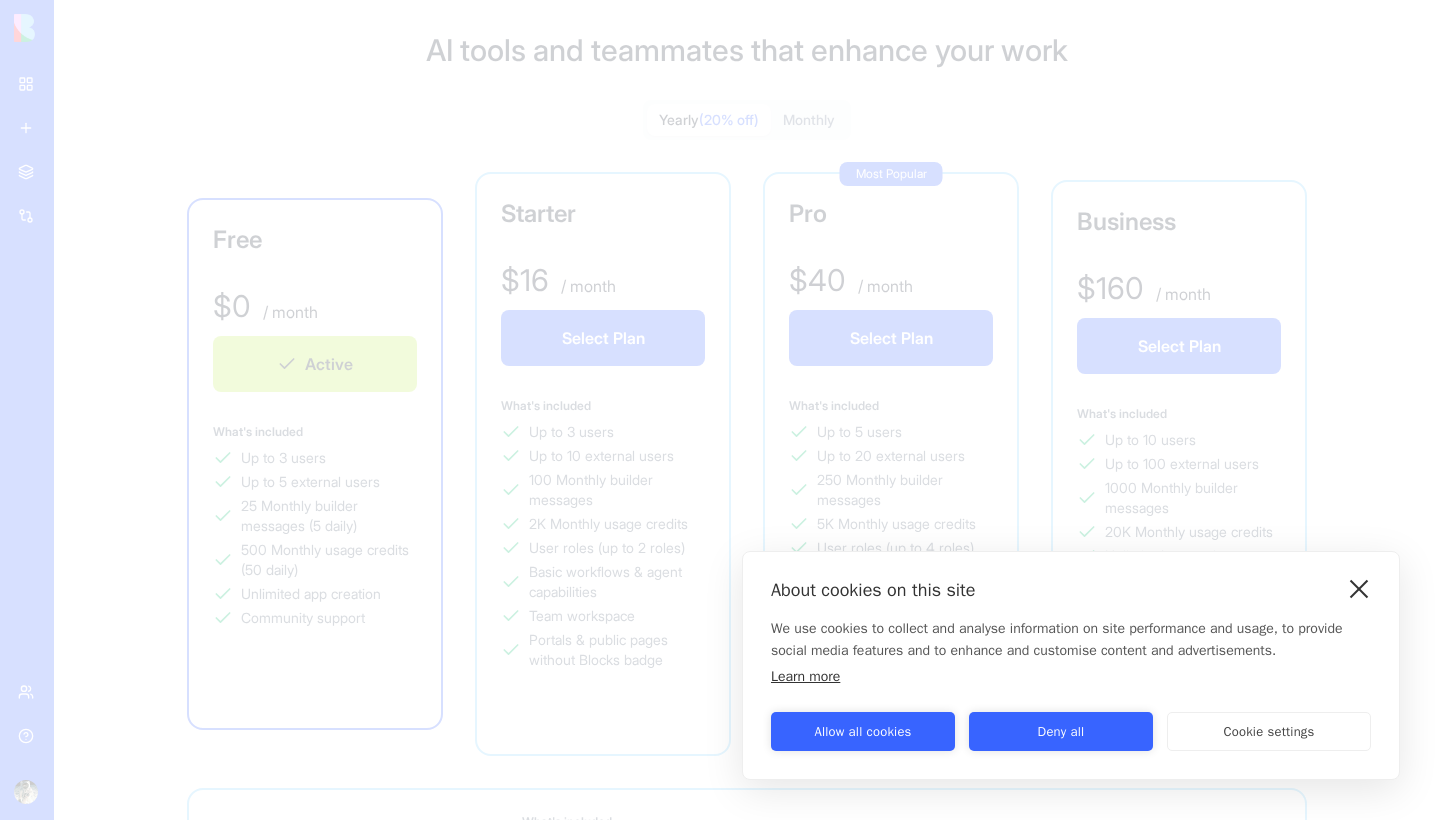 click at bounding box center [1359, 588] 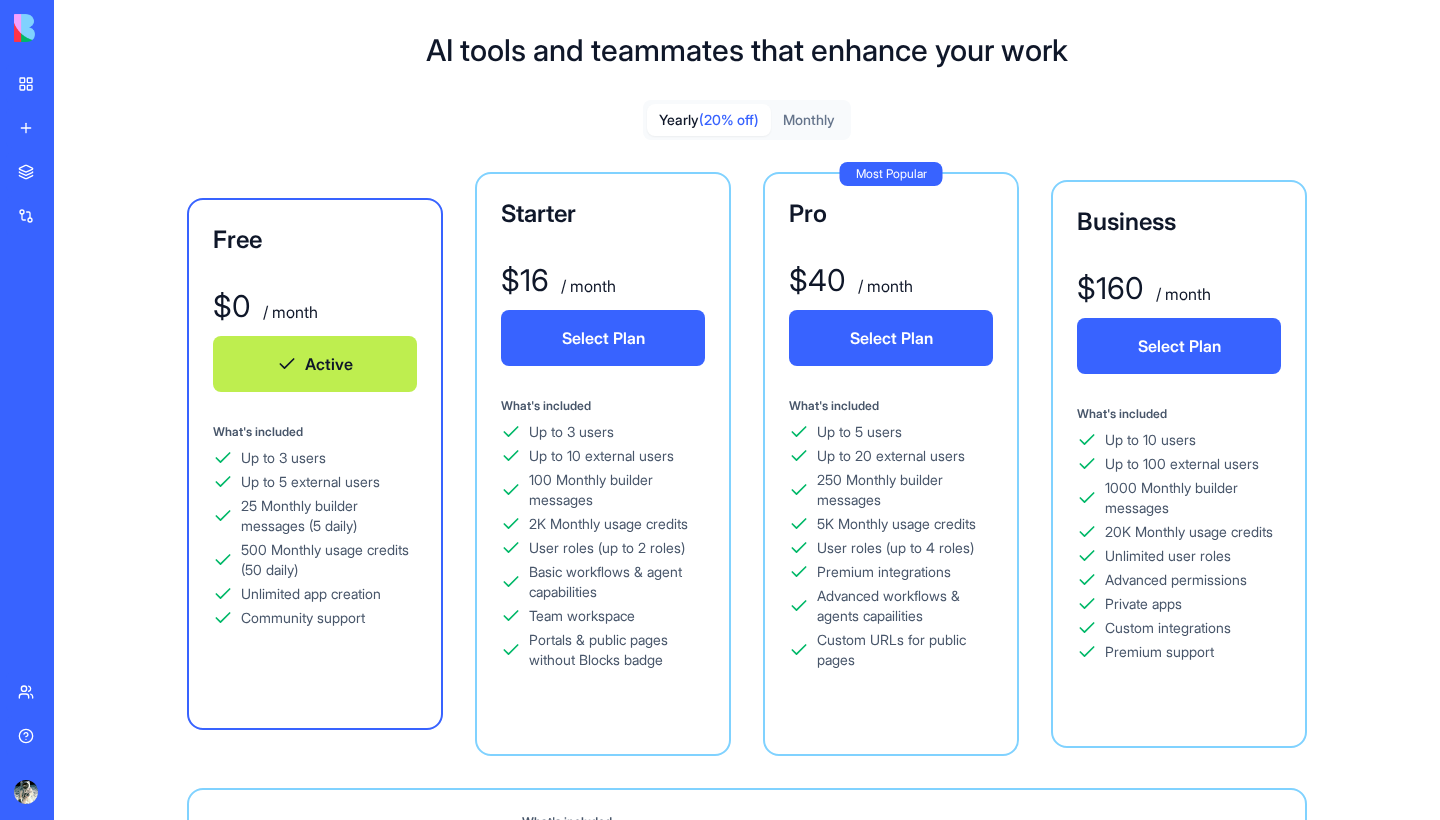 scroll, scrollTop: 0, scrollLeft: 0, axis: both 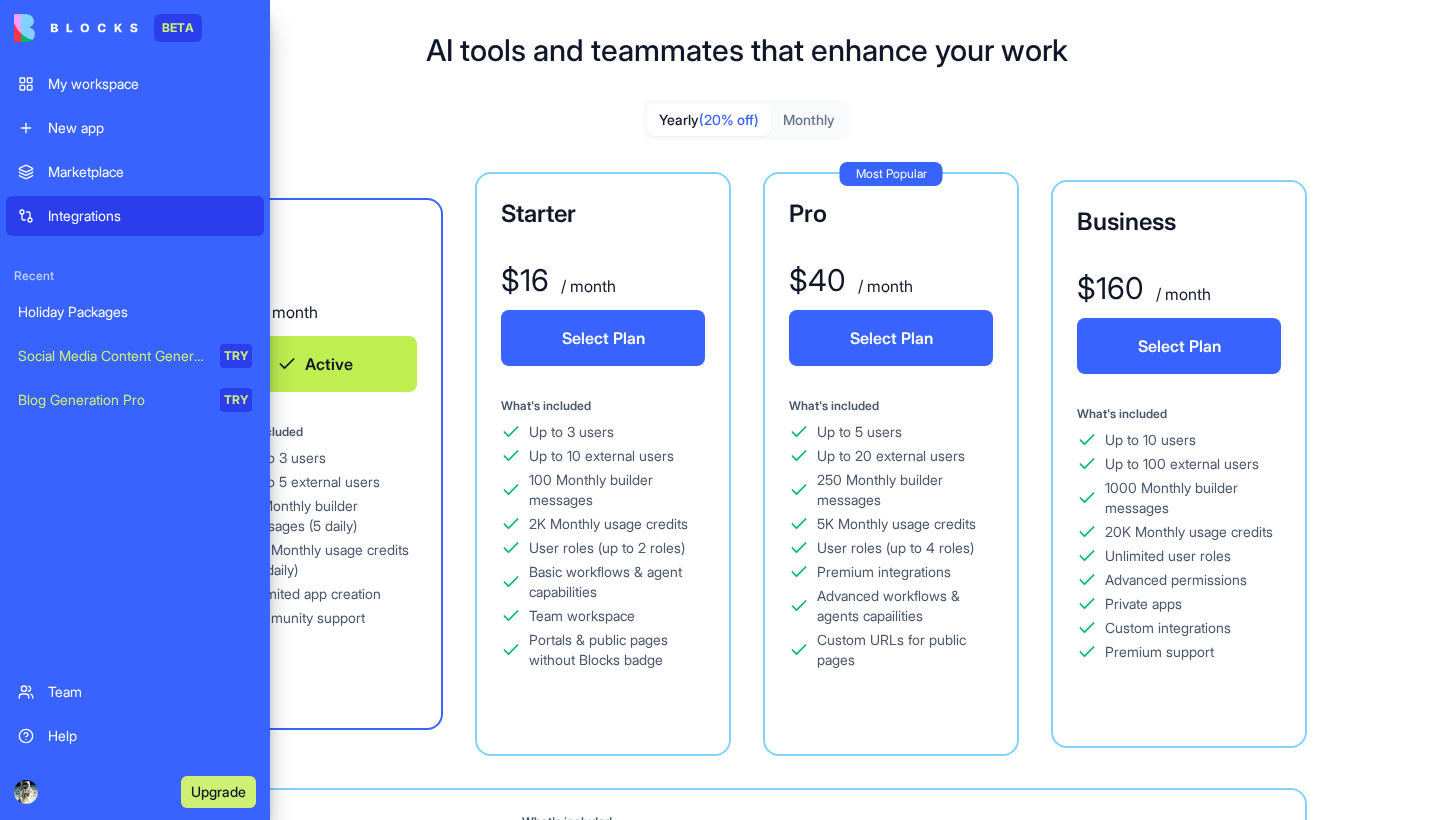 click on "Integrations" at bounding box center (150, 216) 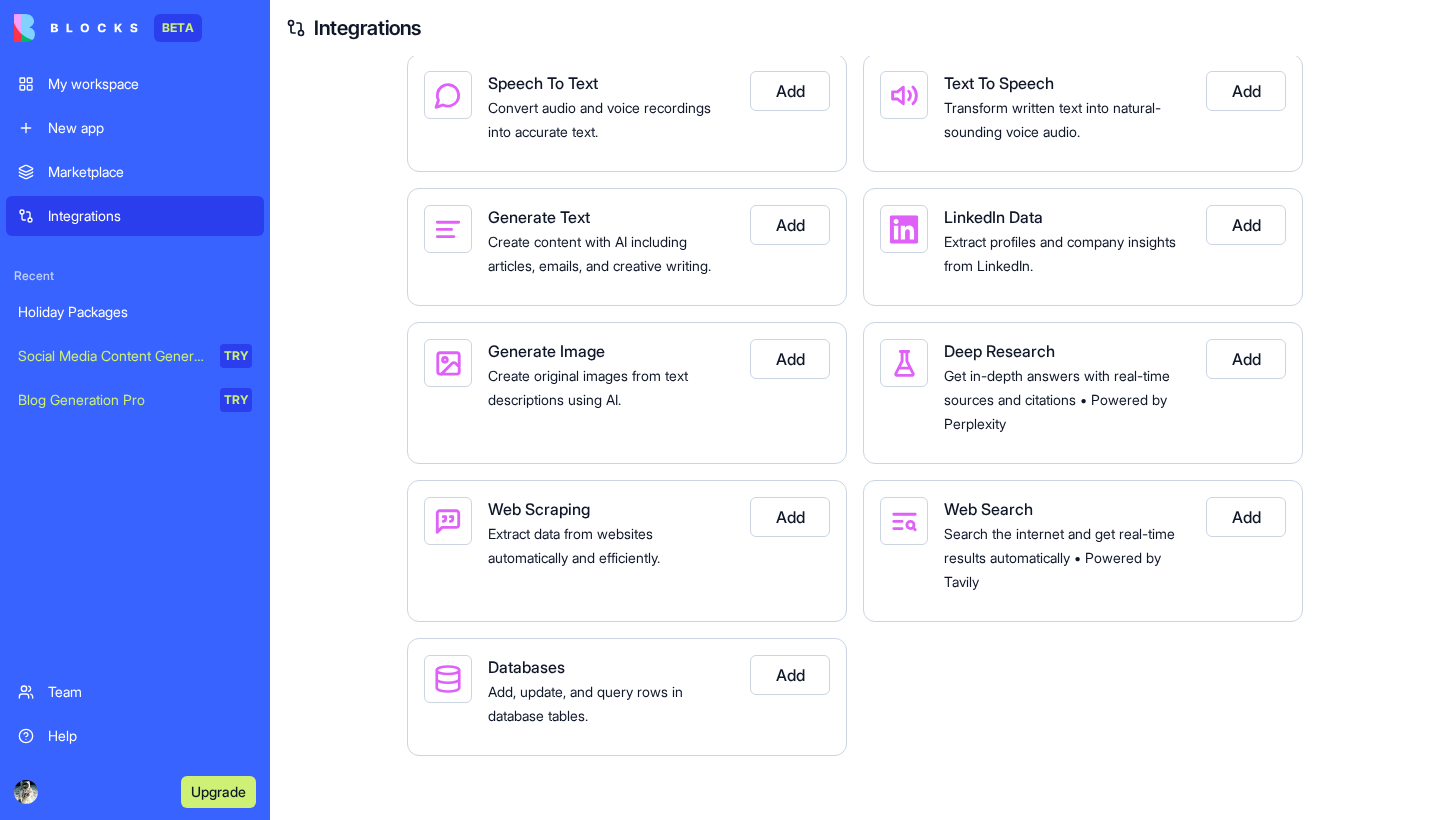 scroll, scrollTop: 1800, scrollLeft: 0, axis: vertical 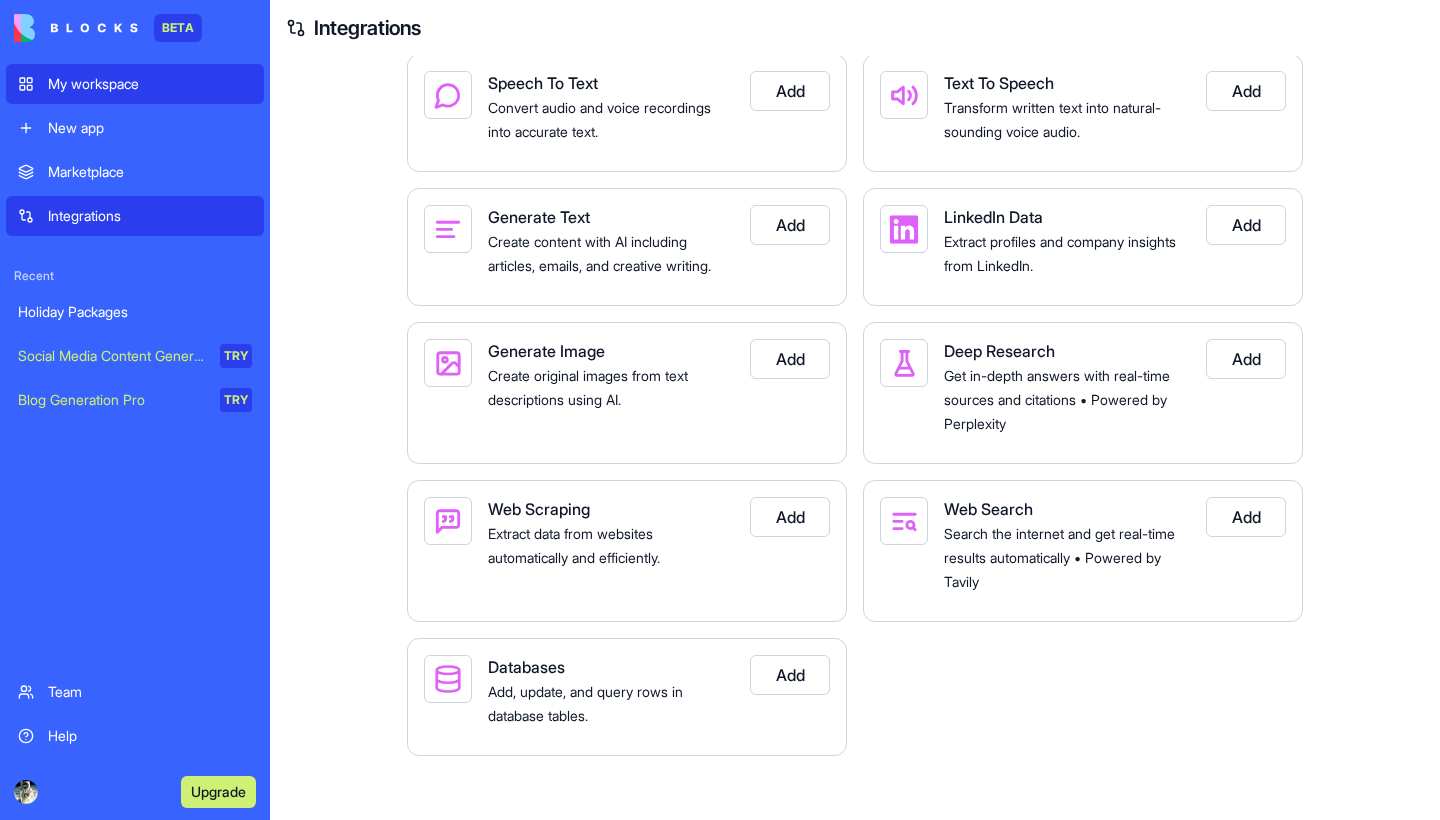click on "My workspace" at bounding box center [150, 84] 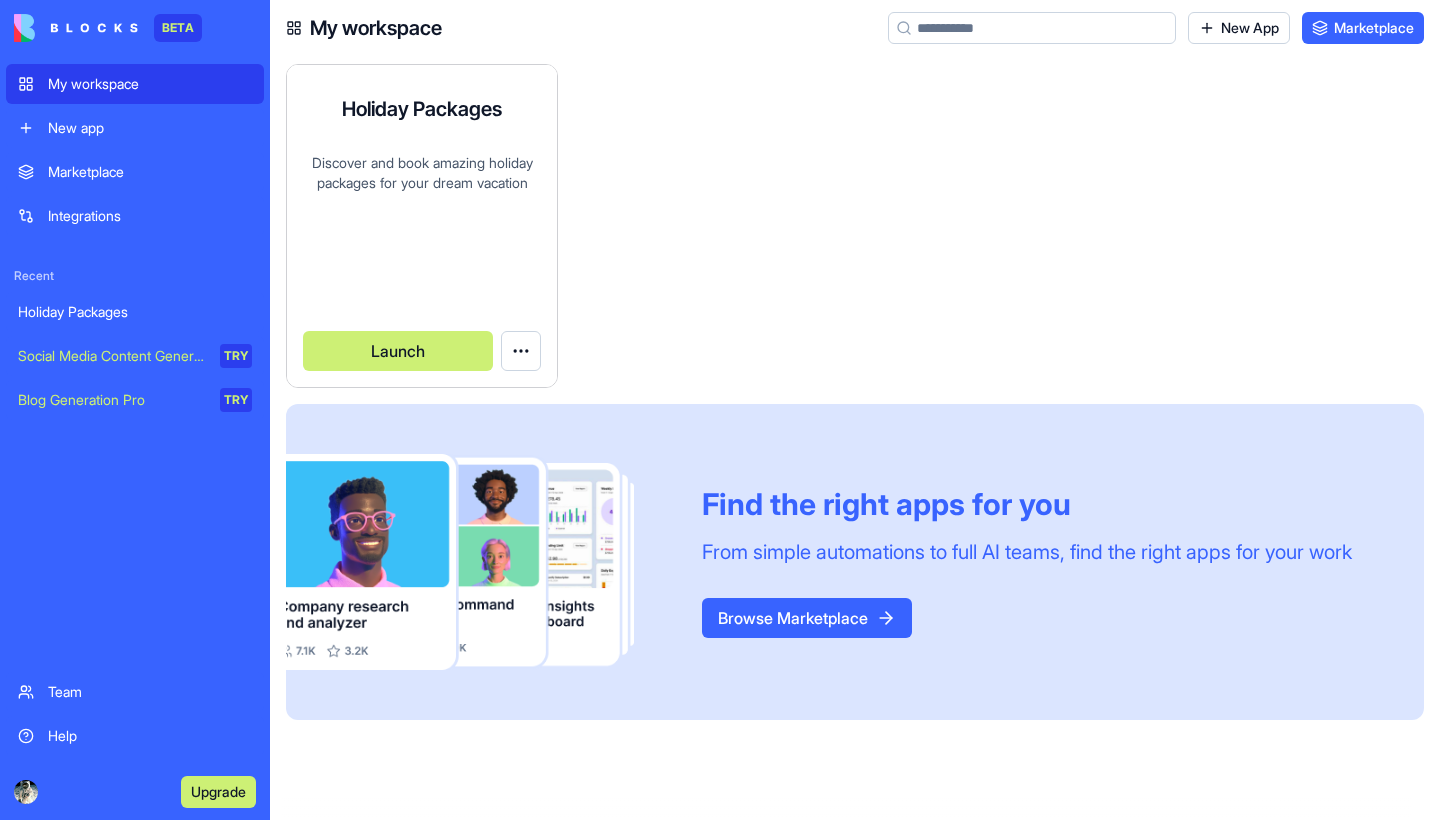 click on "Discover and book amazing holiday packages for your dream vacation" at bounding box center [422, 222] 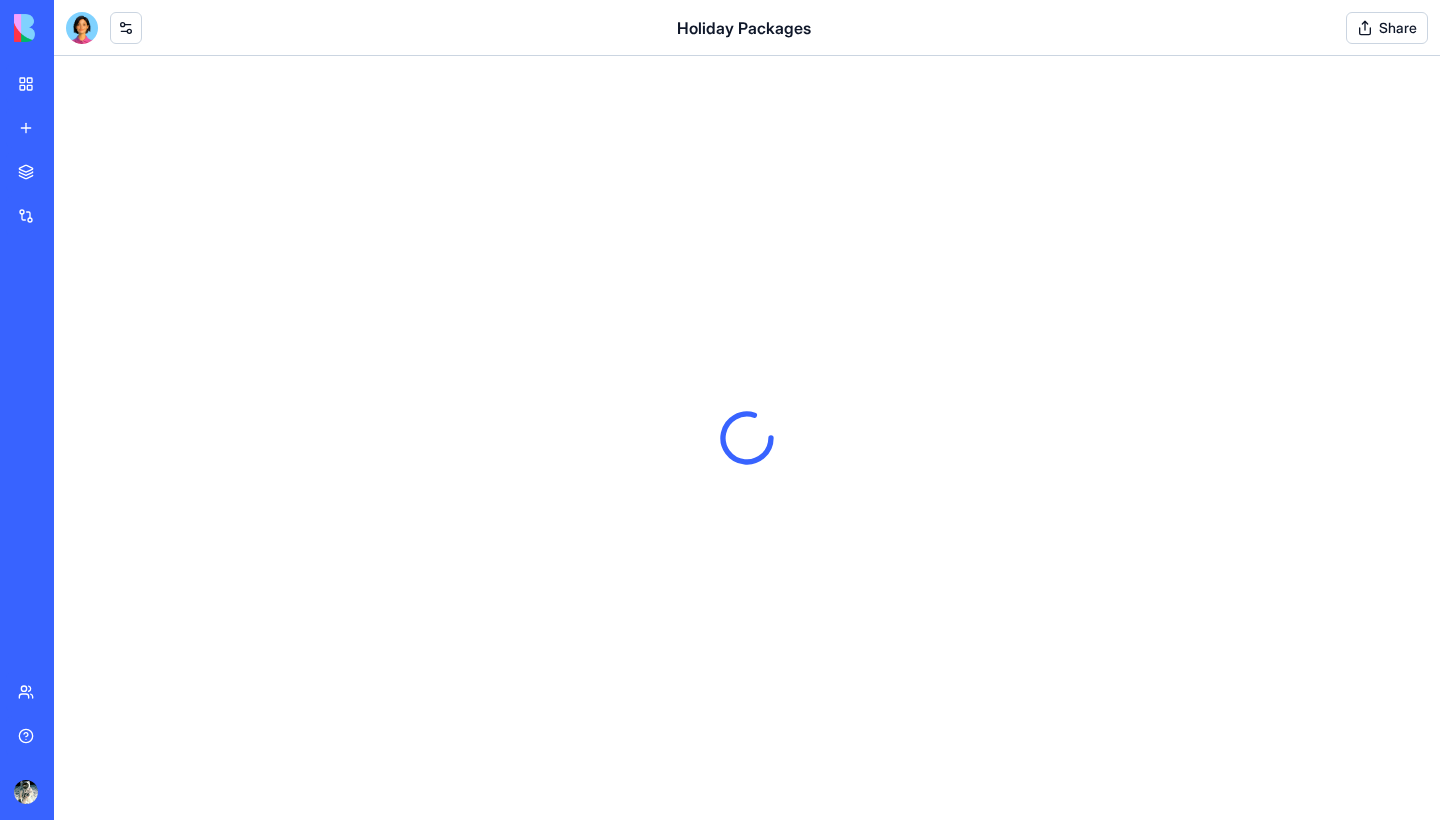 scroll, scrollTop: 0, scrollLeft: 0, axis: both 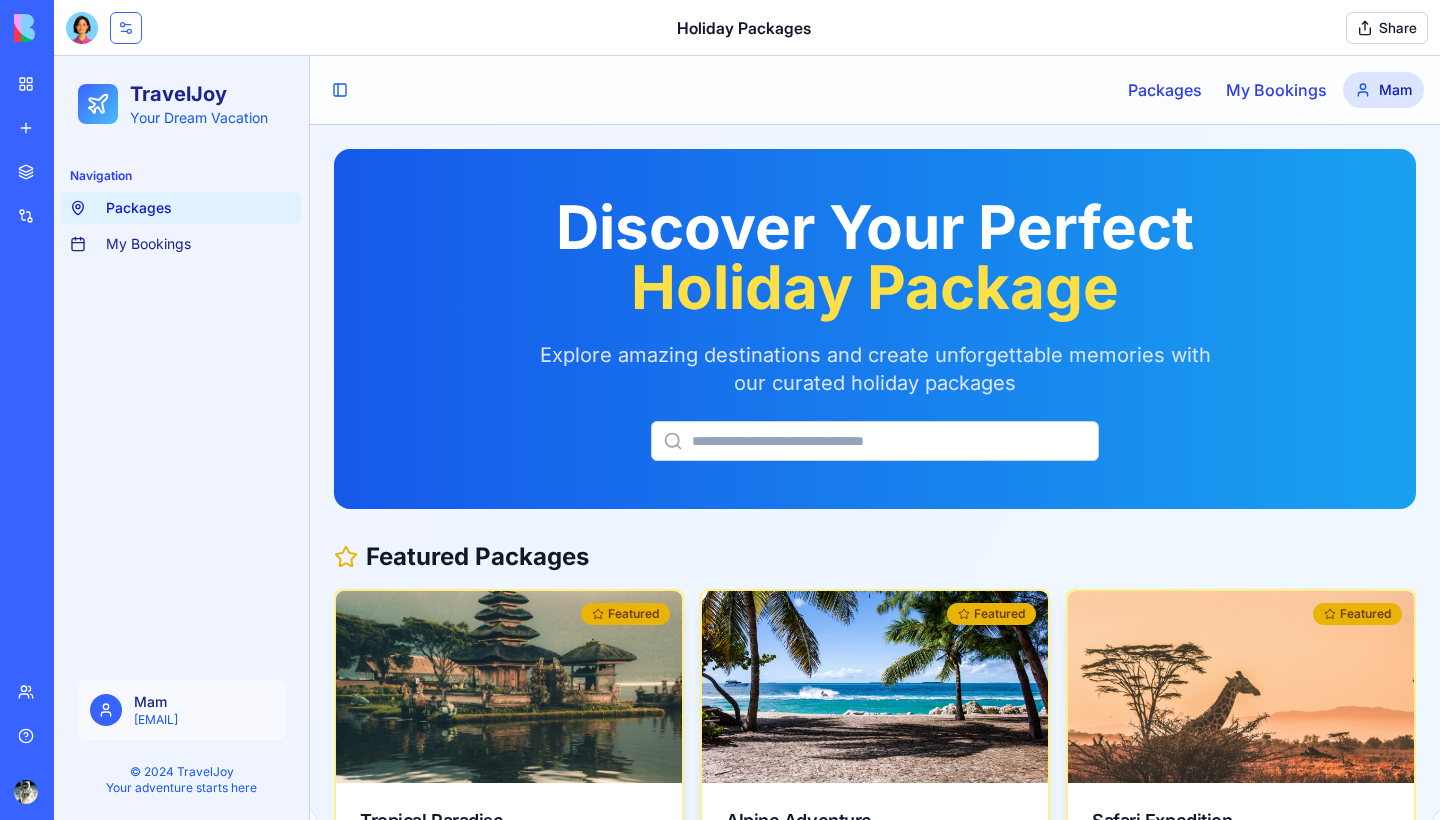 click at bounding box center (126, 28) 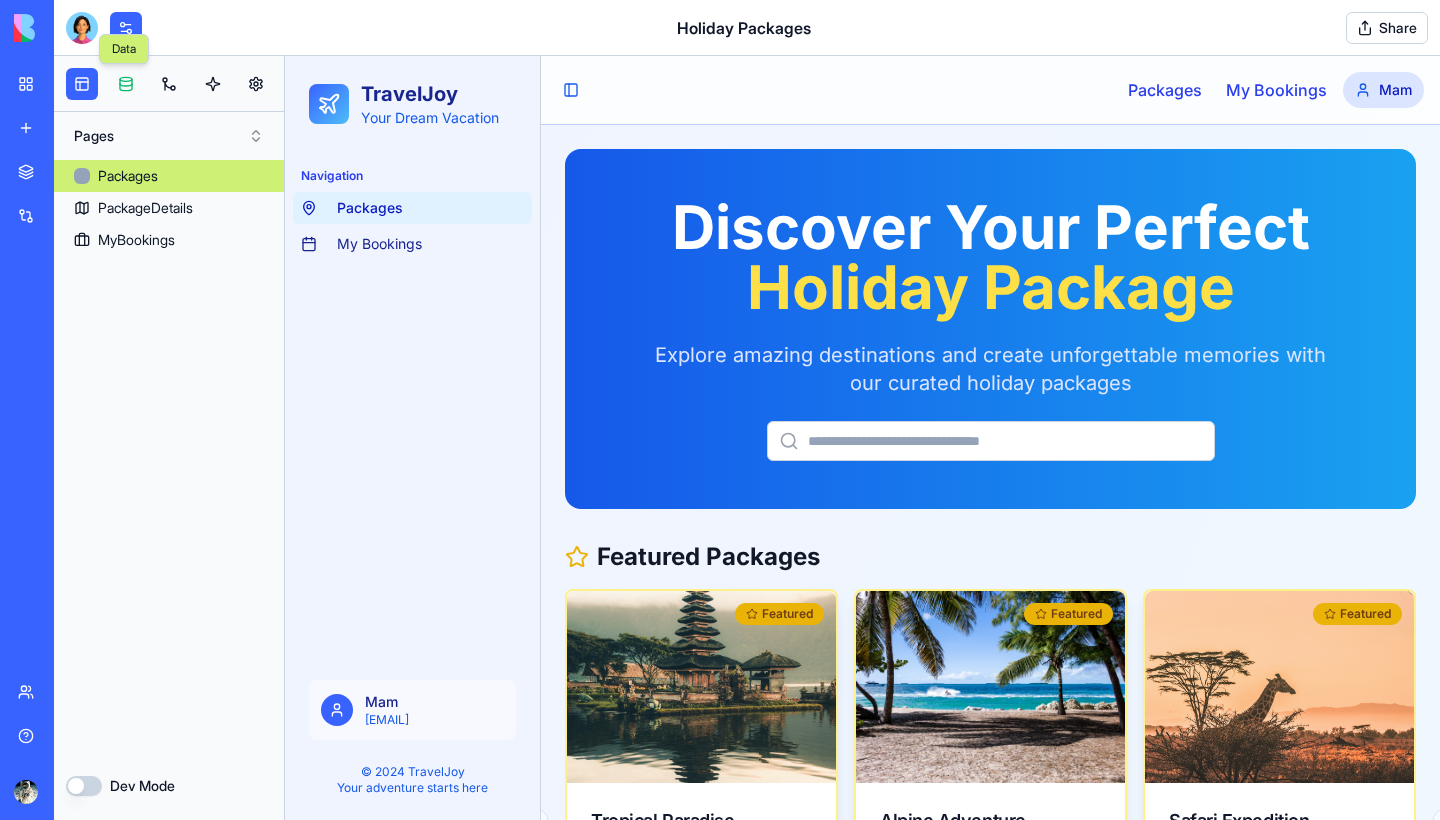 click at bounding box center [126, 84] 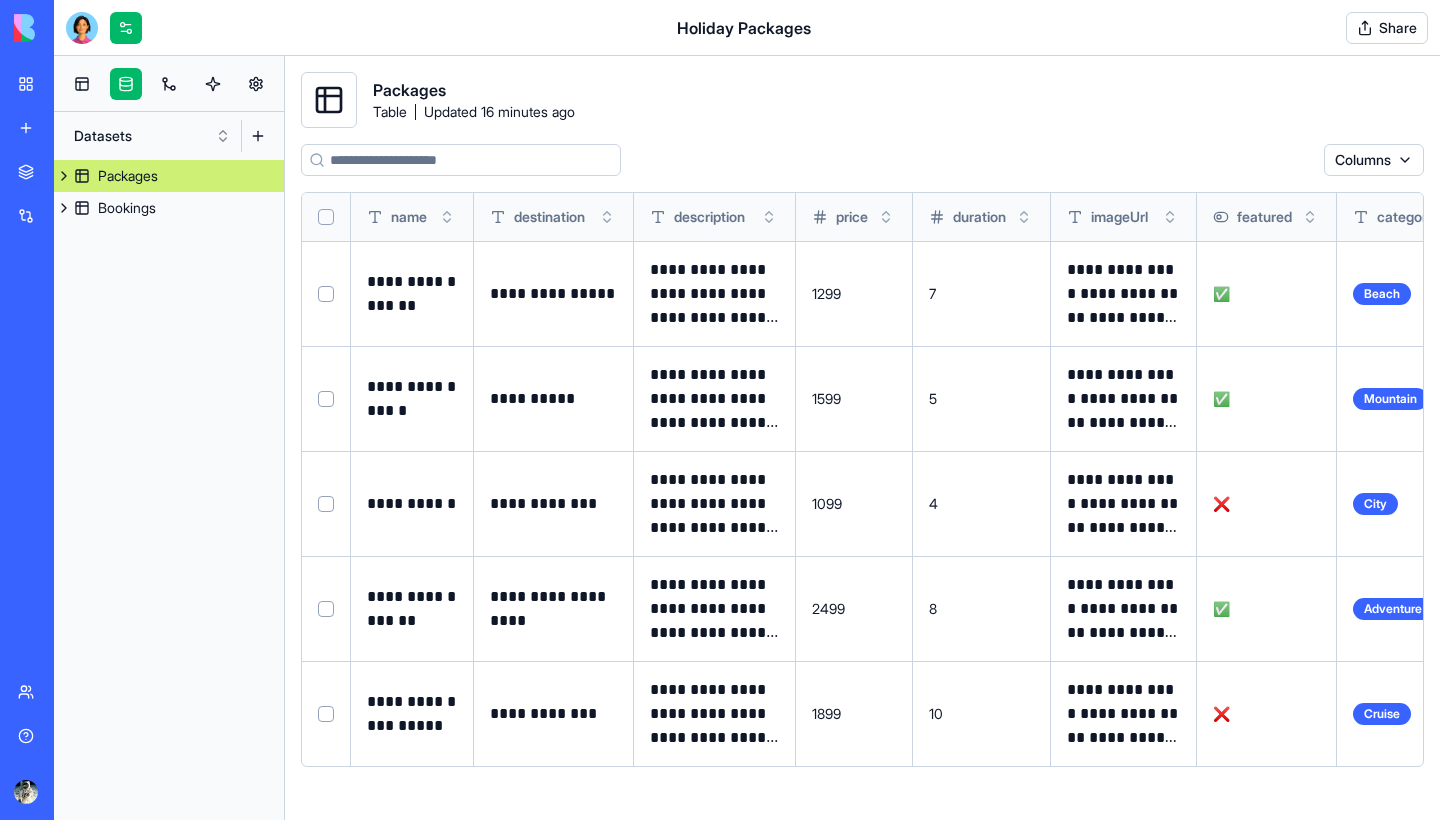 click at bounding box center [64, 176] 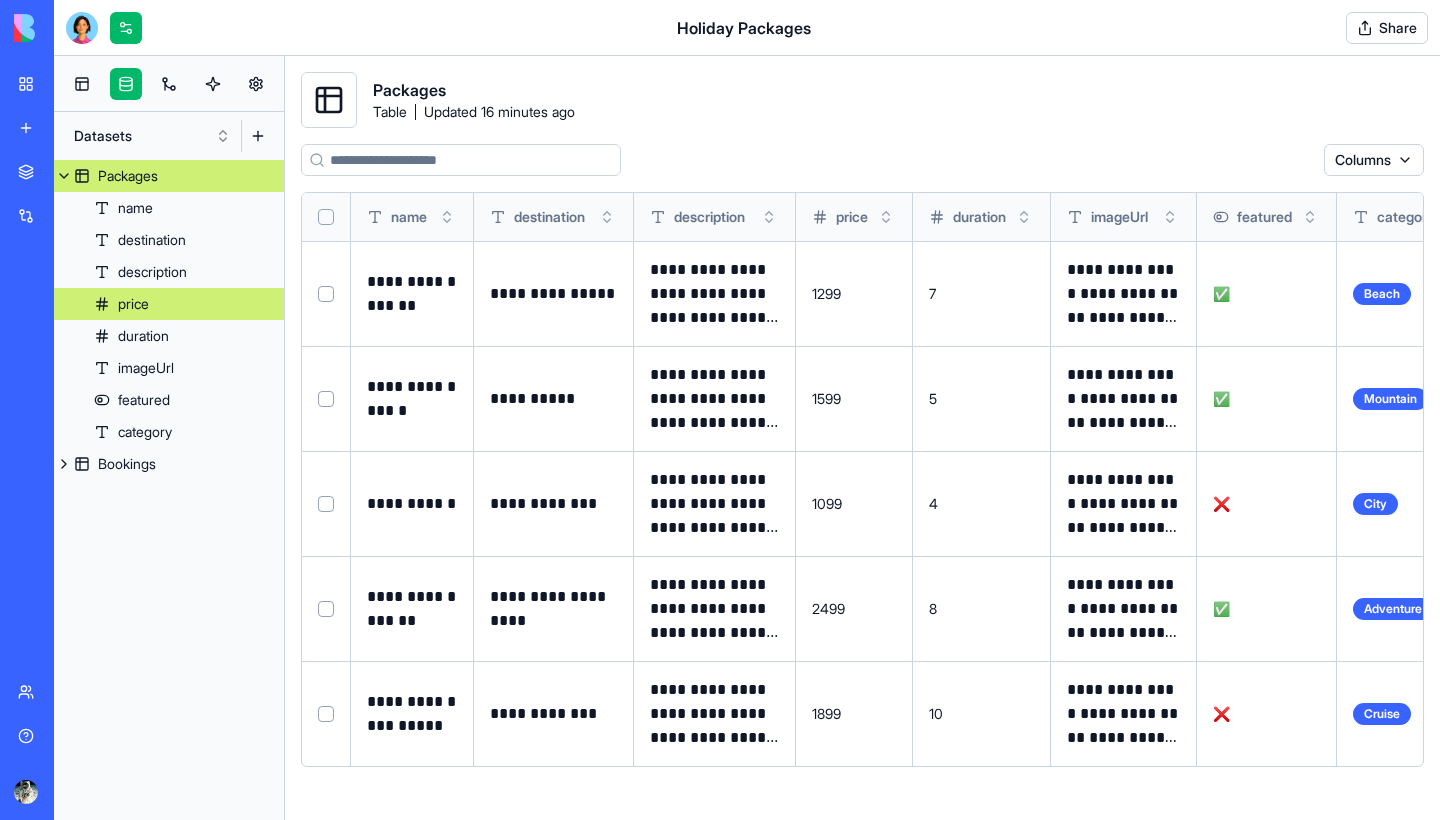 click on "price" at bounding box center (133, 304) 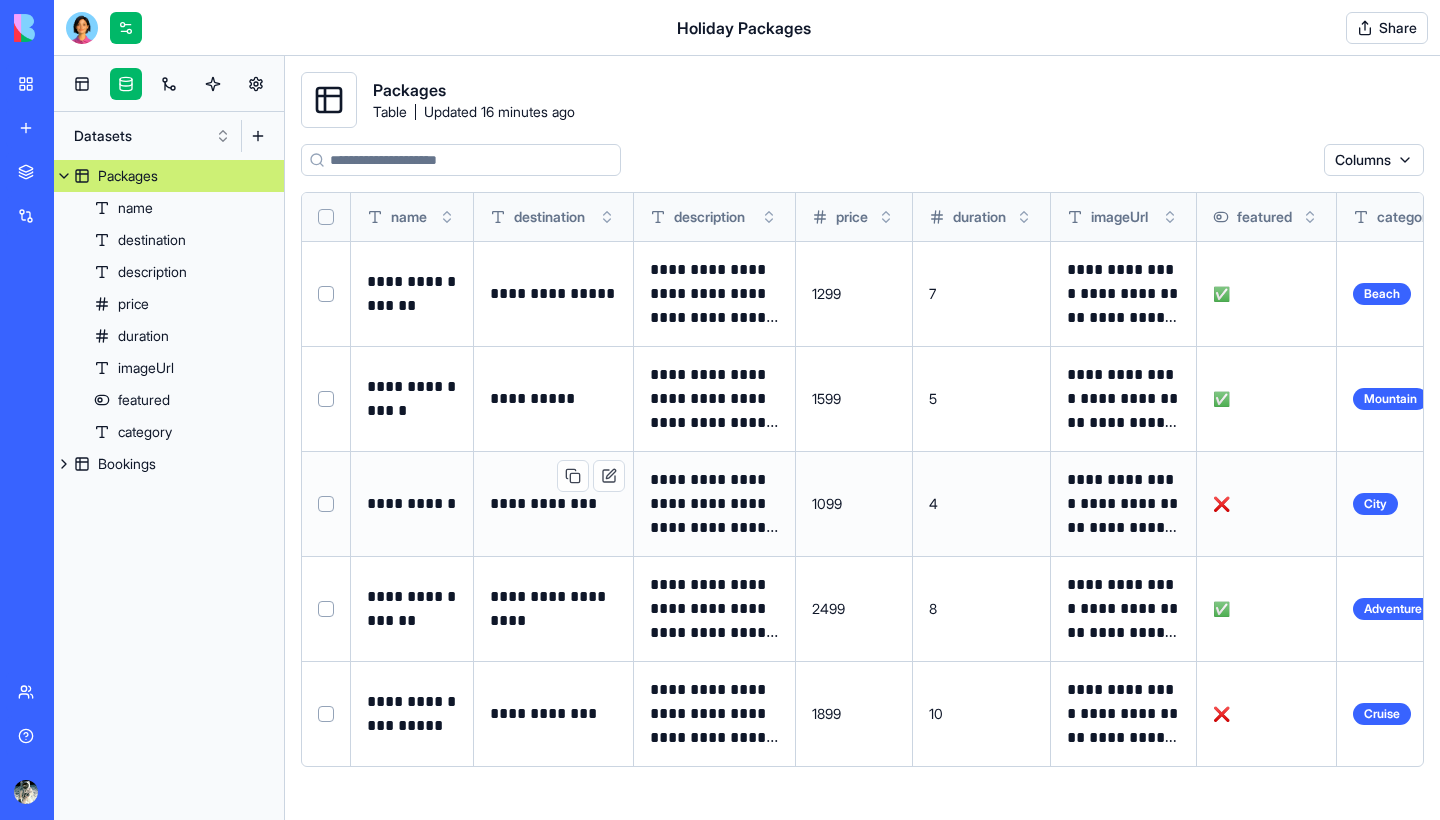 scroll, scrollTop: 0, scrollLeft: 0, axis: both 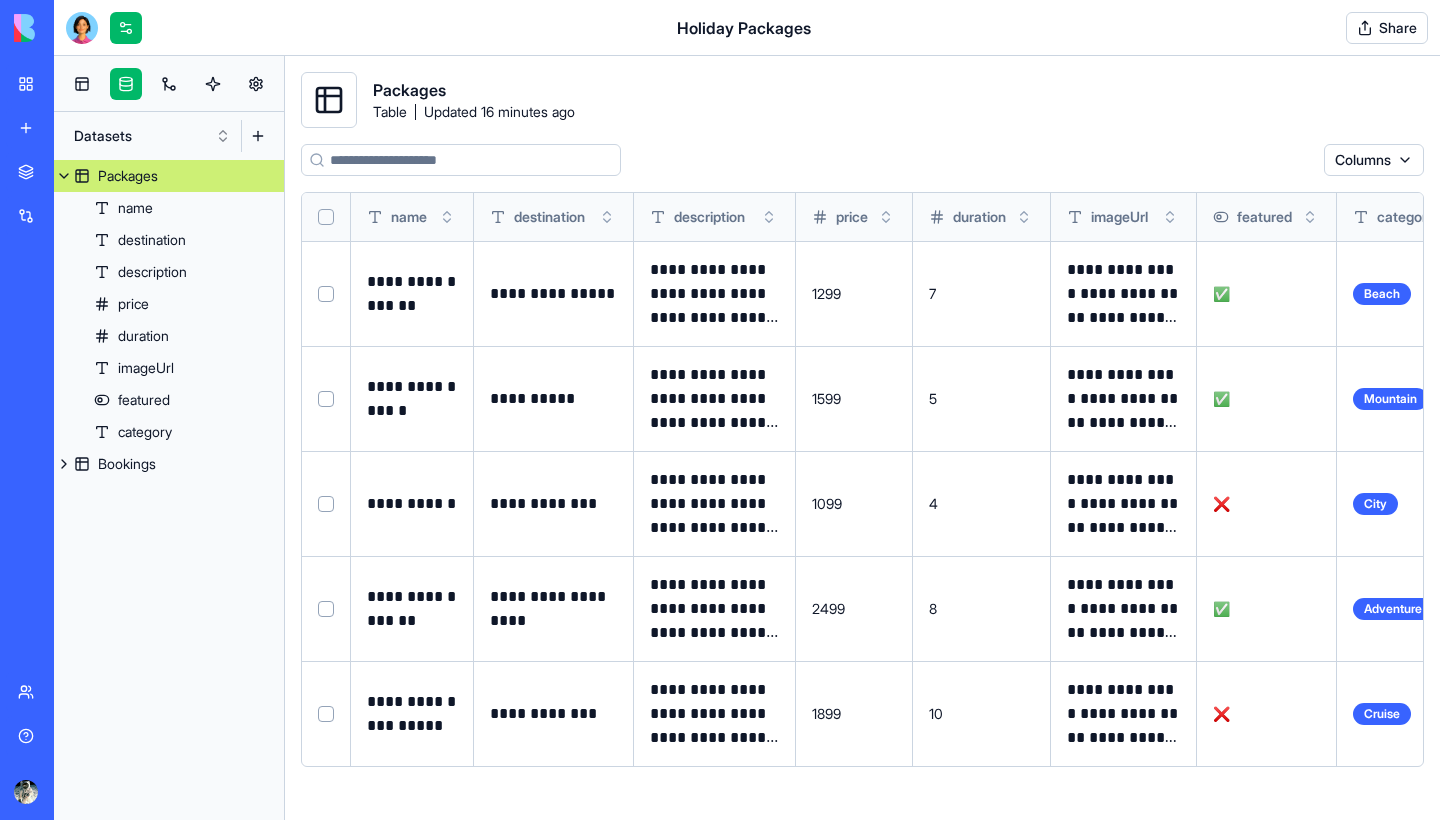 click at bounding box center (64, 176) 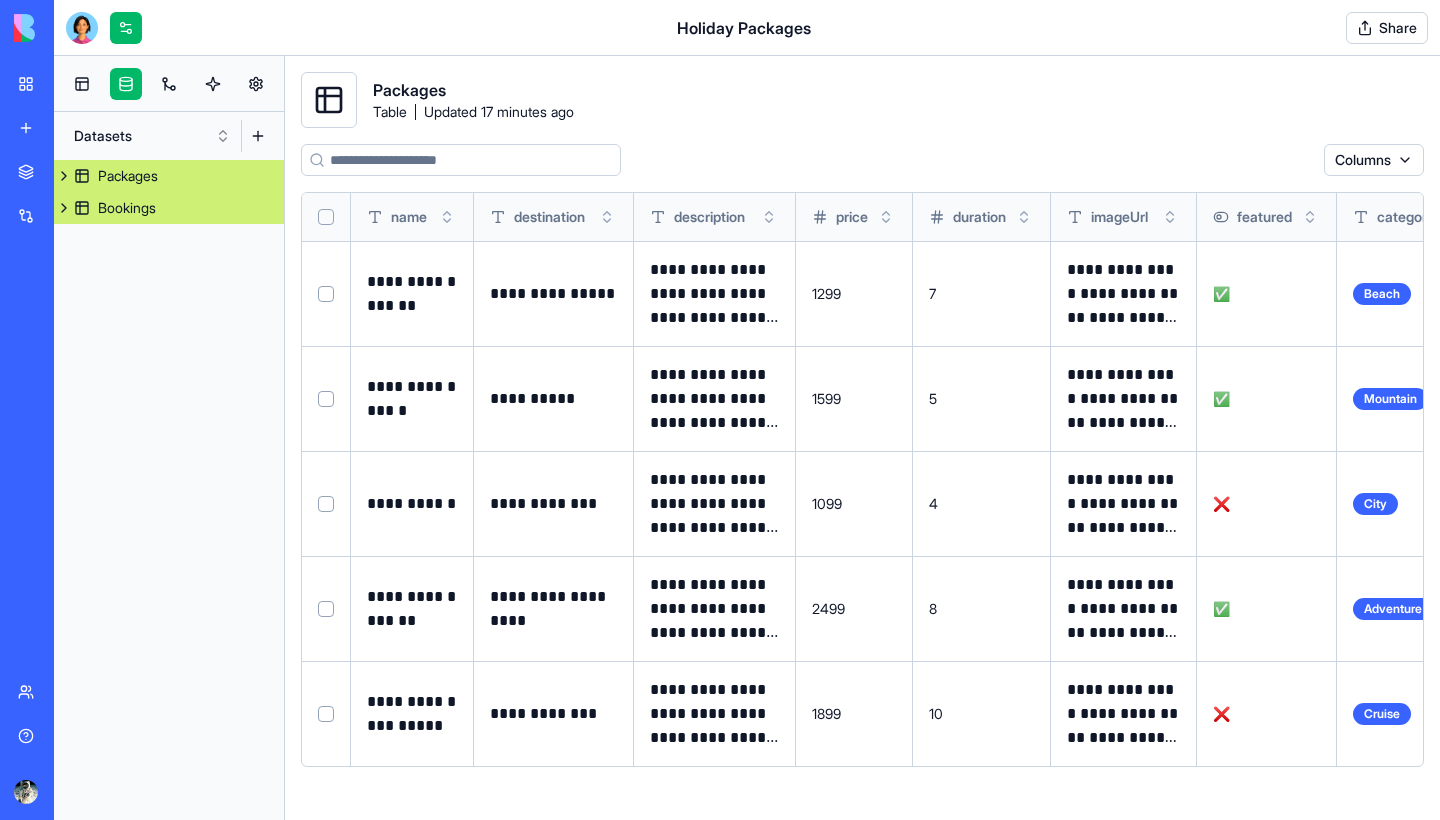 click at bounding box center (64, 208) 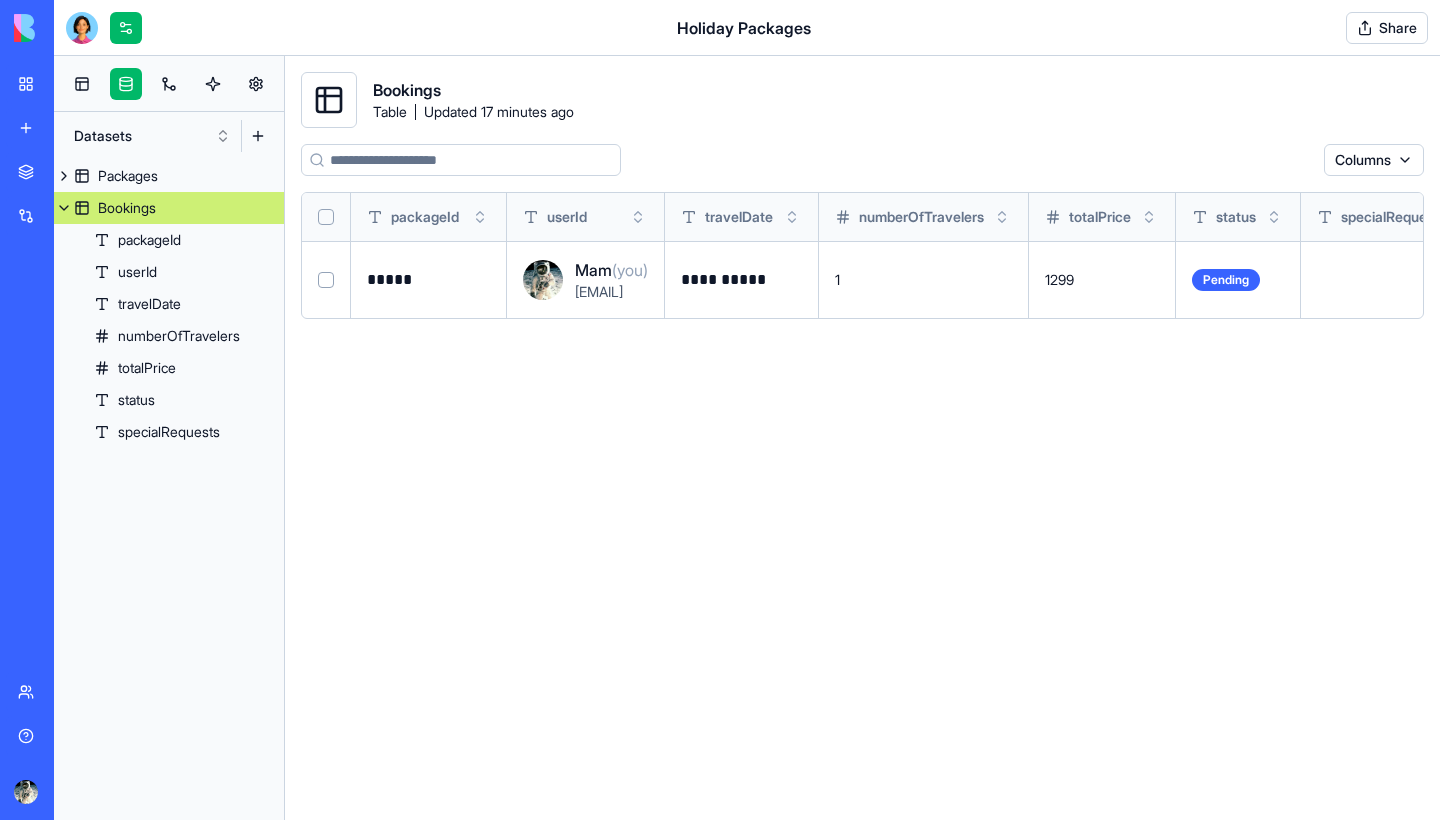click at bounding box center (64, 208) 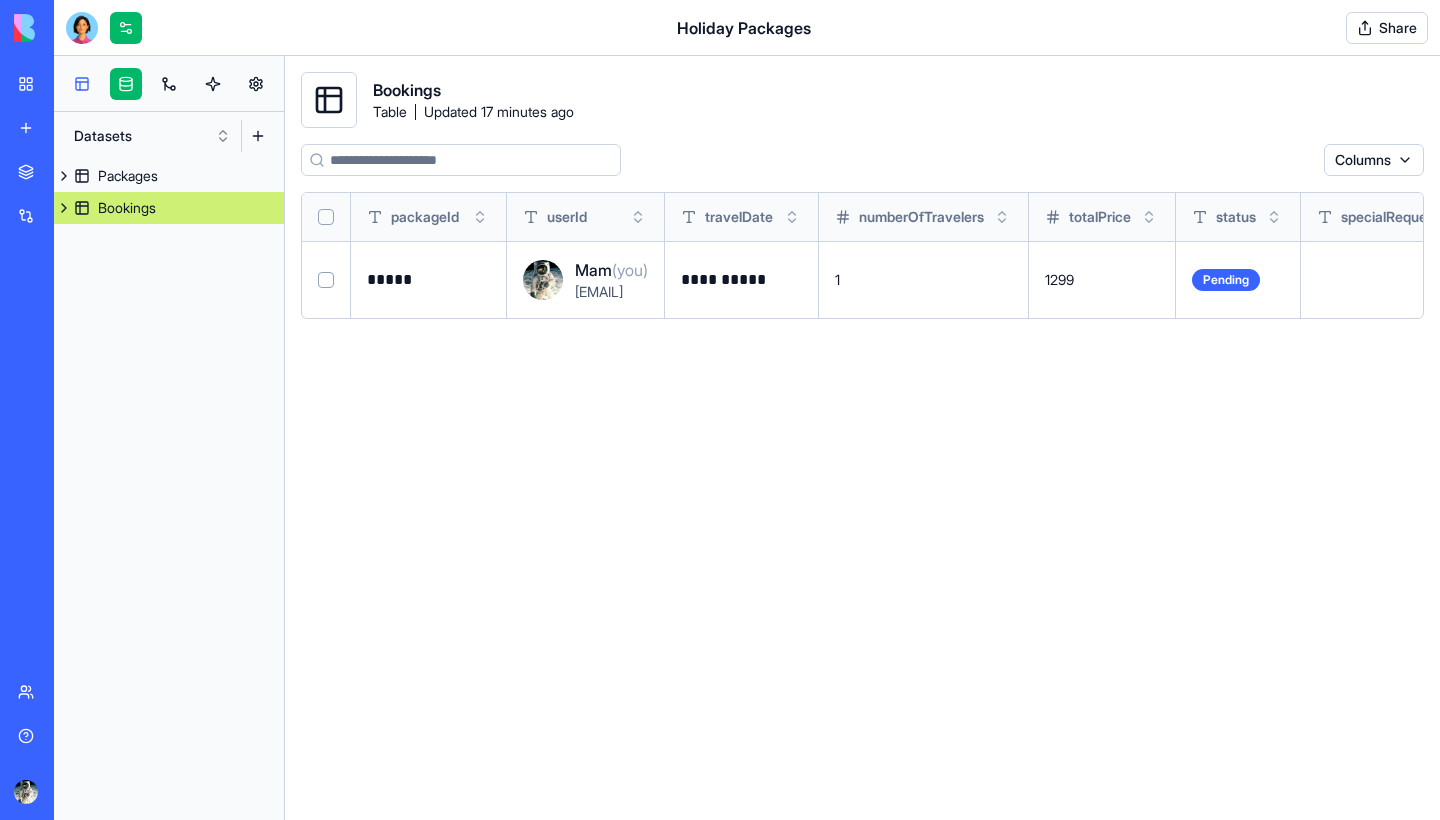 click at bounding box center (82, 84) 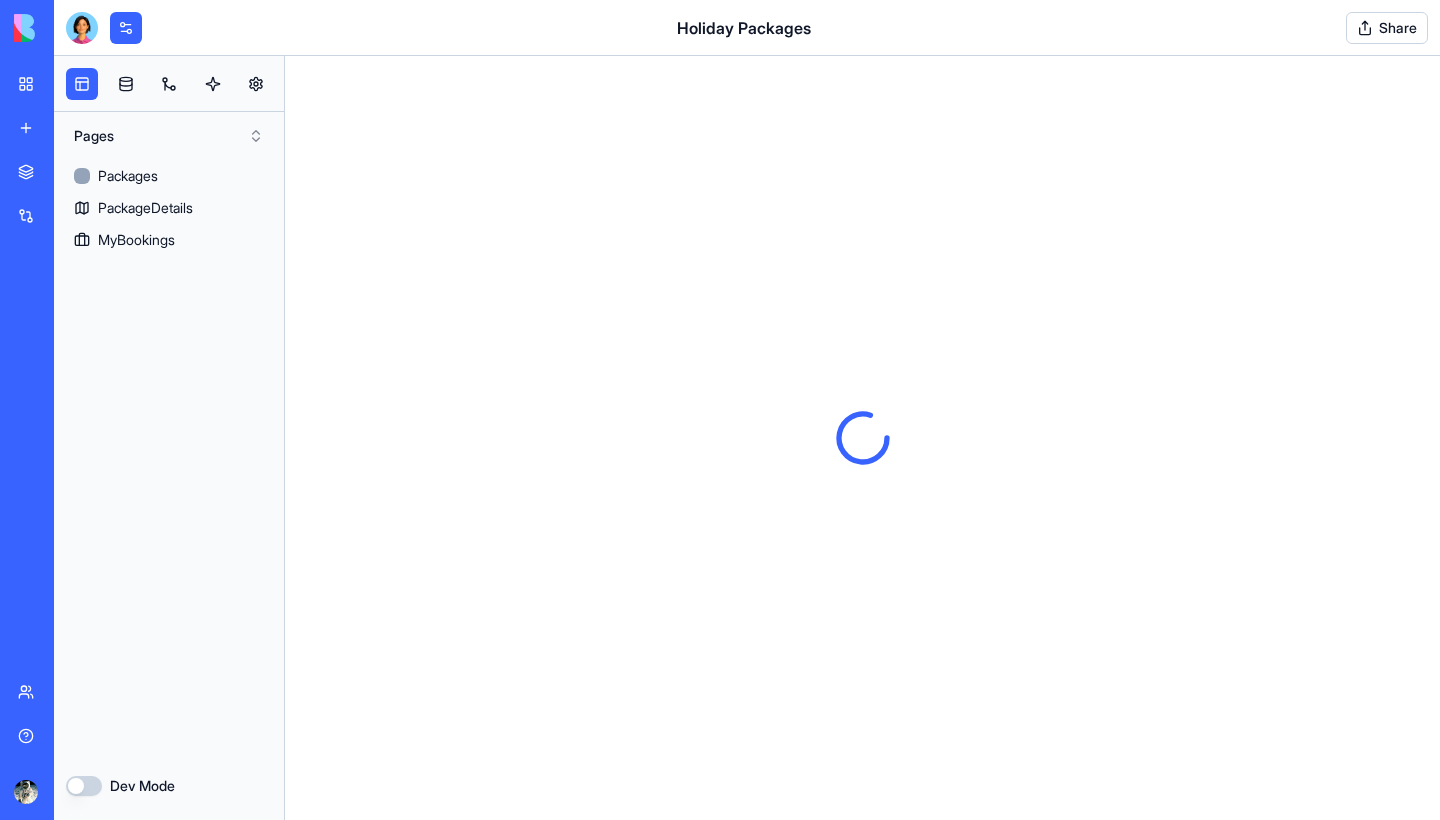 scroll, scrollTop: 0, scrollLeft: 0, axis: both 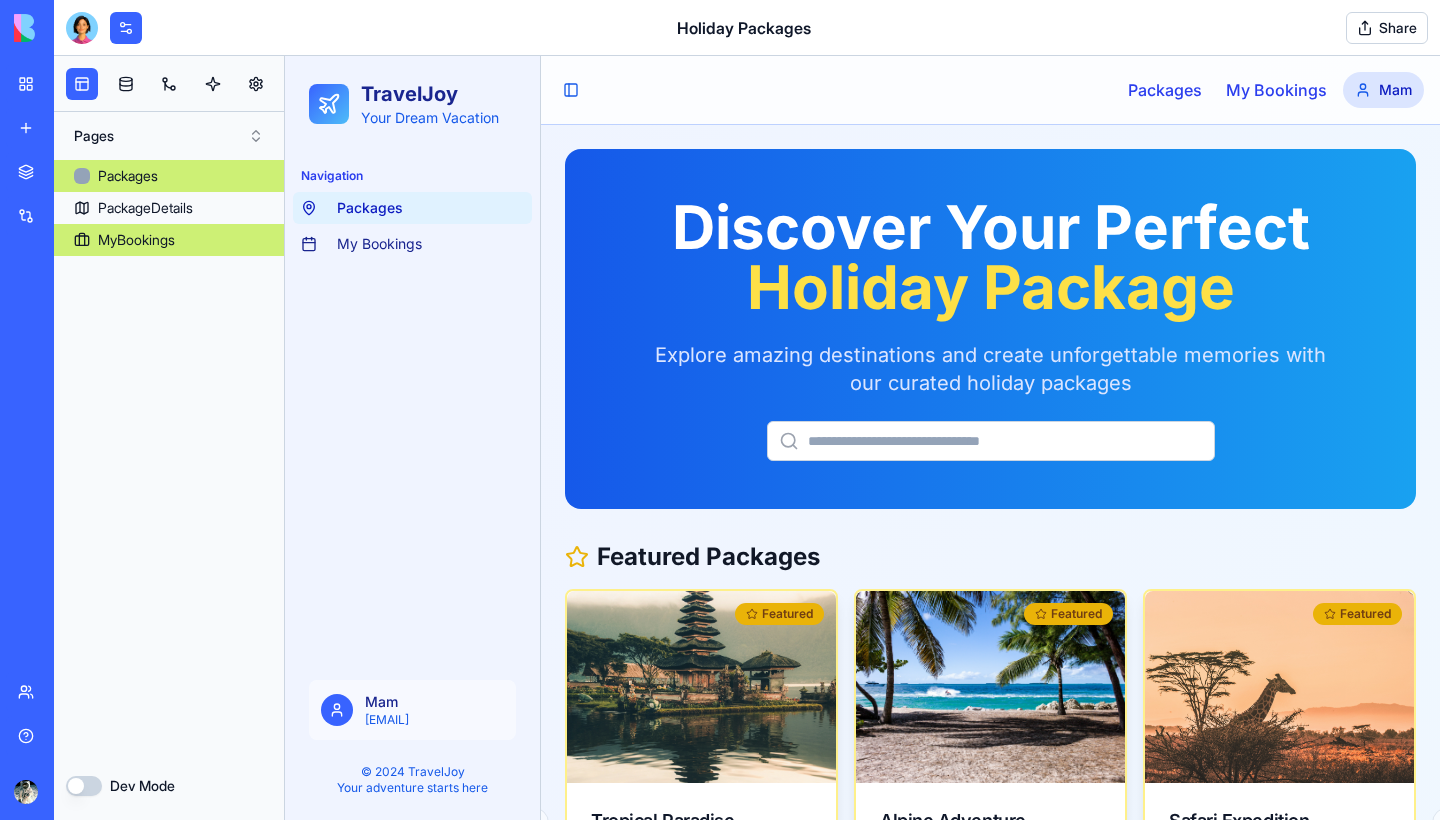 click on "MyBookings" at bounding box center [136, 240] 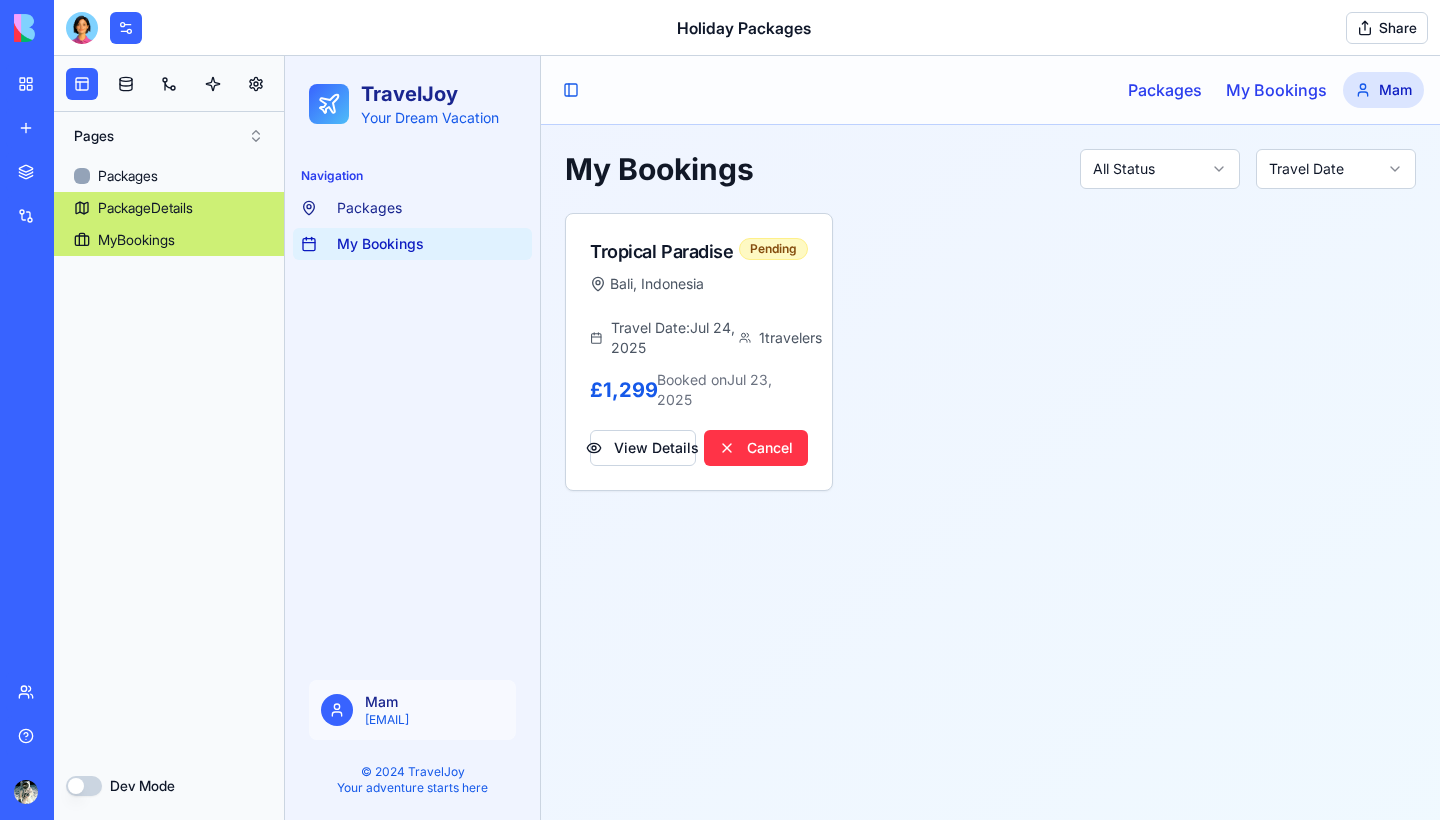 click on "PackageDetails" at bounding box center [145, 208] 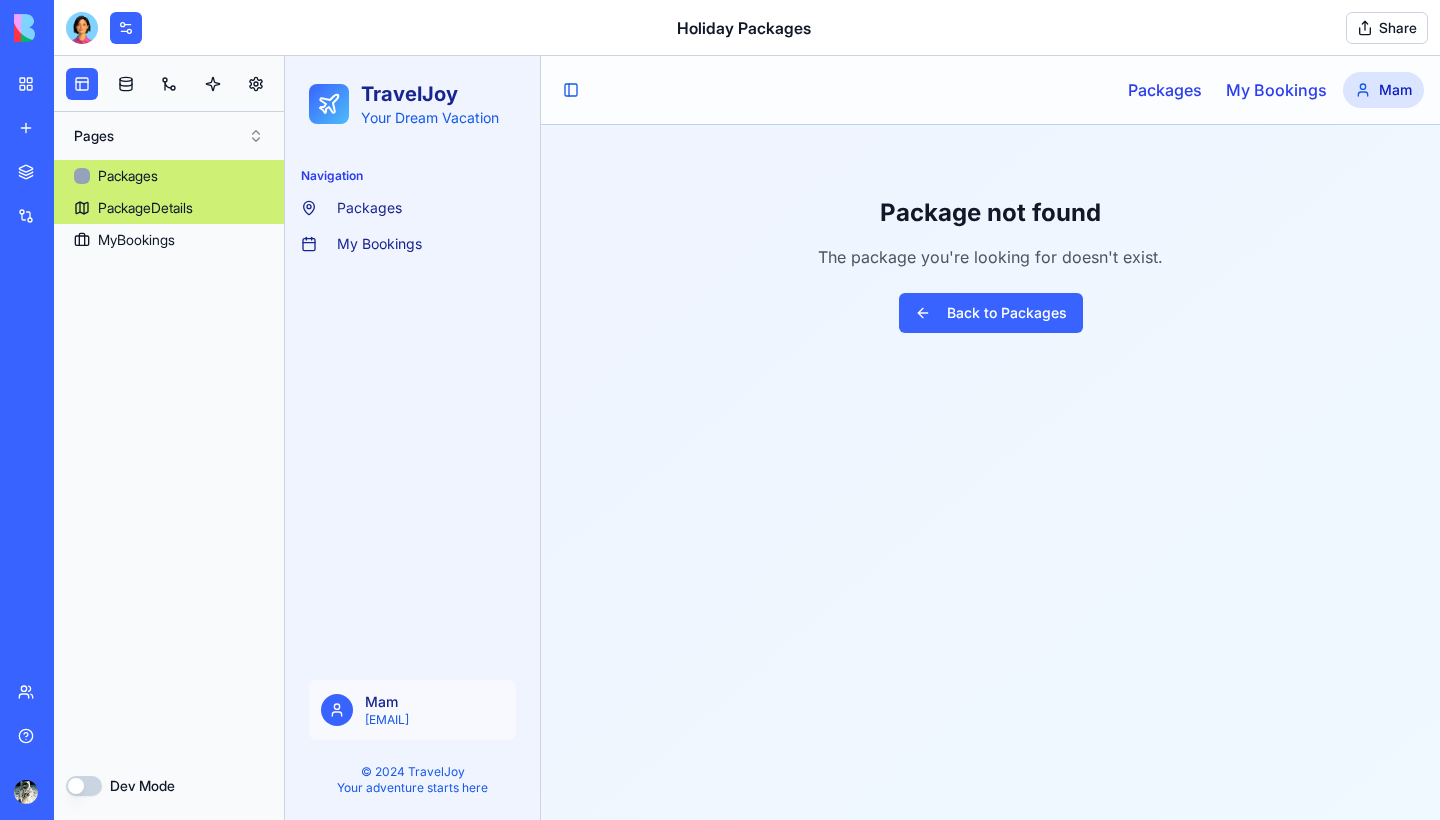 click on "Packages" at bounding box center [128, 176] 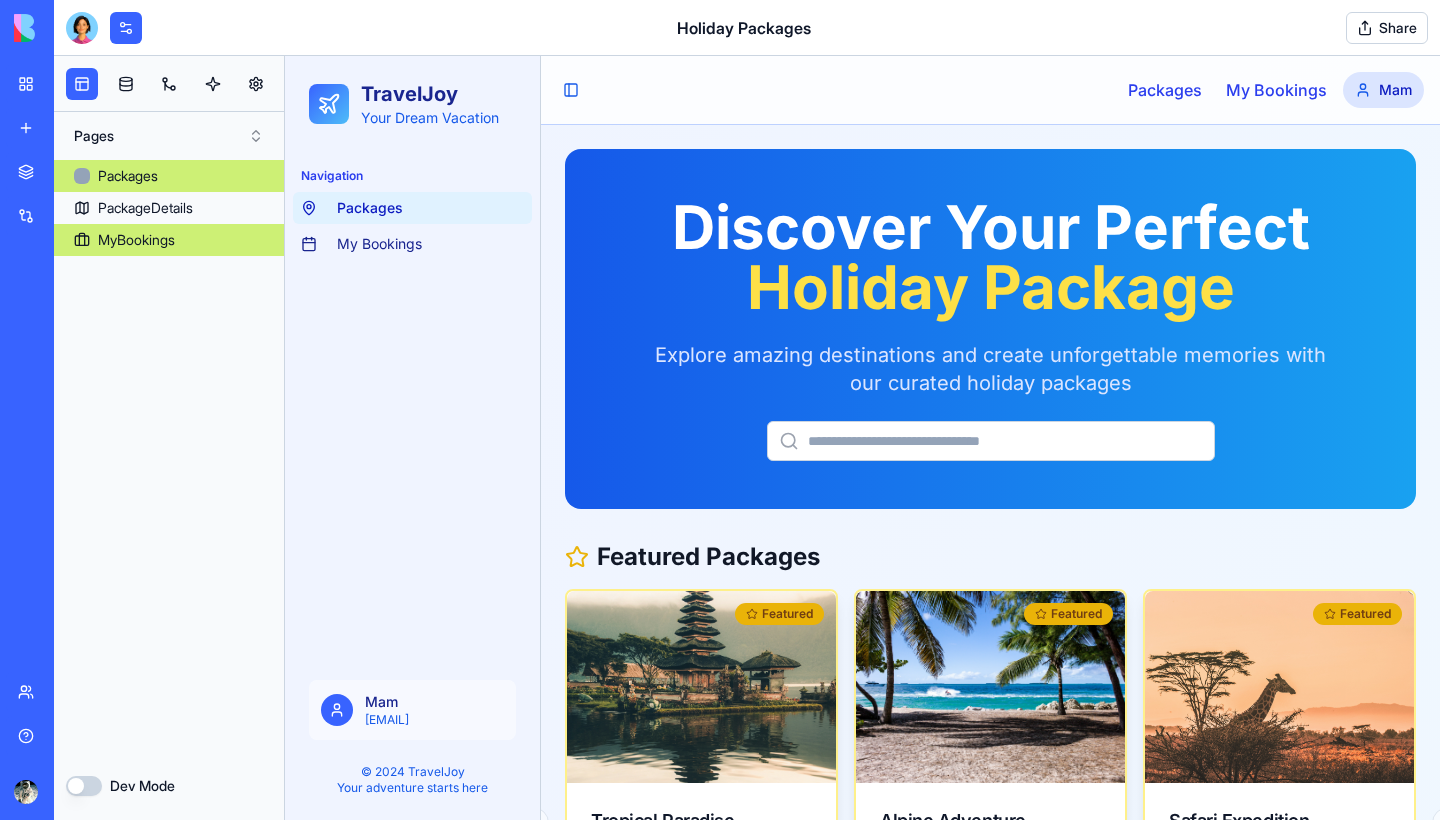 click on "MyBookings" at bounding box center [136, 240] 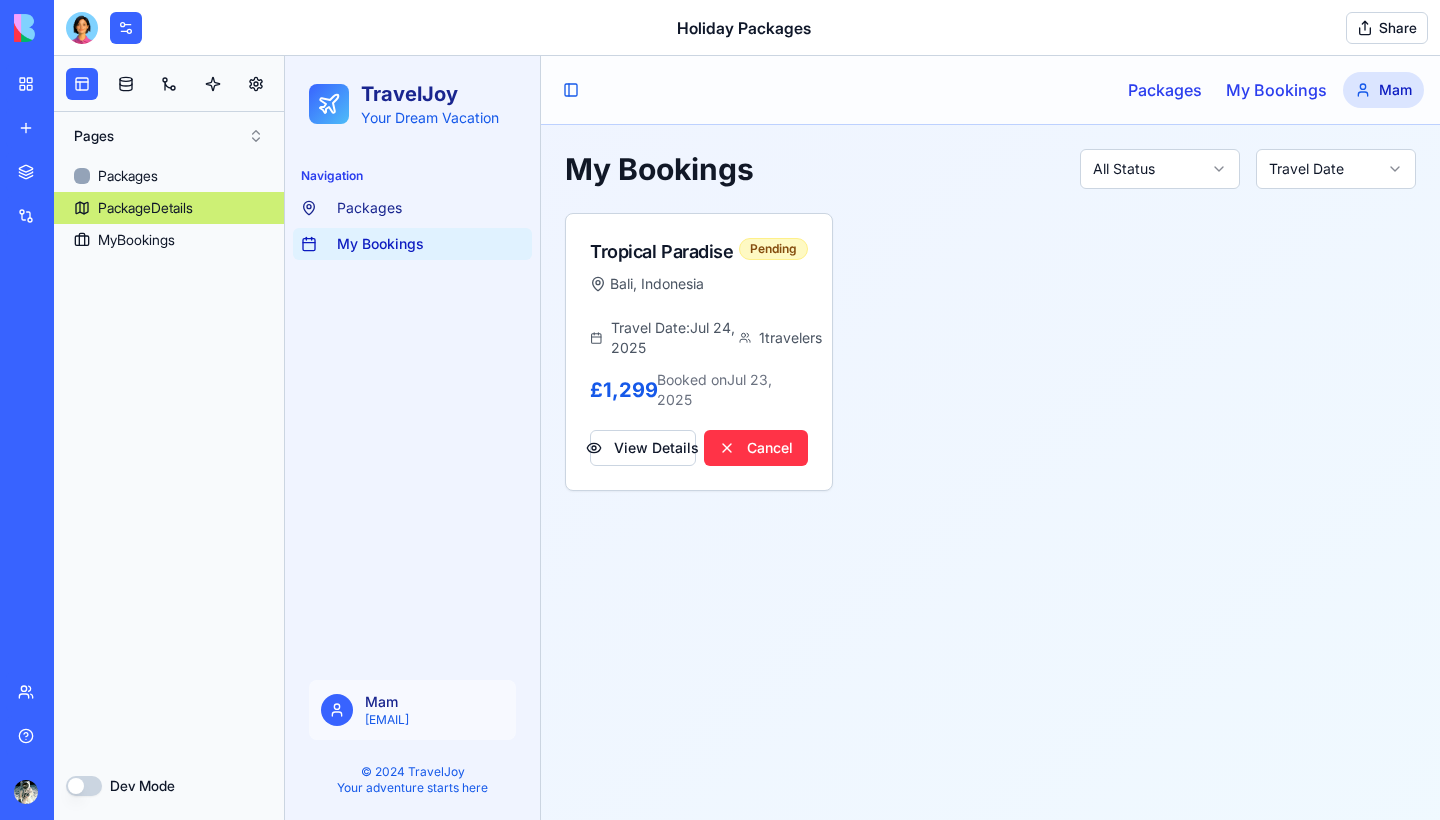 click on "PackageDetails" at bounding box center (145, 208) 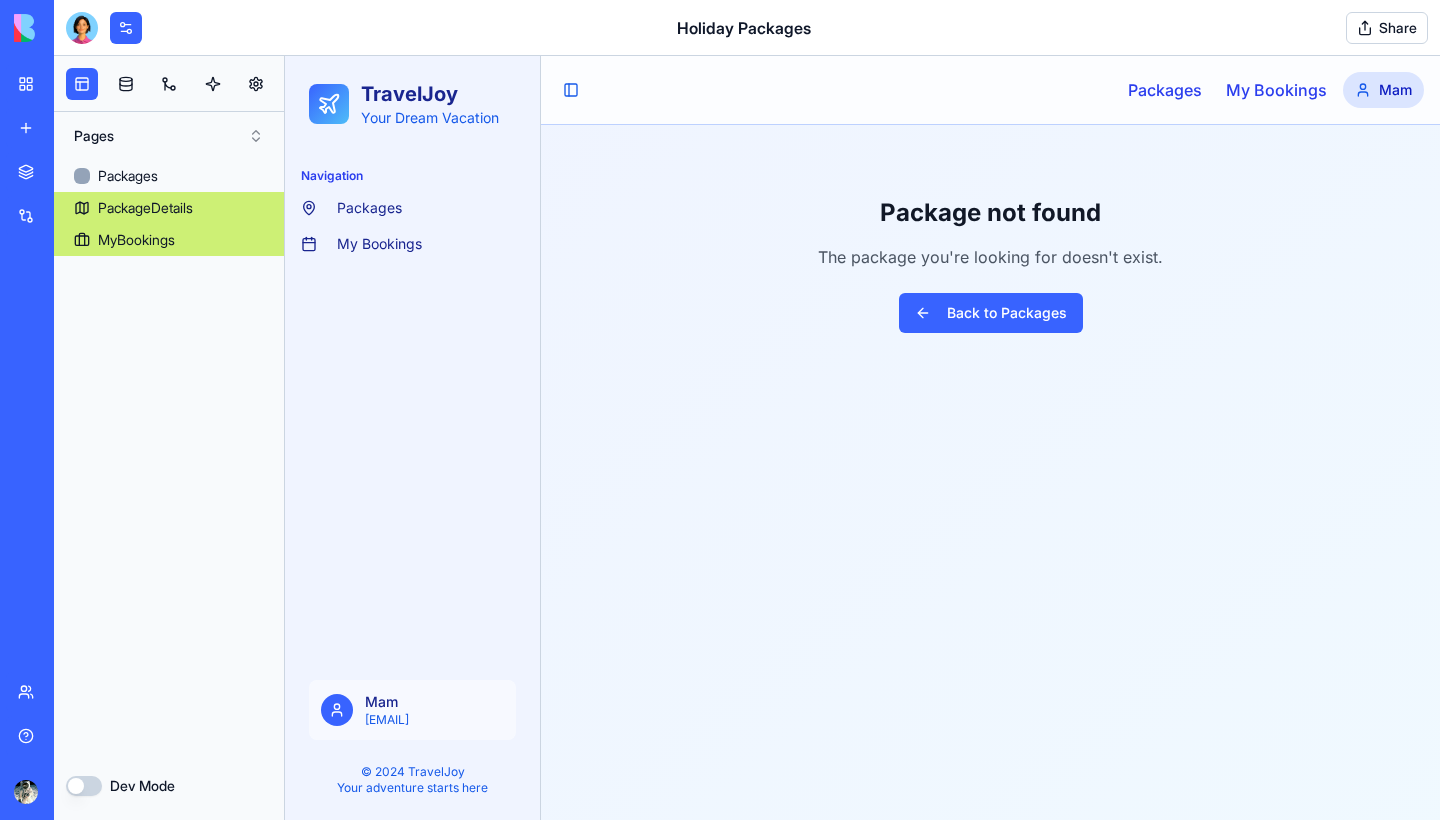 click on "MyBookings" at bounding box center [136, 240] 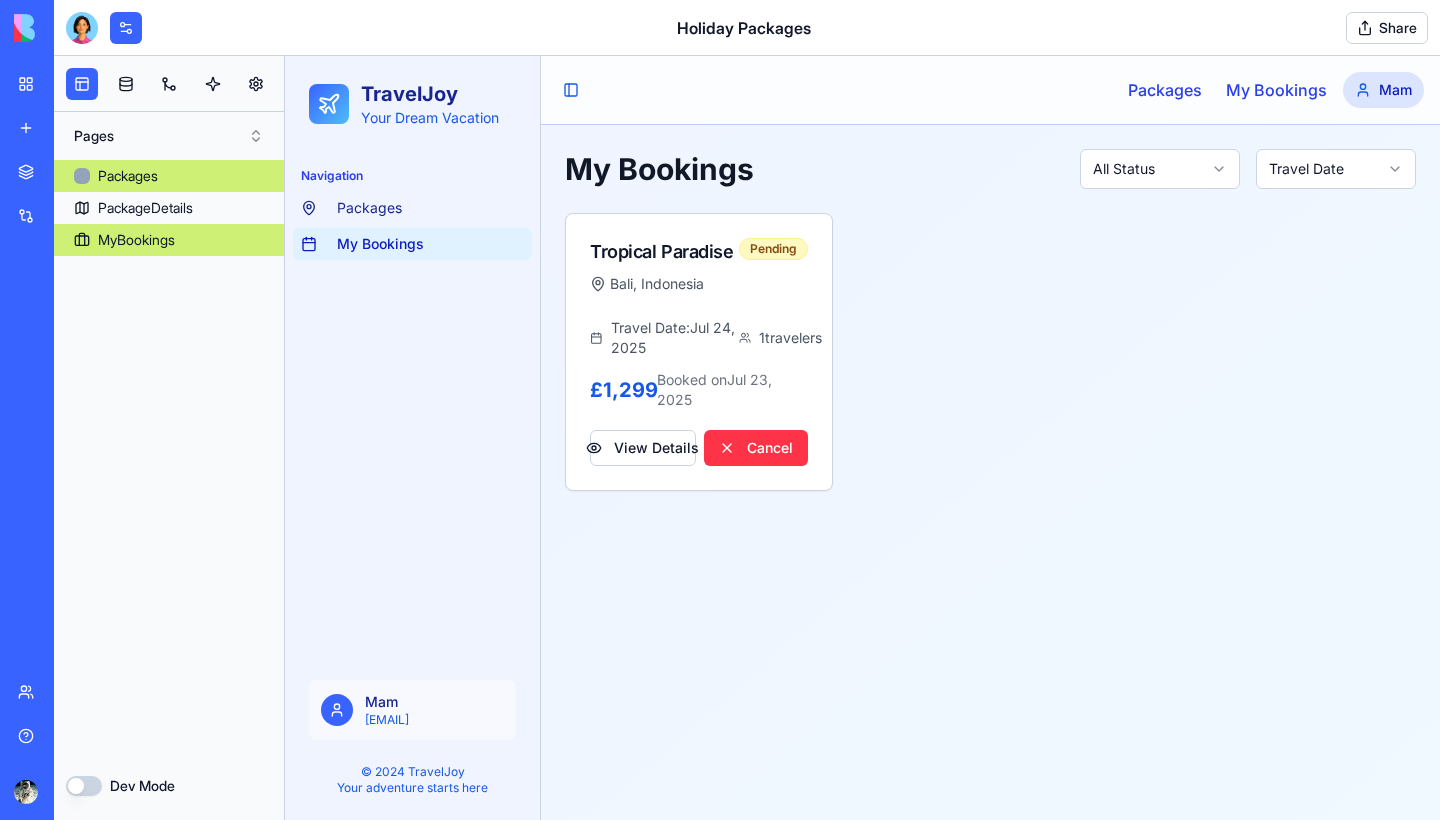 click on "Packages" at bounding box center [128, 176] 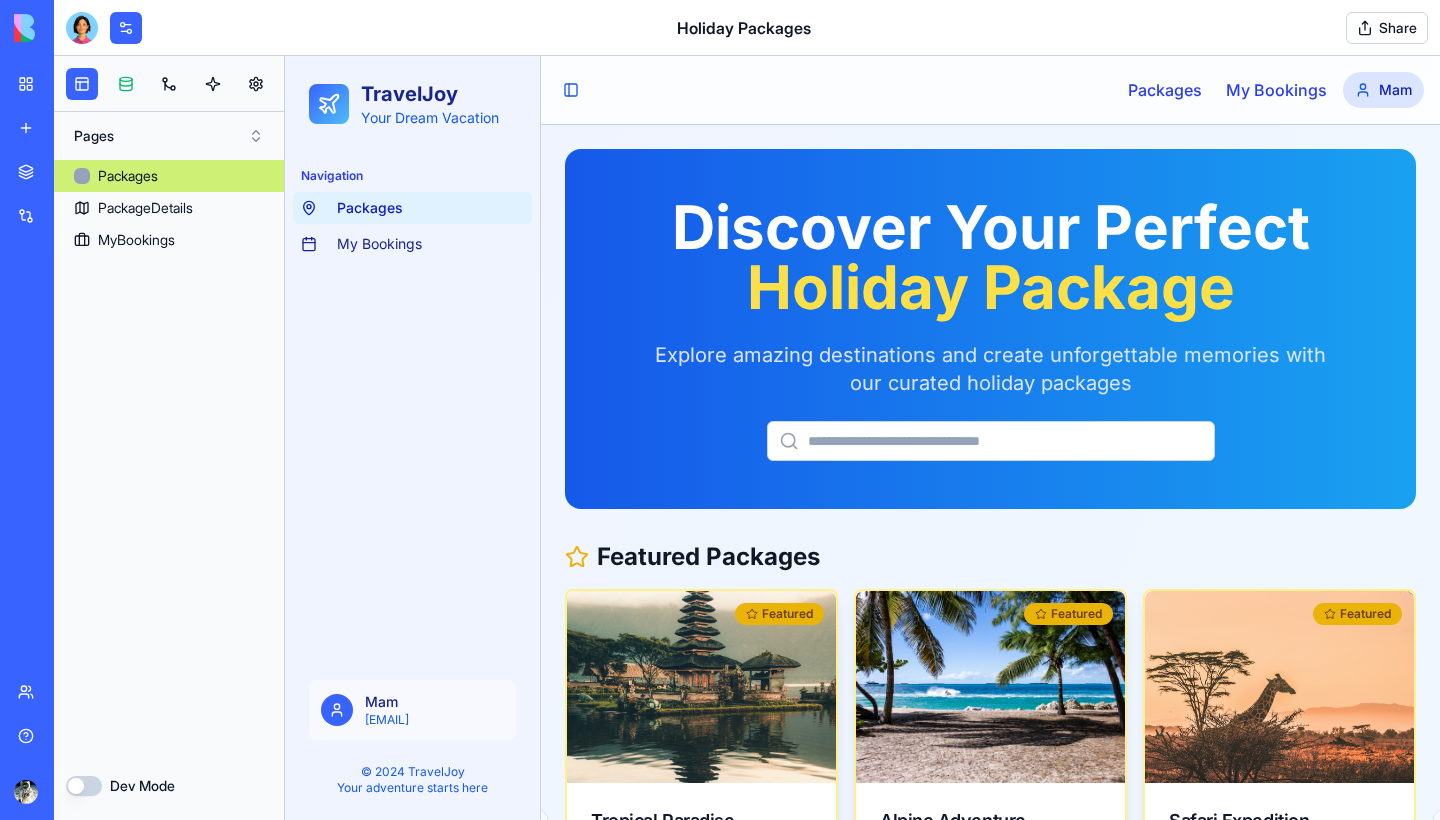 click at bounding box center [126, 84] 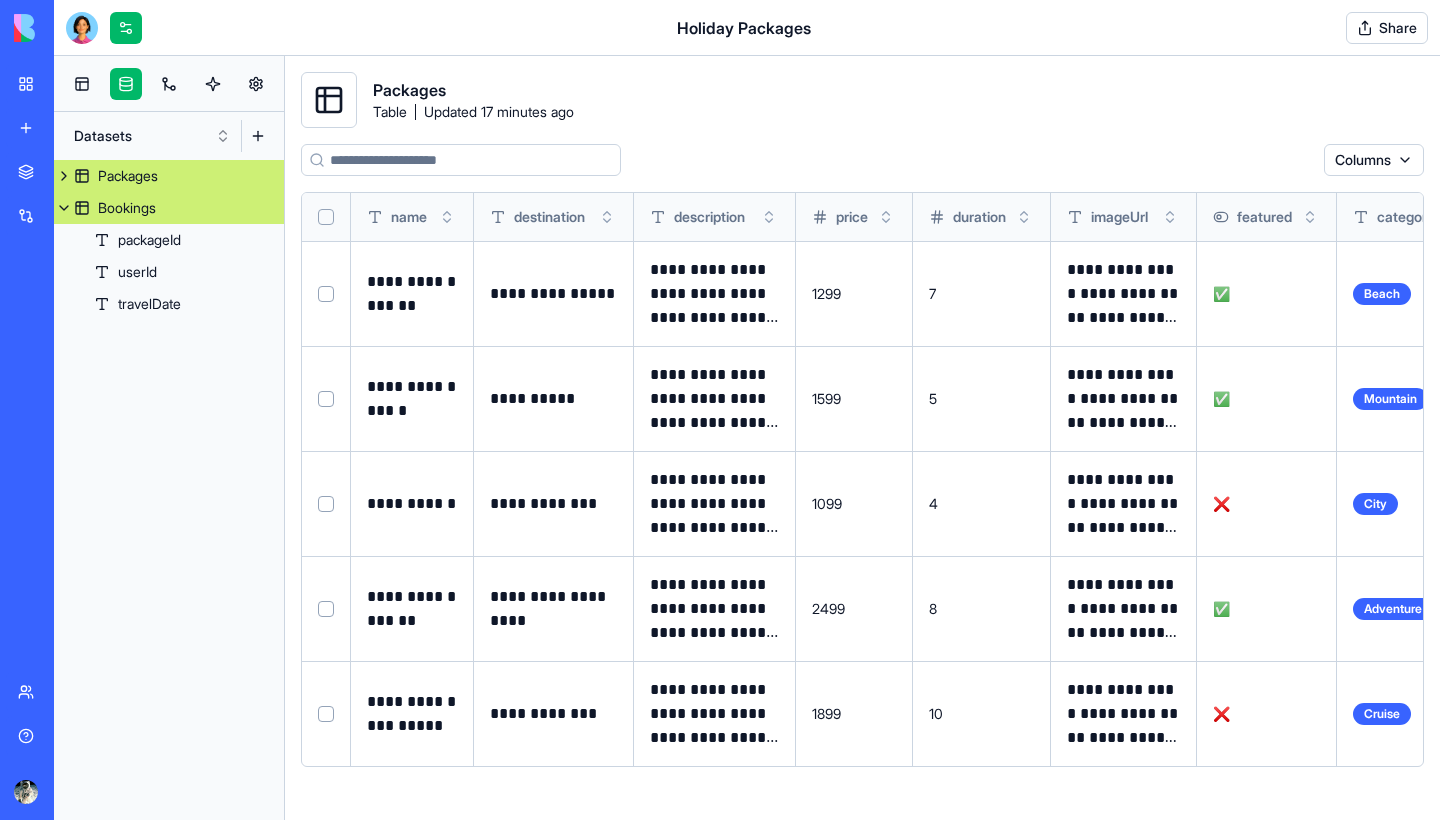click on "Bookings" at bounding box center (127, 208) 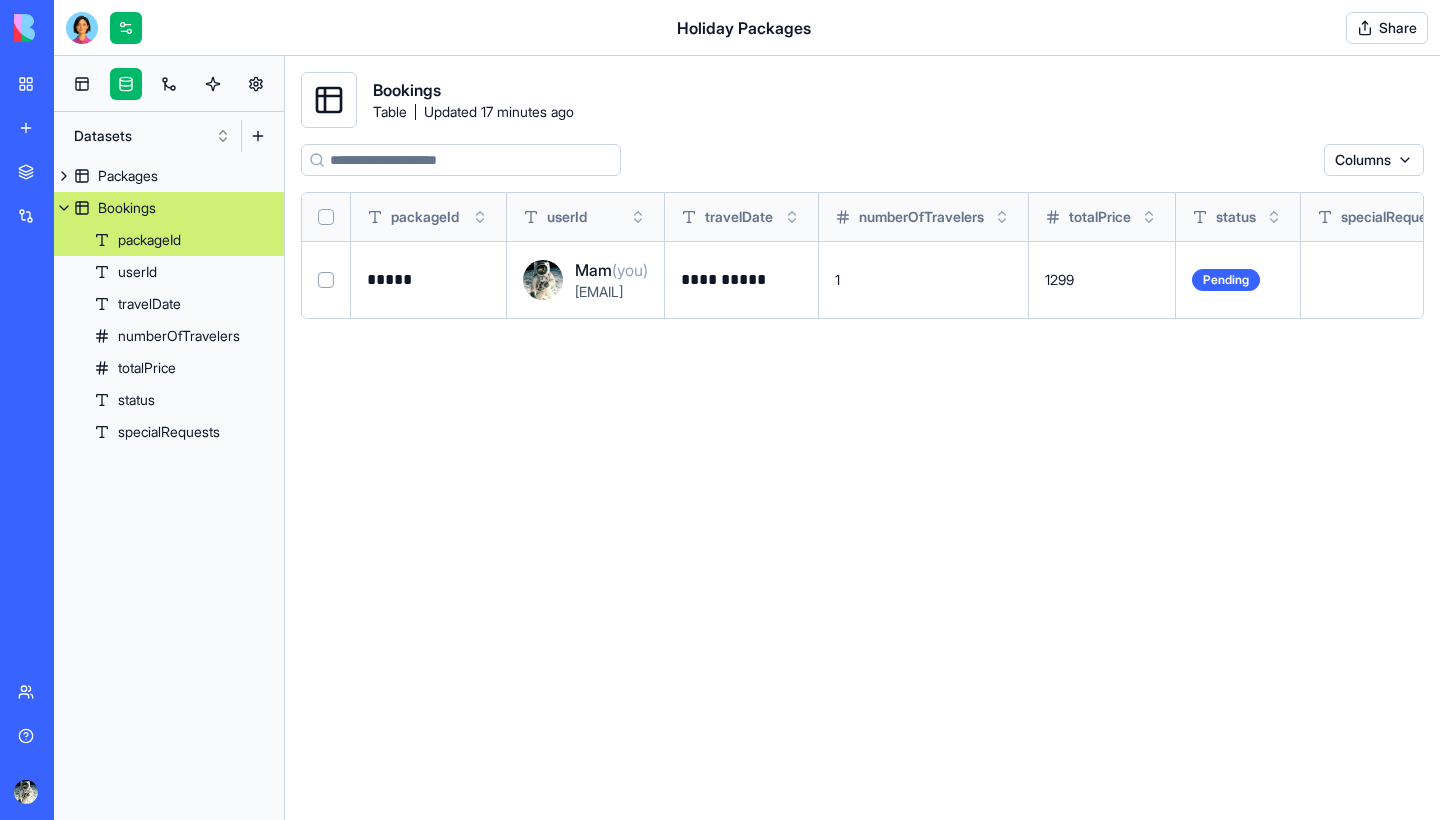 click on "packageId" at bounding box center (149, 240) 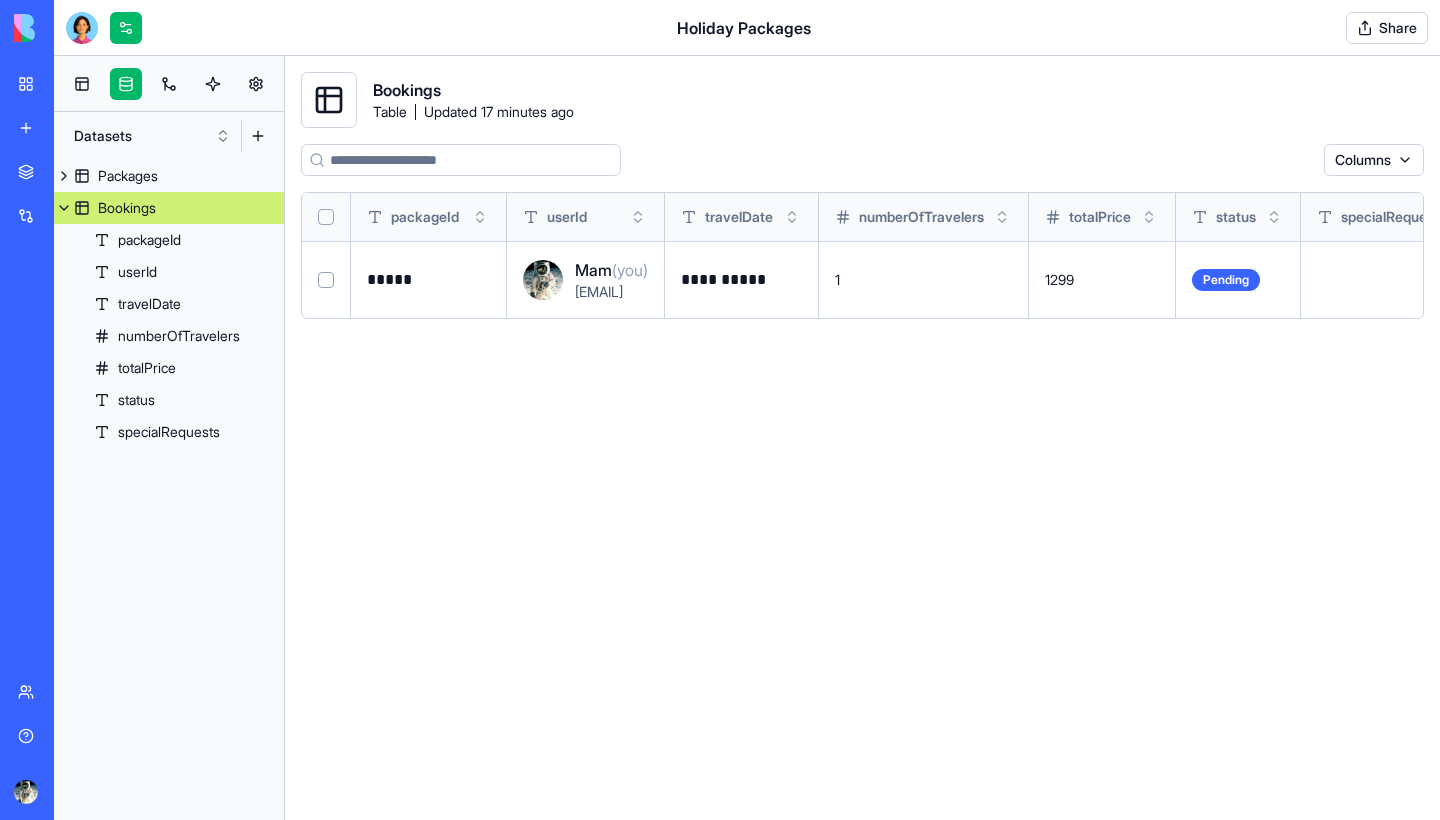 scroll, scrollTop: 0, scrollLeft: 0, axis: both 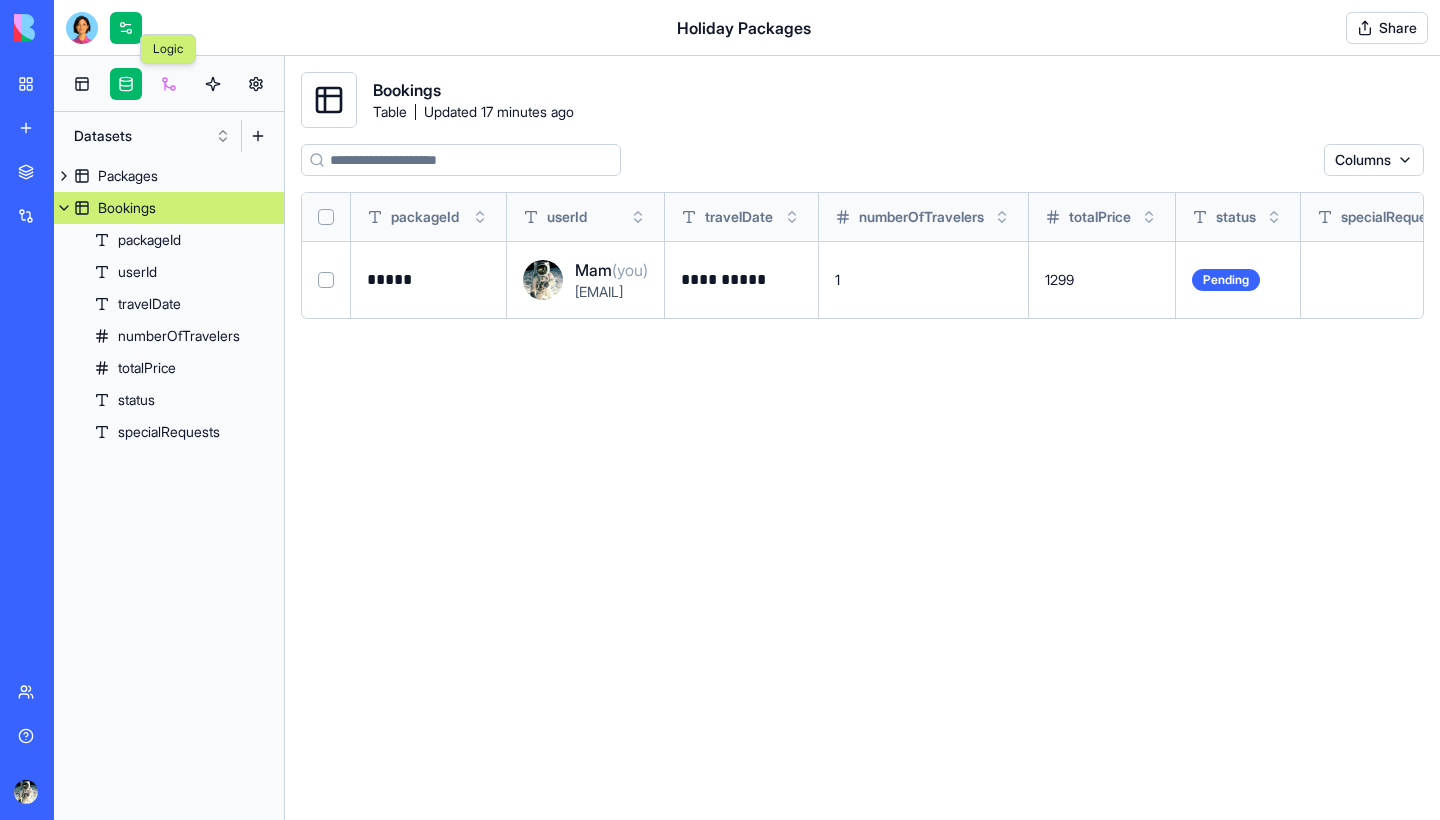 click at bounding box center (169, 84) 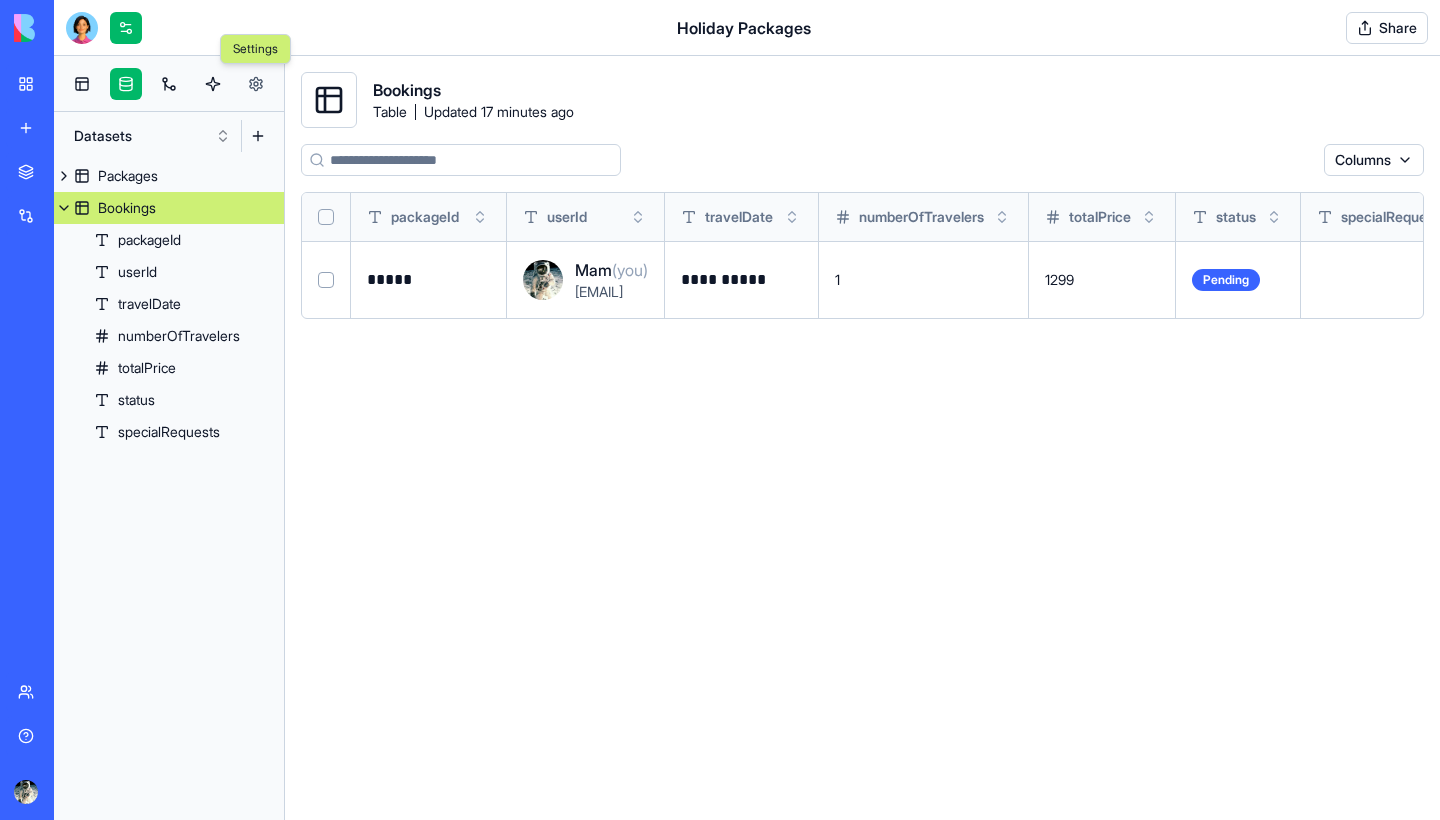 click at bounding box center (256, 84) 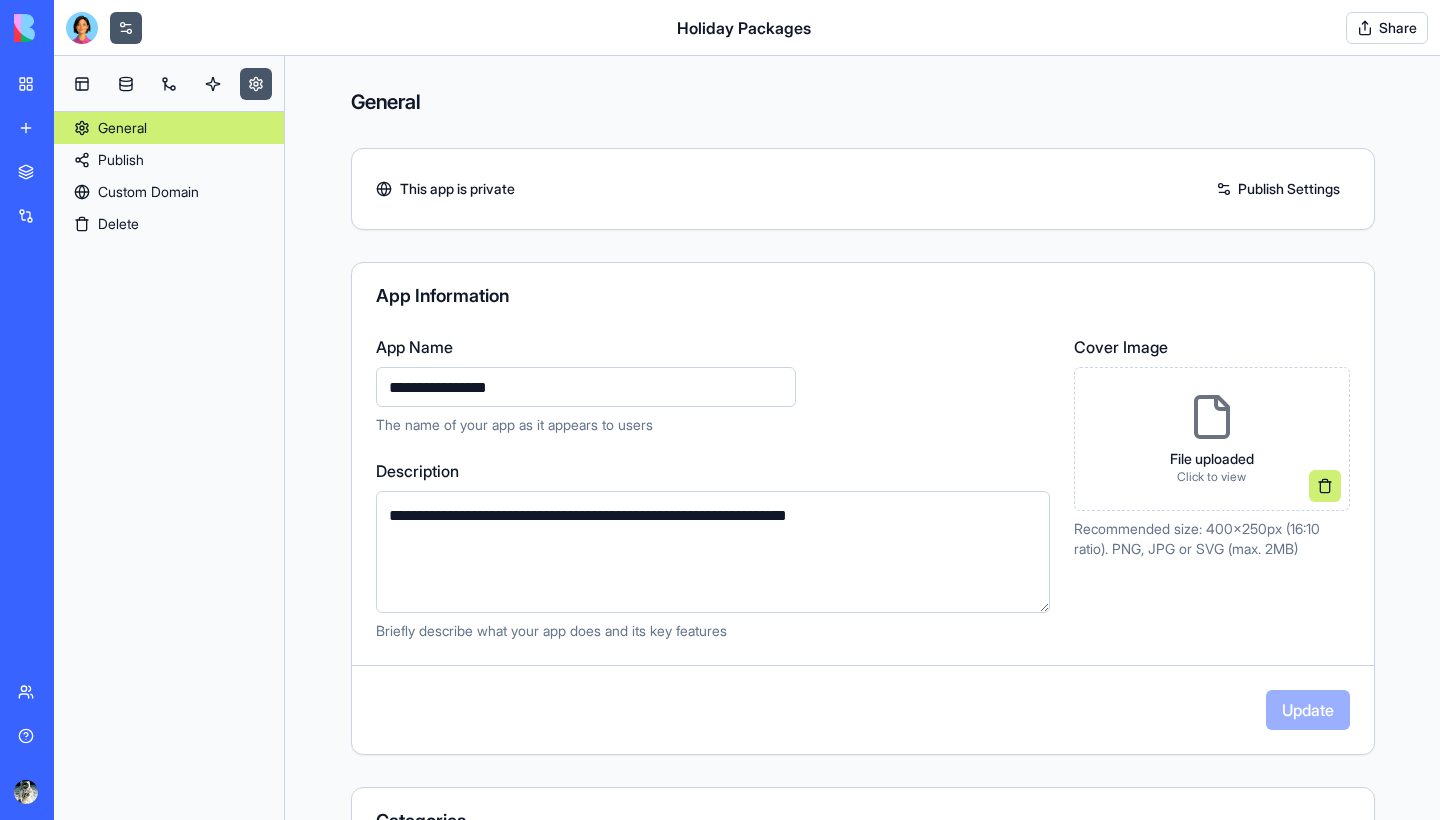 click on "Publish Settings" at bounding box center [1278, 189] 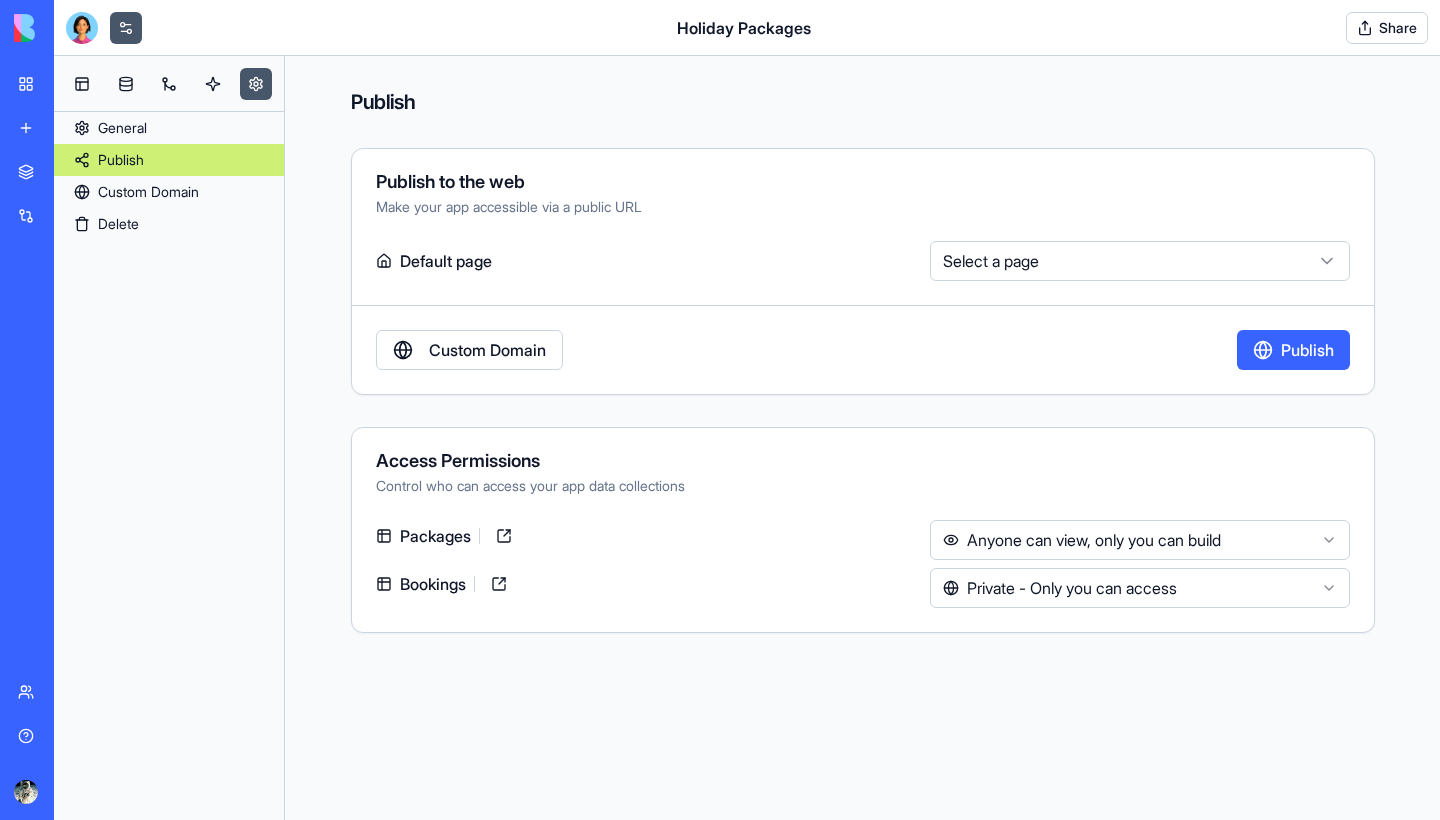 click on "**********" at bounding box center (720, 410) 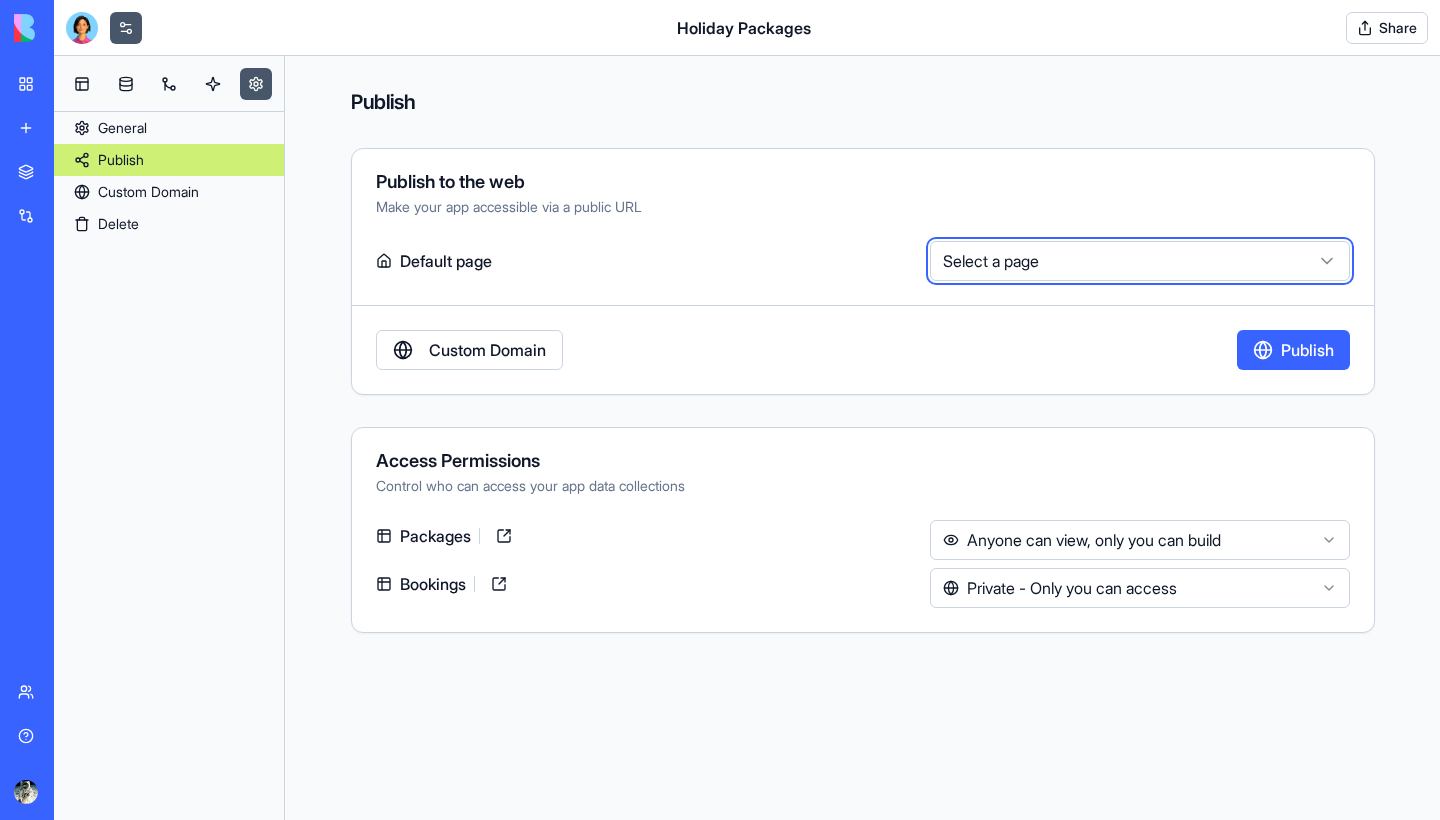 click on "**********" at bounding box center (720, 410) 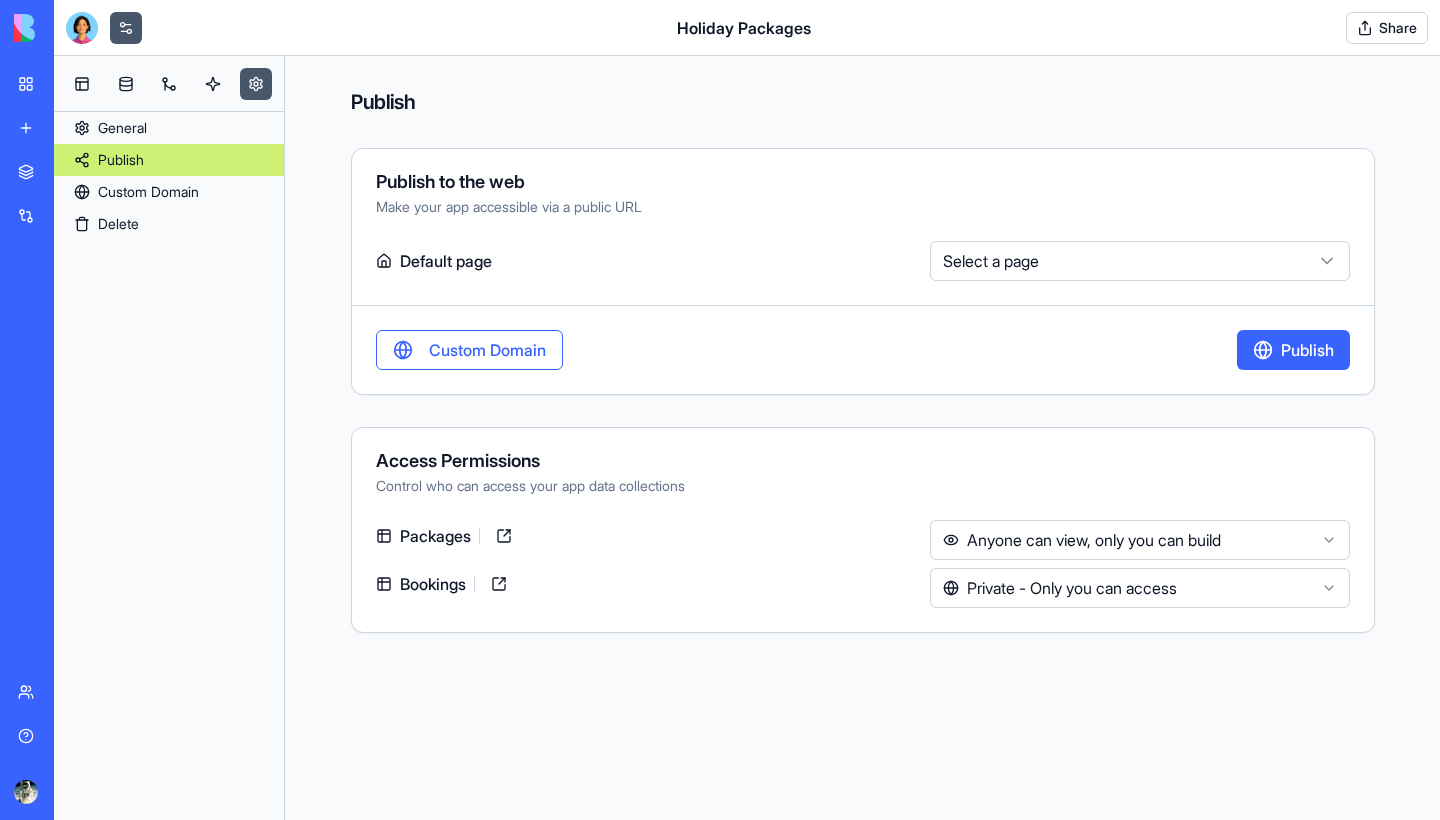 click on "Custom Domain" at bounding box center (469, 350) 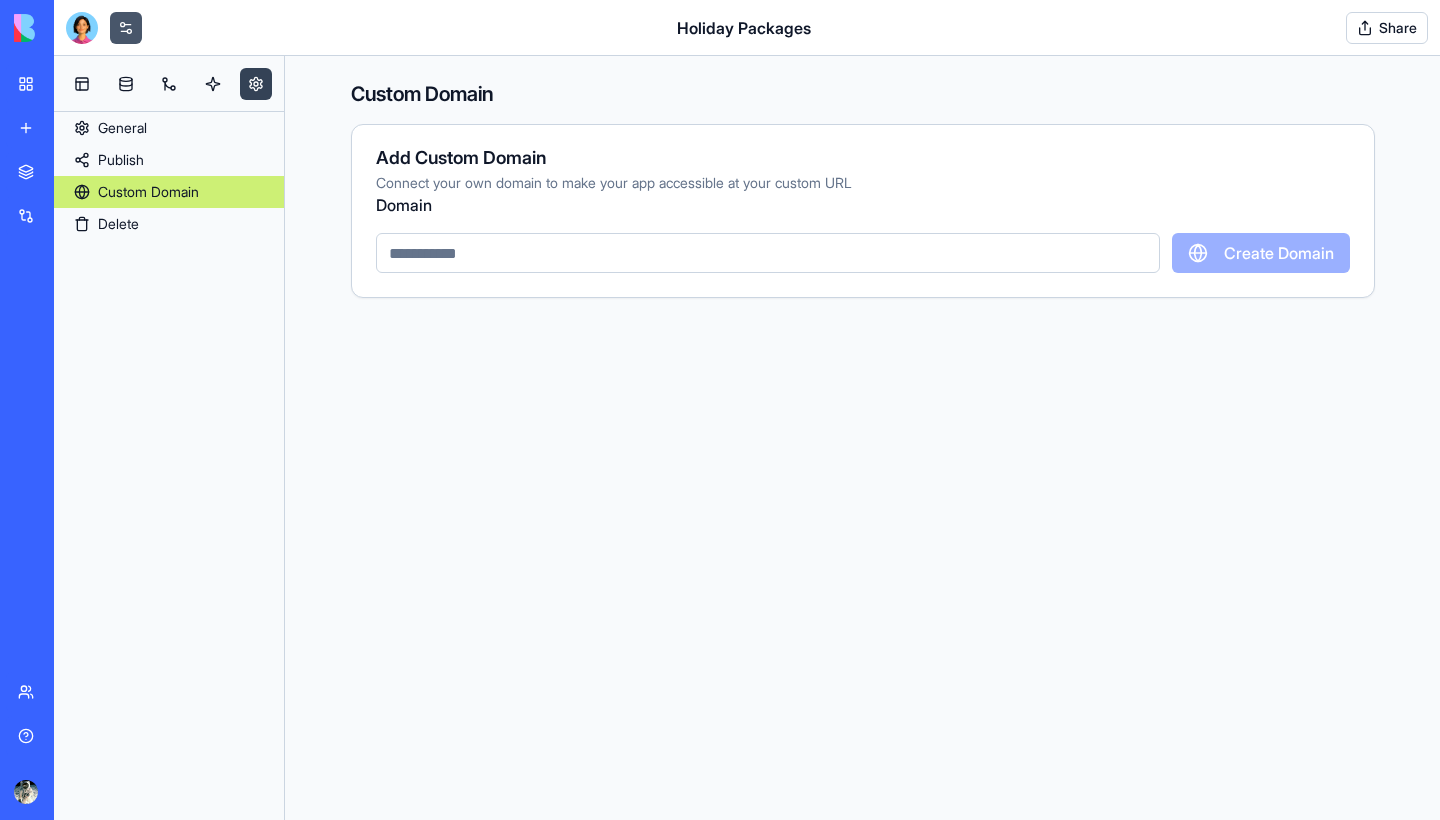click at bounding box center (256, 84) 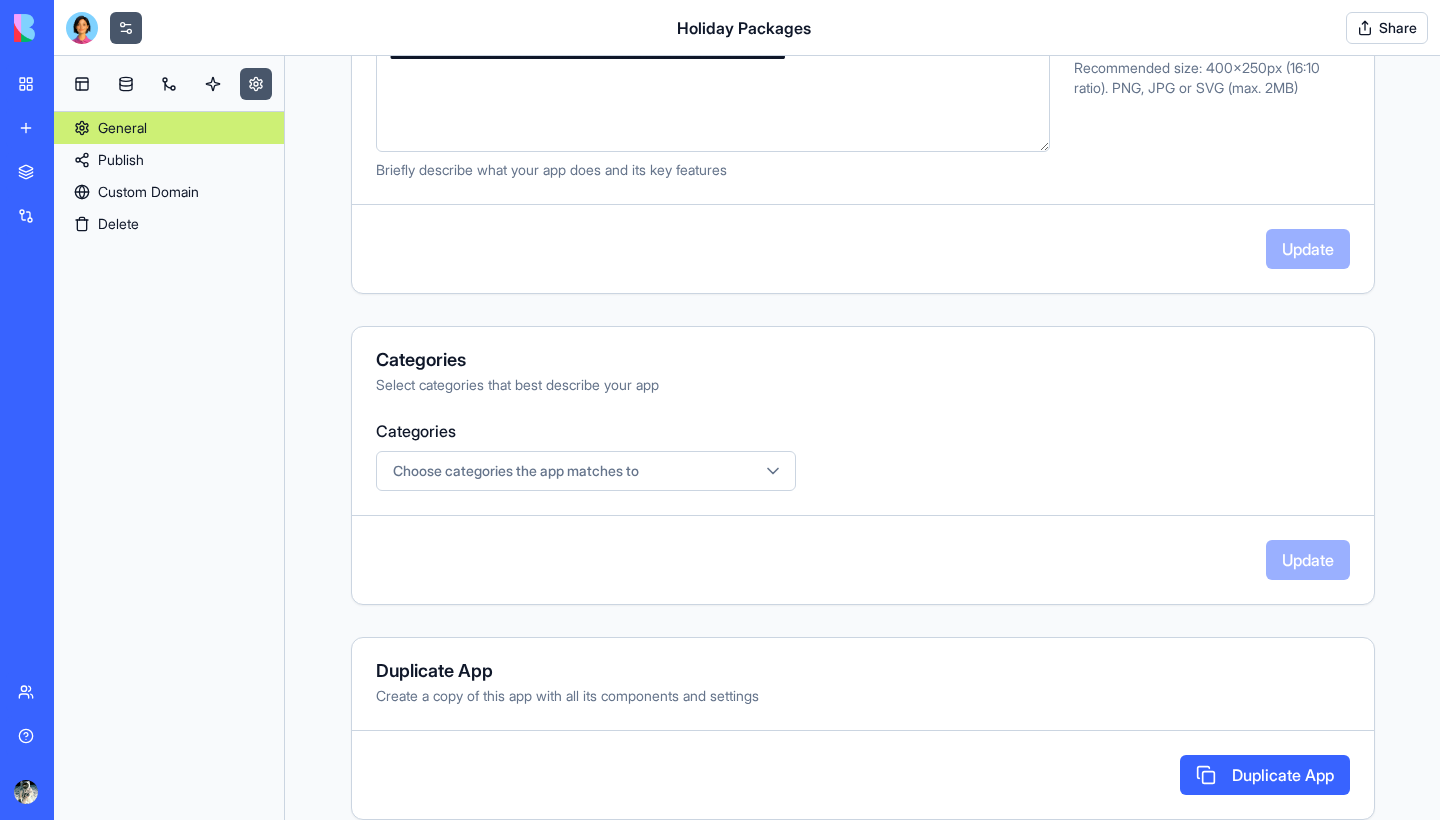 scroll, scrollTop: 461, scrollLeft: 0, axis: vertical 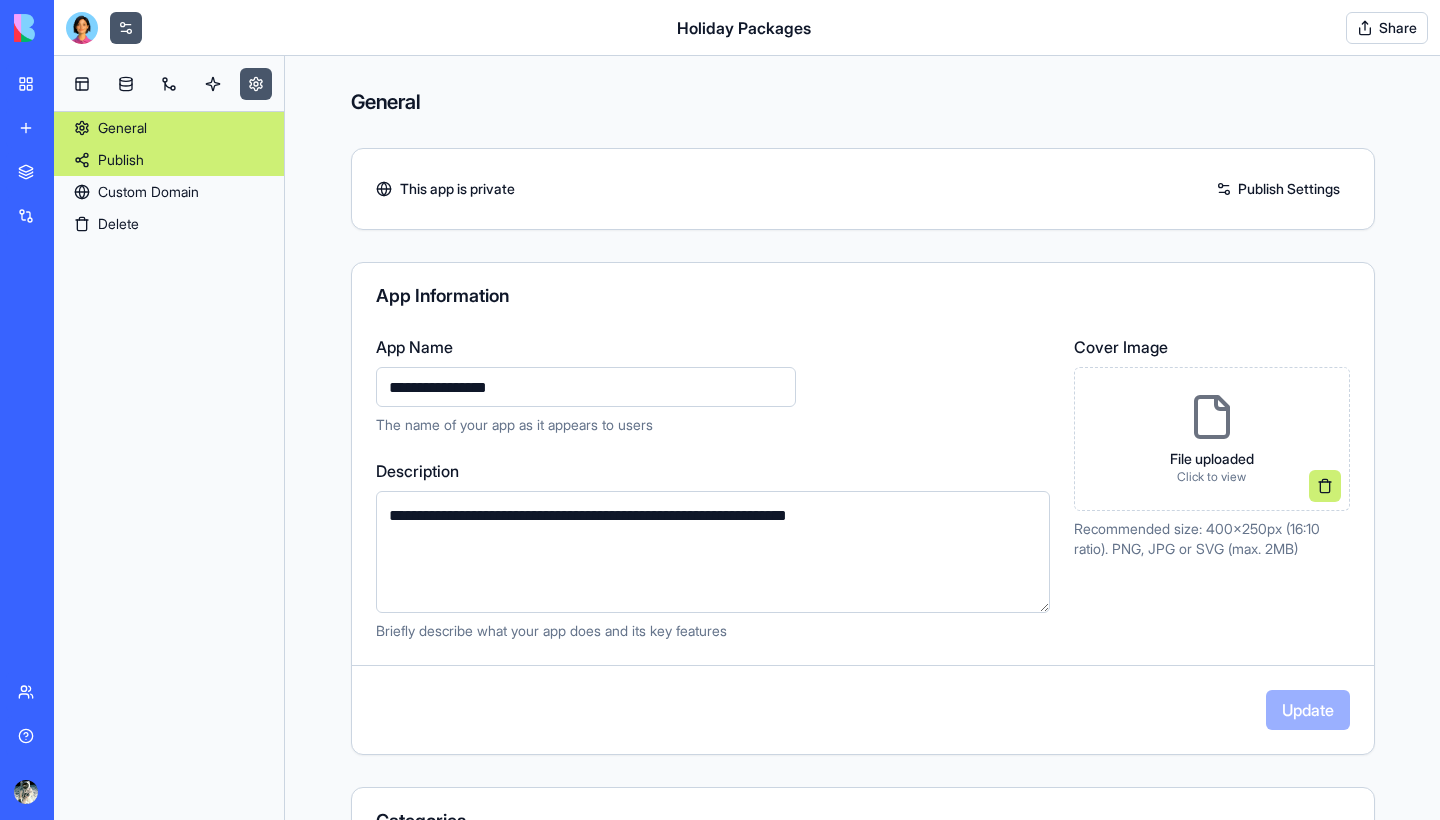 click on "Publish" at bounding box center (169, 160) 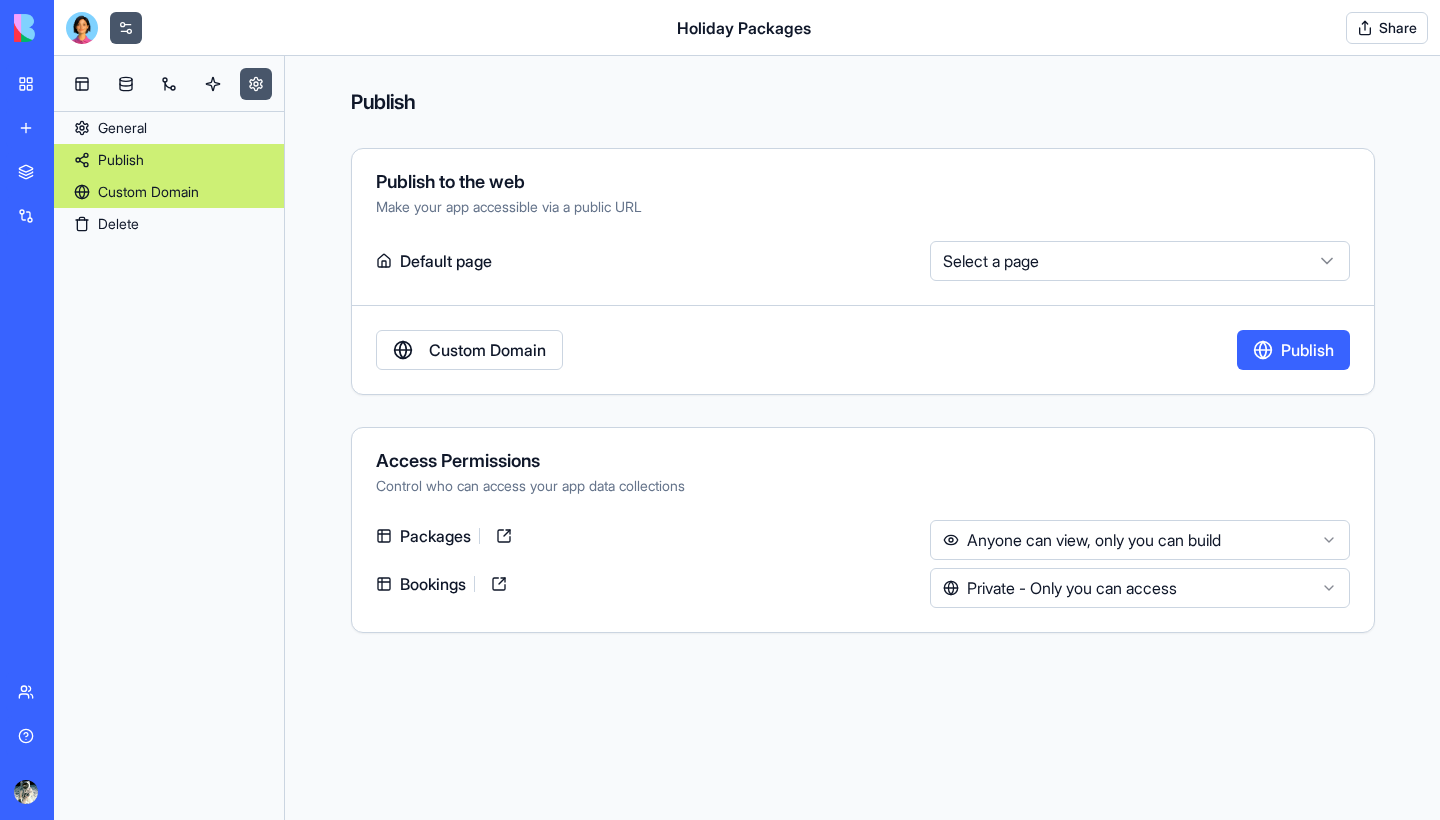 click on "Custom Domain" at bounding box center [169, 192] 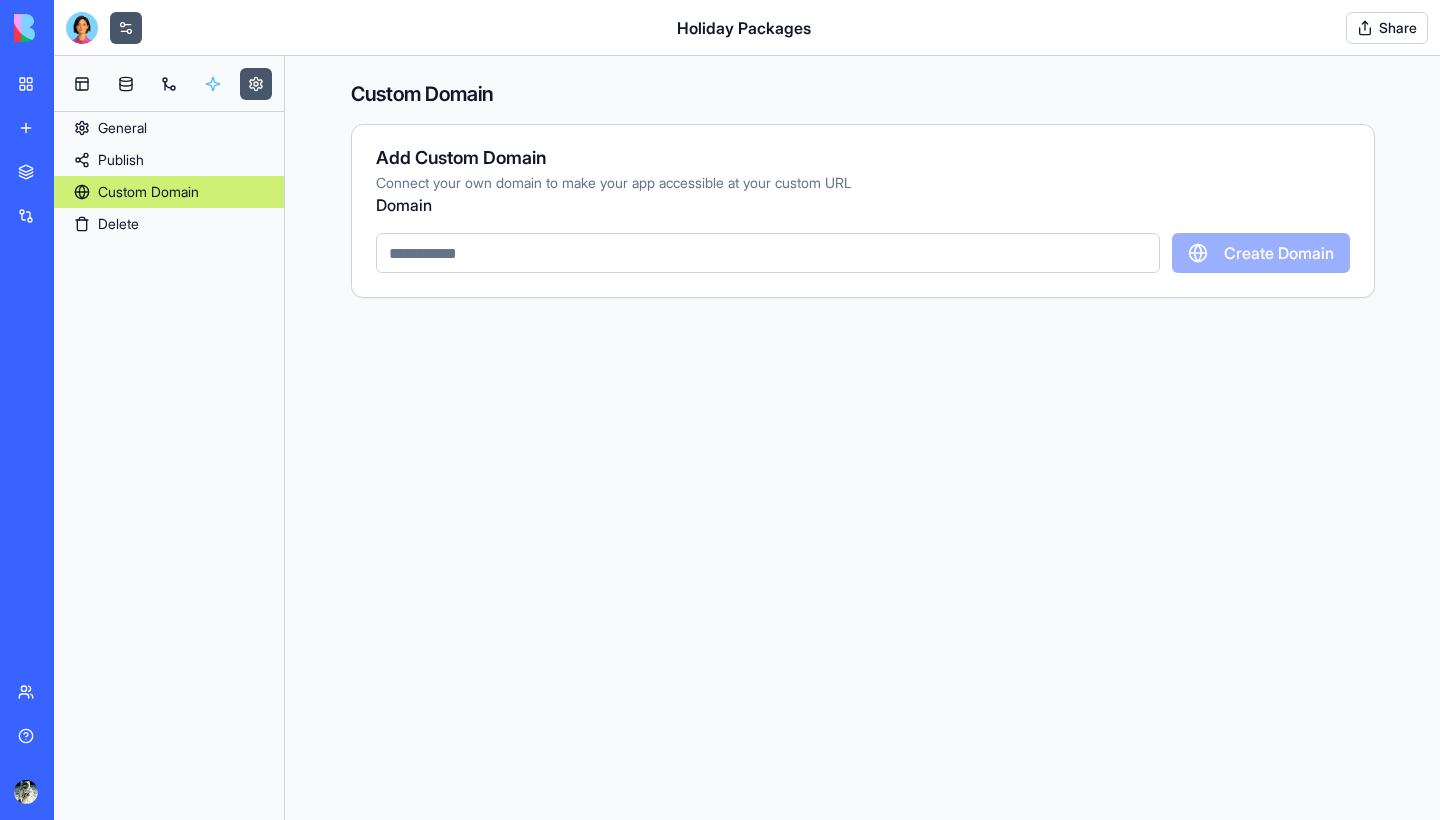 click at bounding box center [213, 84] 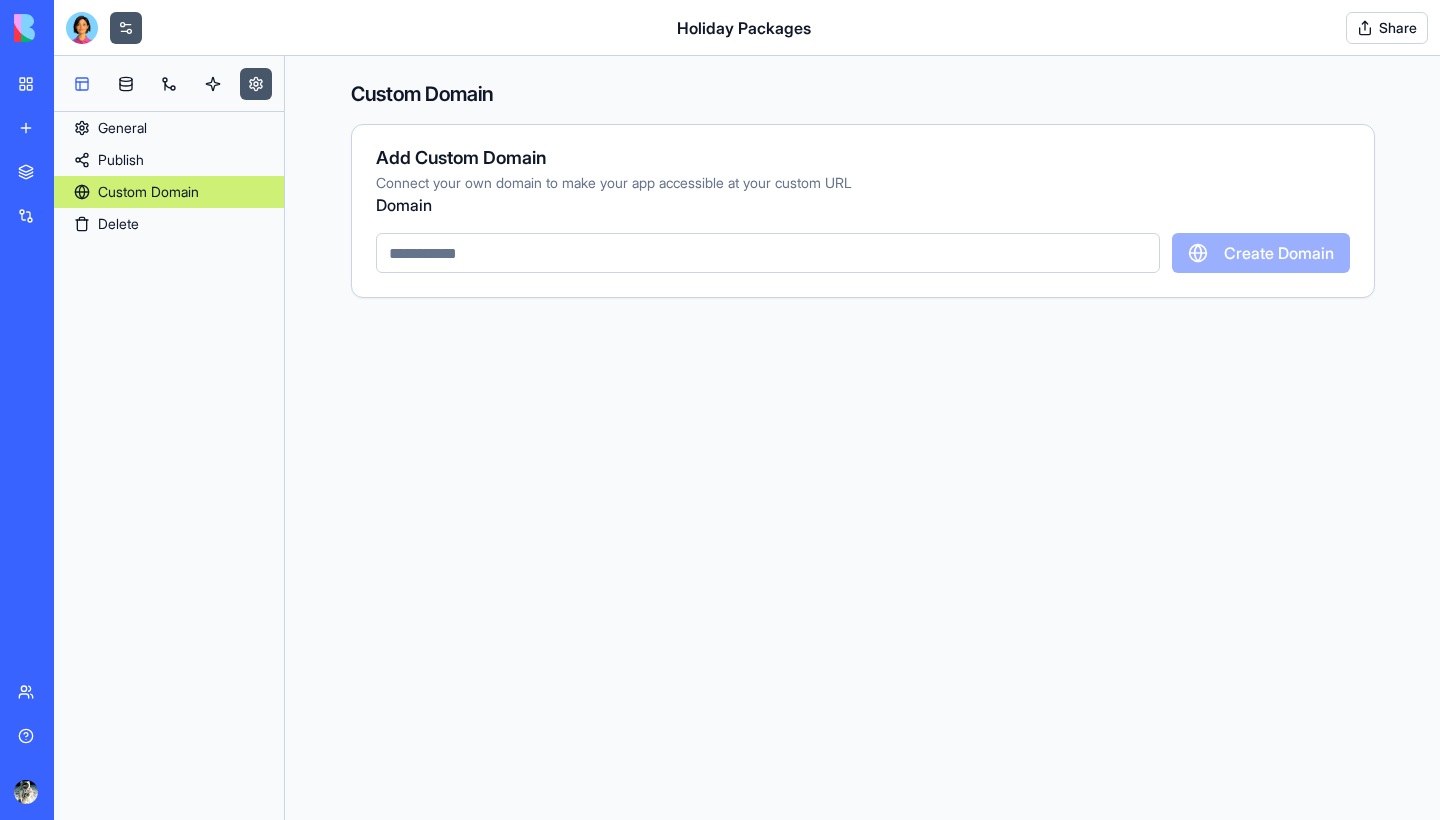 click at bounding box center (82, 84) 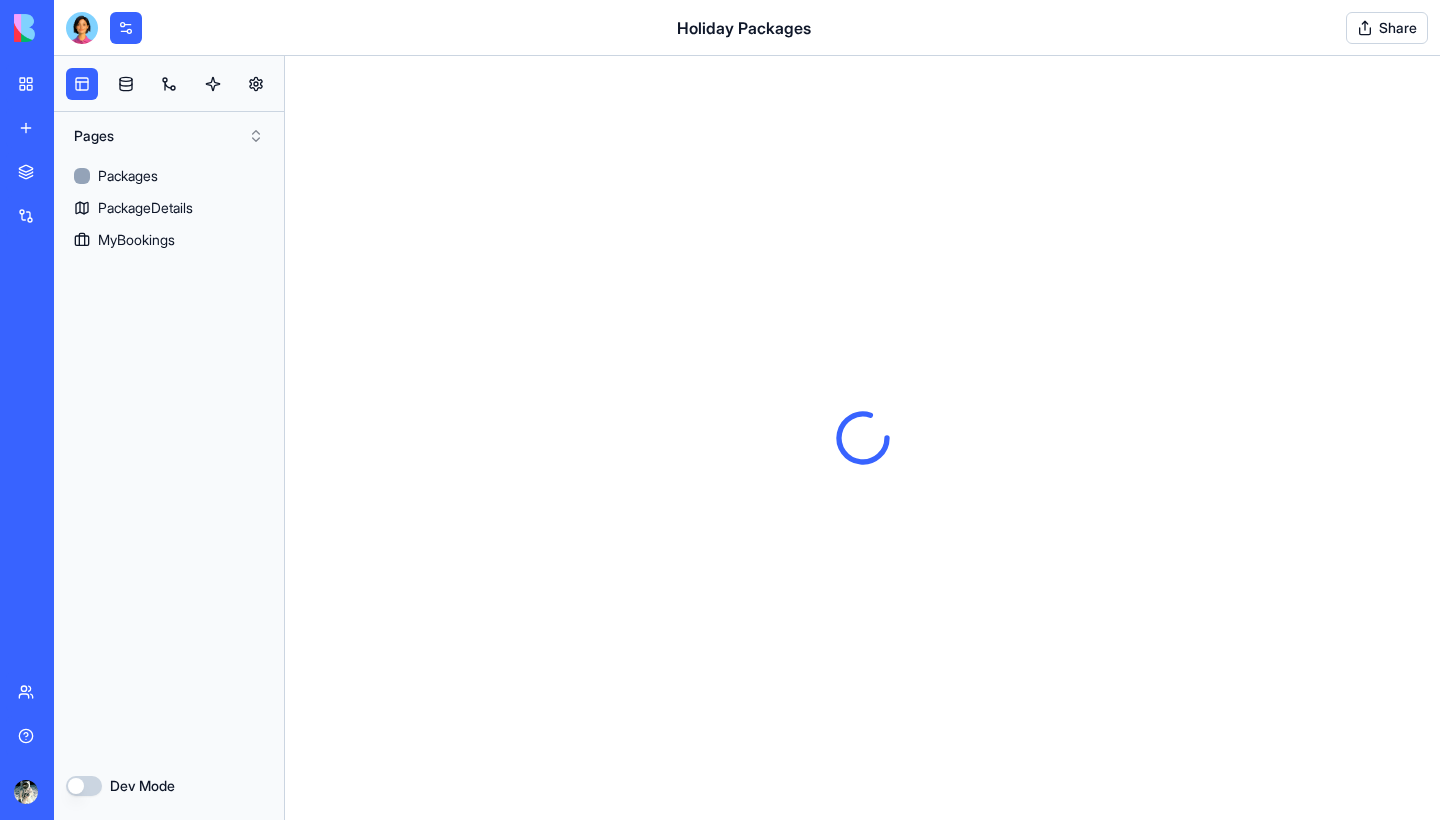 scroll, scrollTop: 0, scrollLeft: 0, axis: both 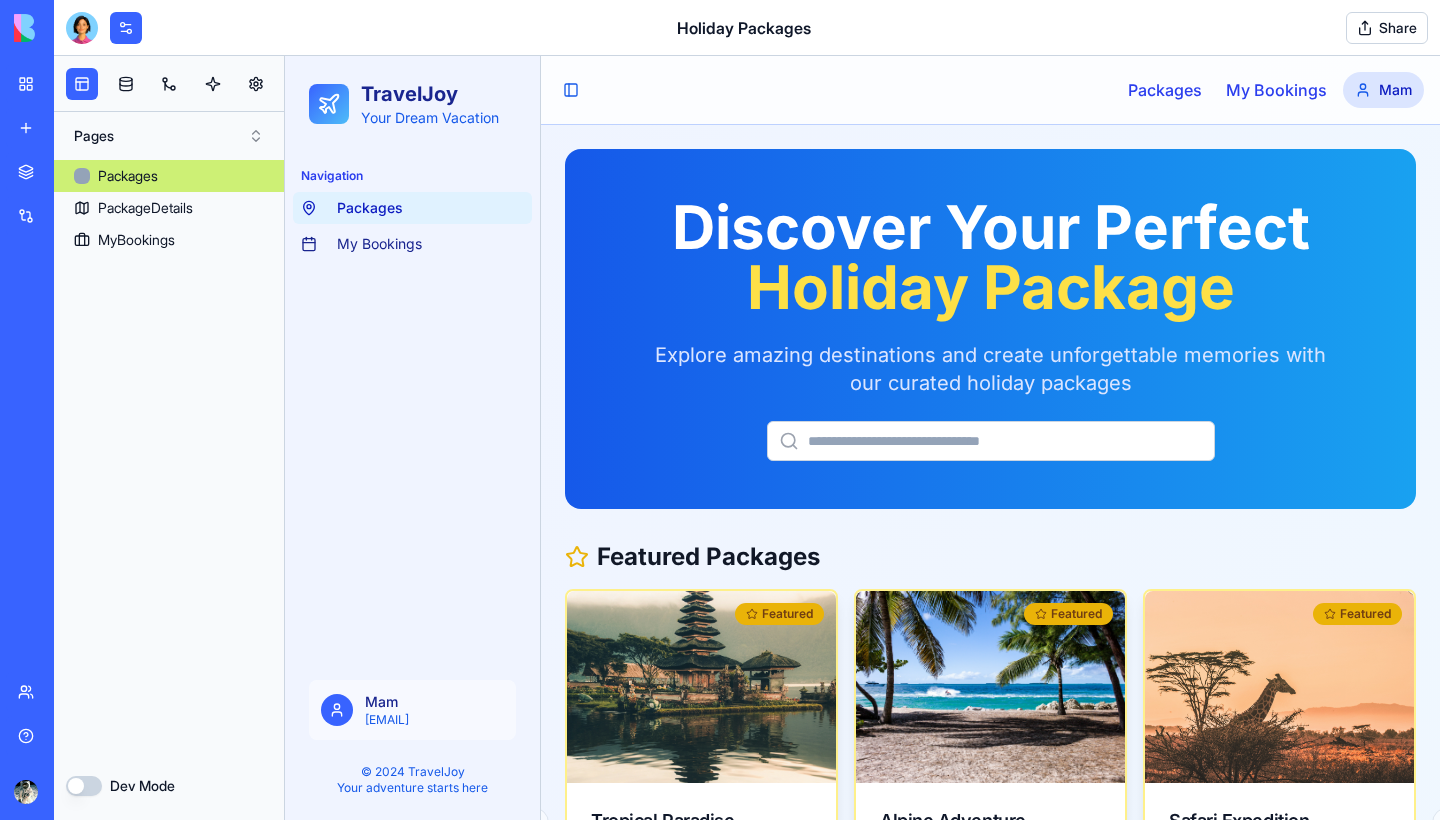 click on "Dev Mode" at bounding box center [84, 786] 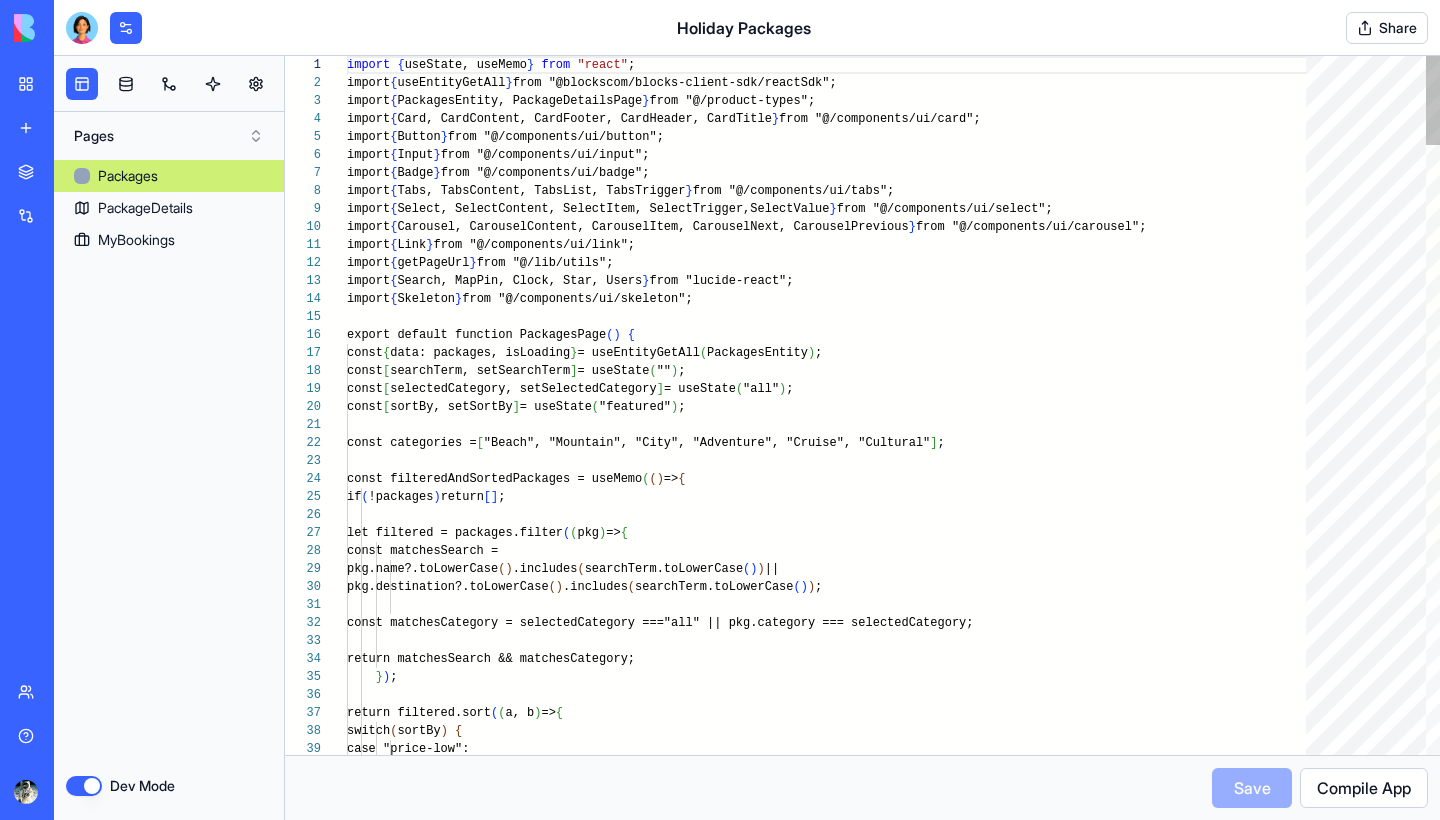 scroll, scrollTop: 126, scrollLeft: 0, axis: vertical 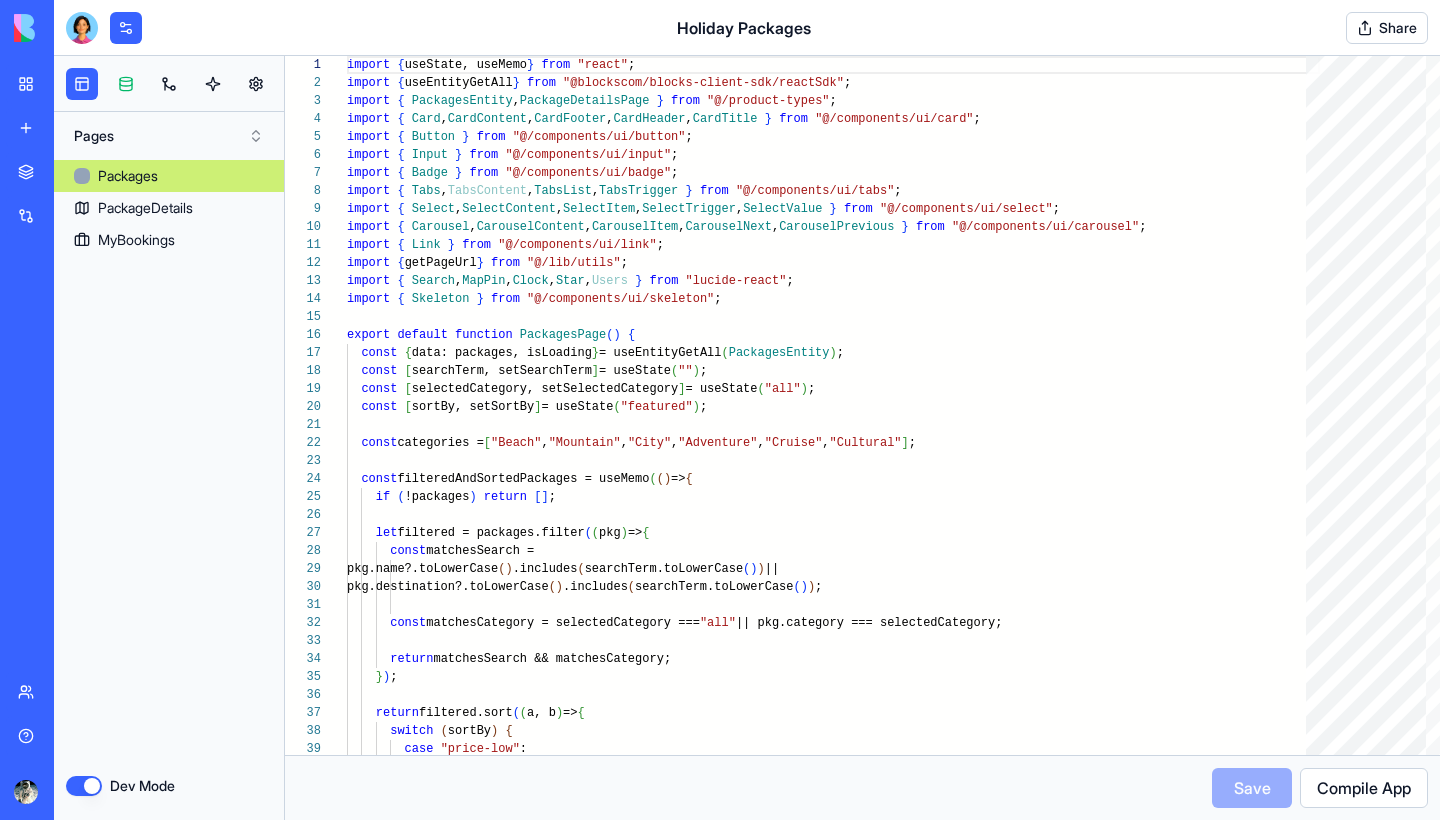 click at bounding box center (126, 84) 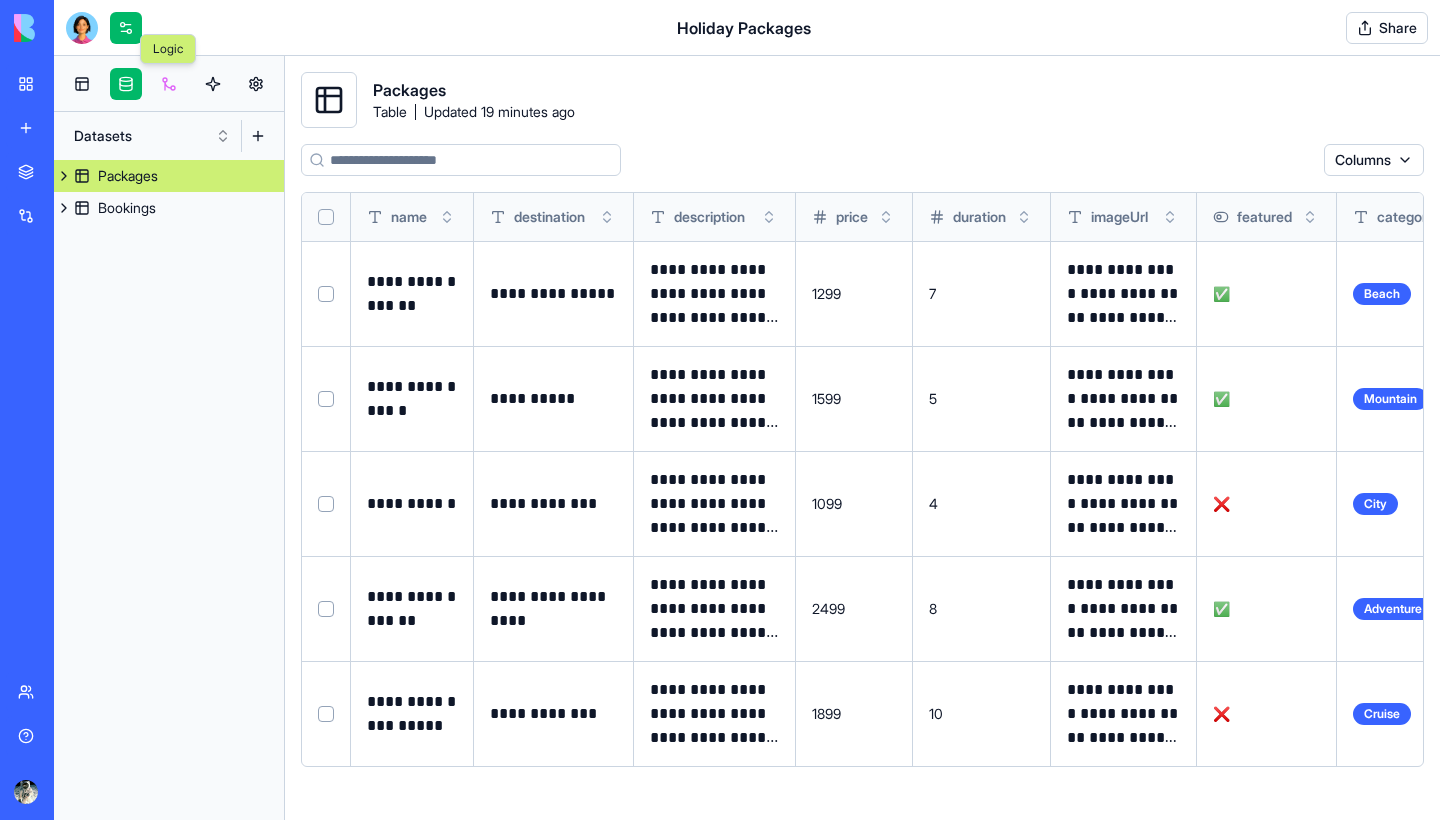 click at bounding box center [169, 84] 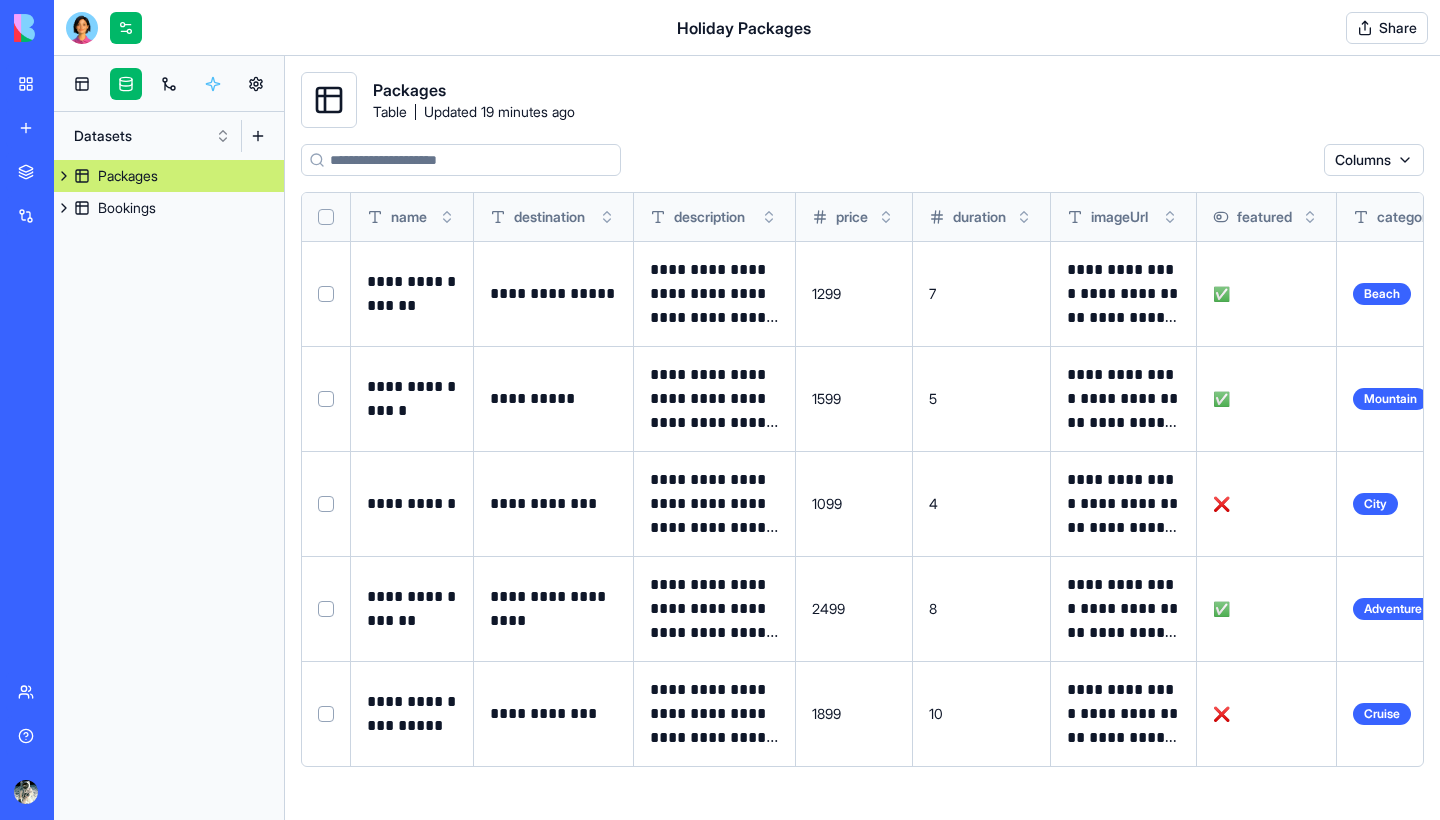 click at bounding box center (213, 84) 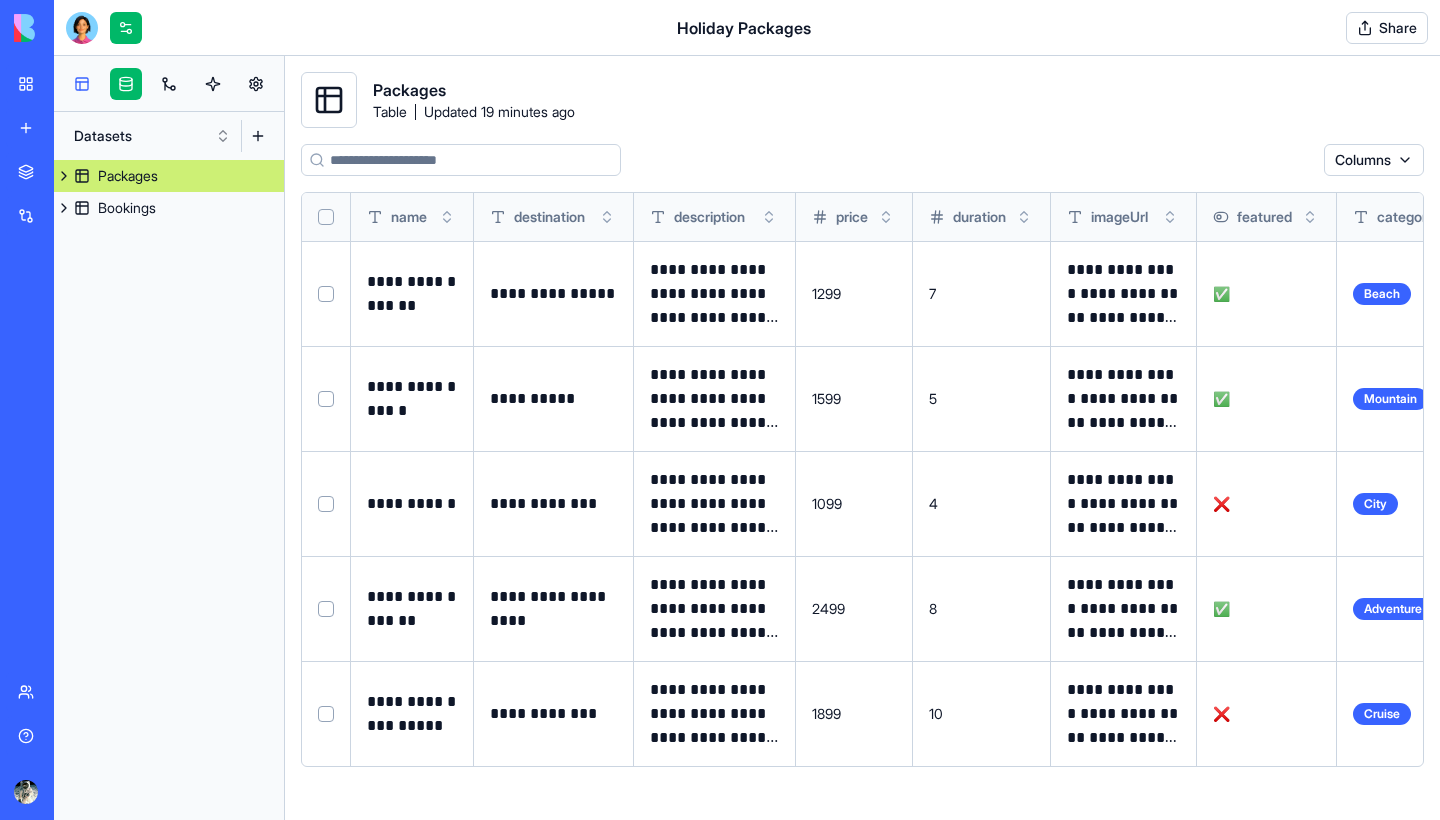 click at bounding box center (82, 84) 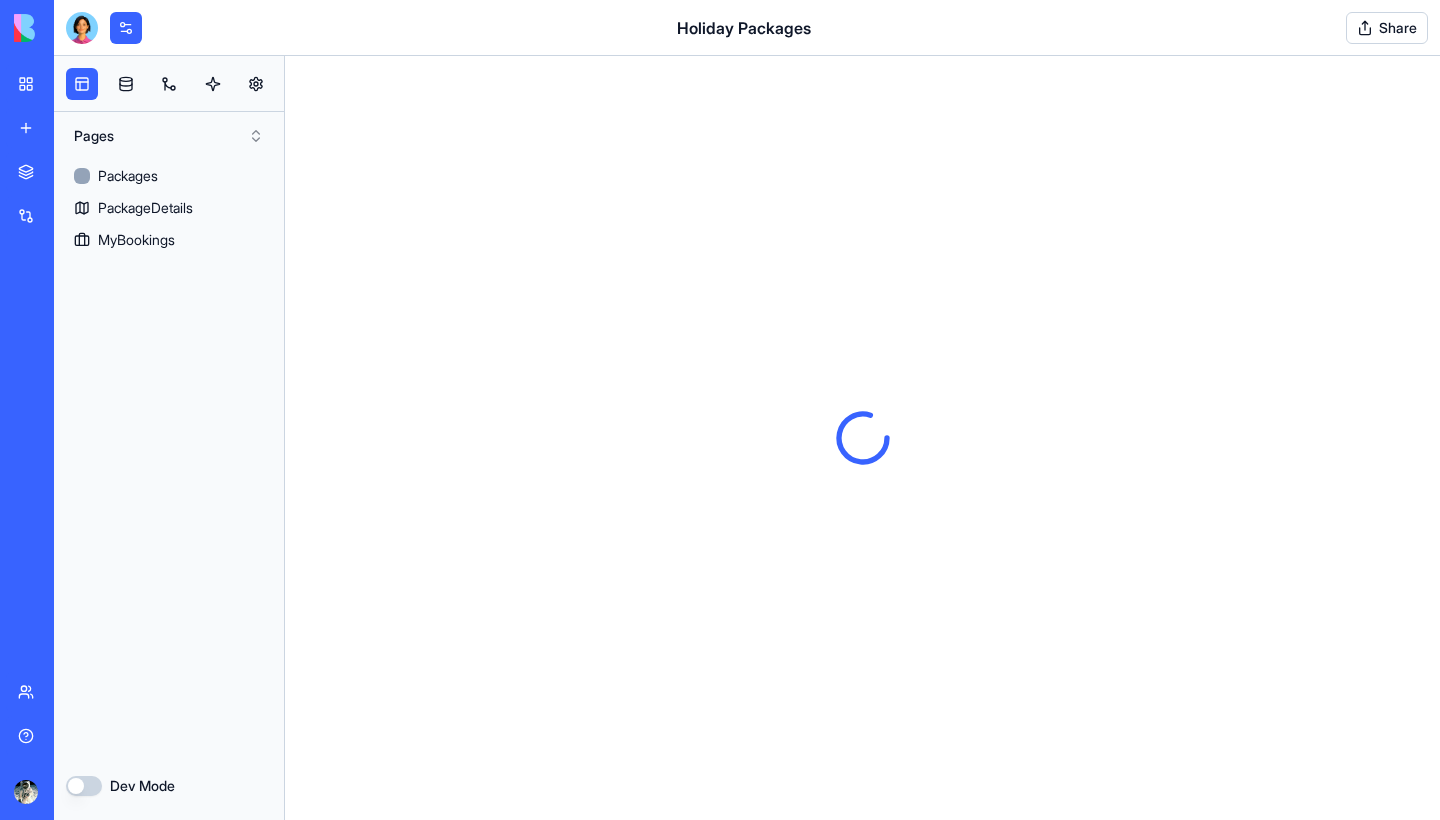 scroll, scrollTop: 0, scrollLeft: 0, axis: both 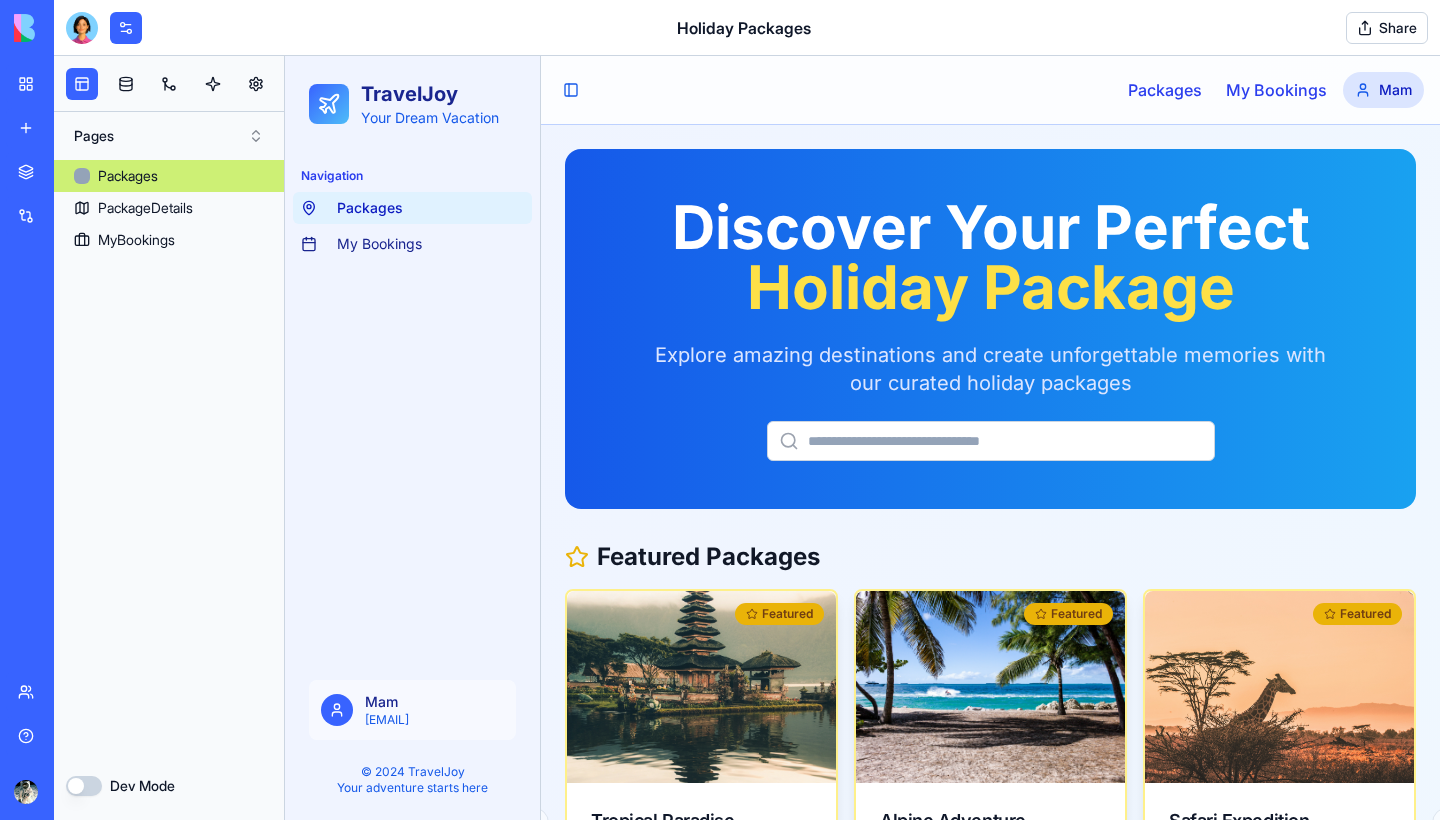 click on "Dev Mode" at bounding box center (84, 786) 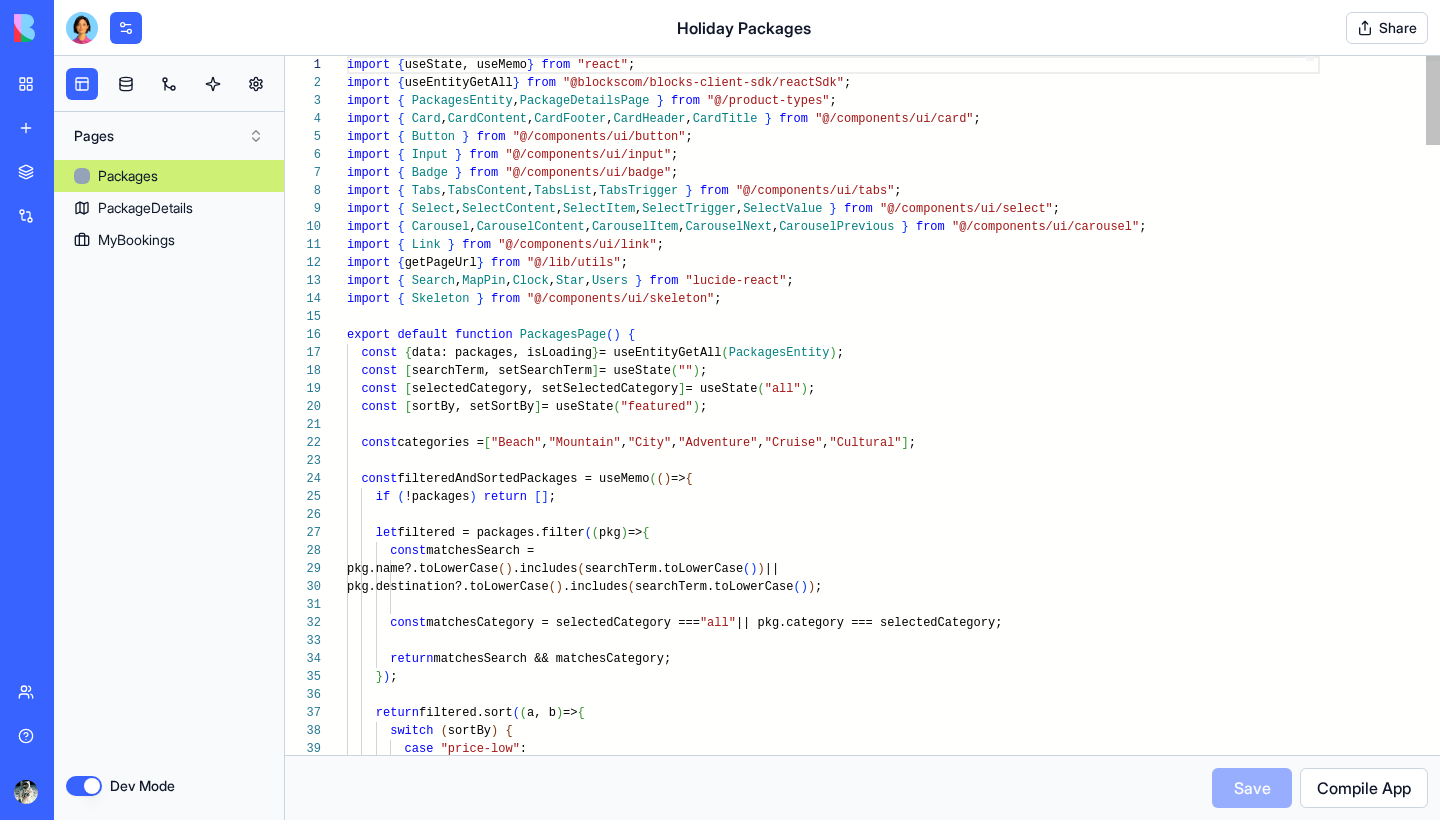 scroll, scrollTop: 126, scrollLeft: 0, axis: vertical 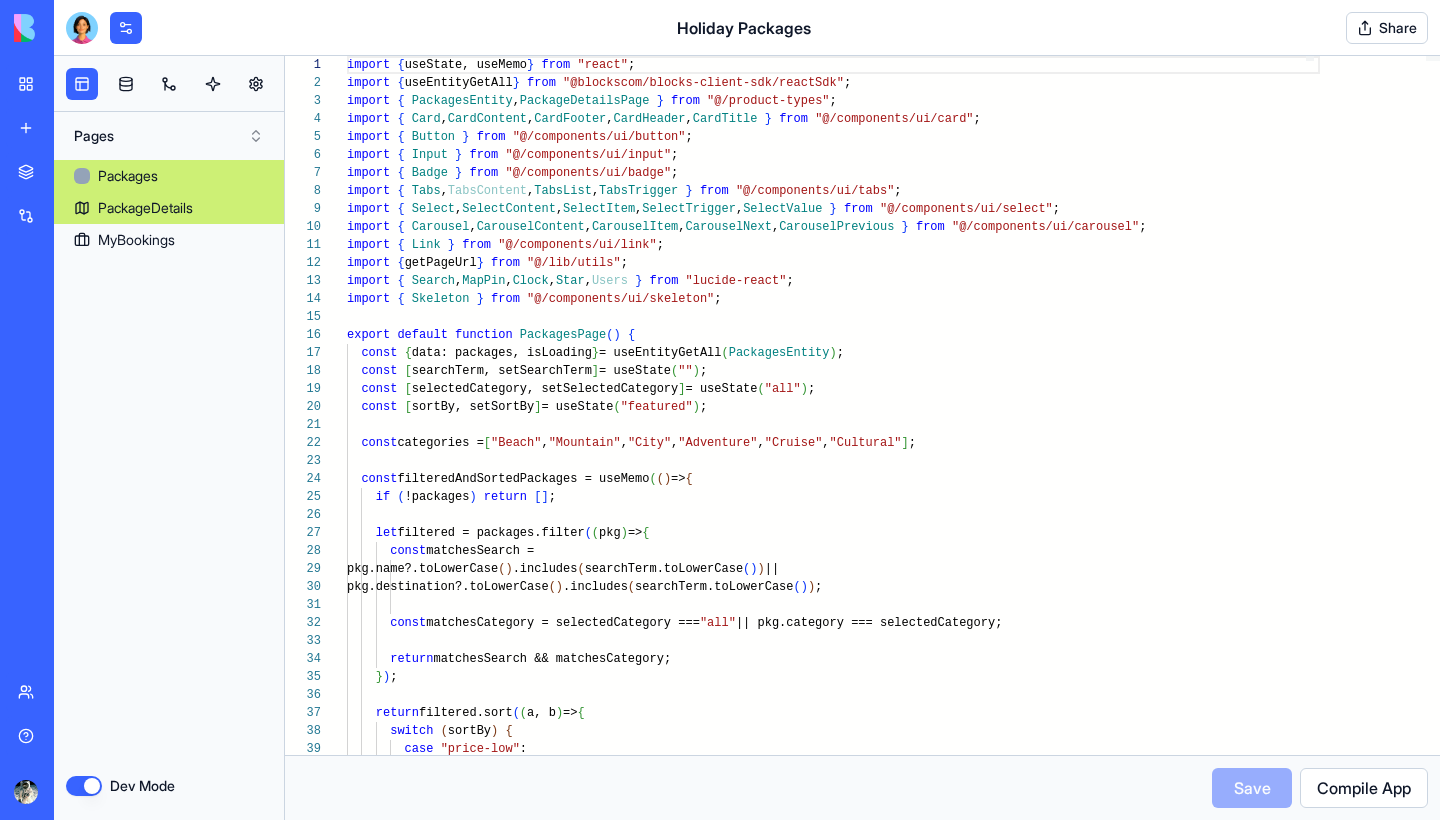 click on "PackageDetails" at bounding box center (145, 208) 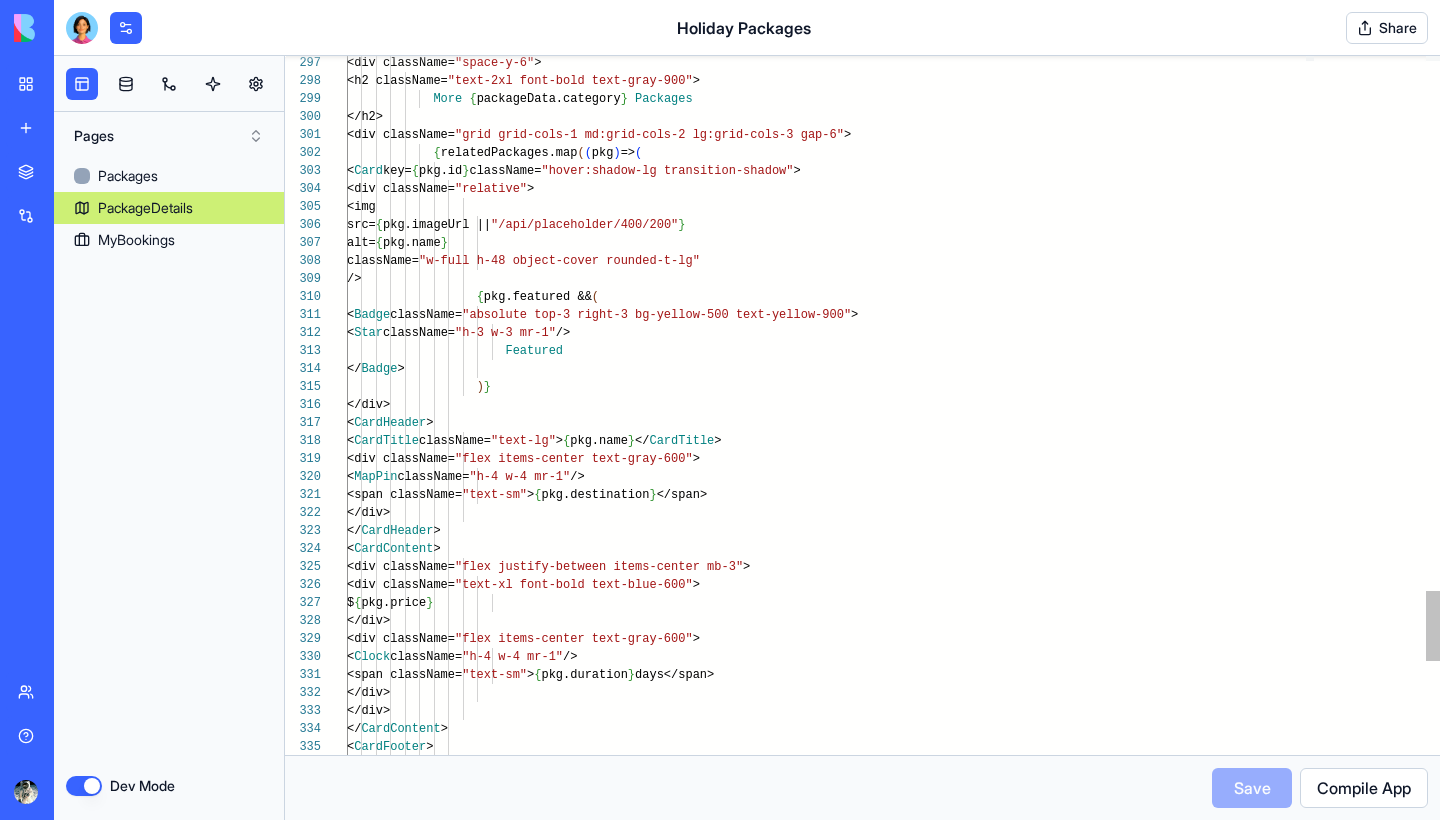 scroll, scrollTop: 144, scrollLeft: 7, axis: both 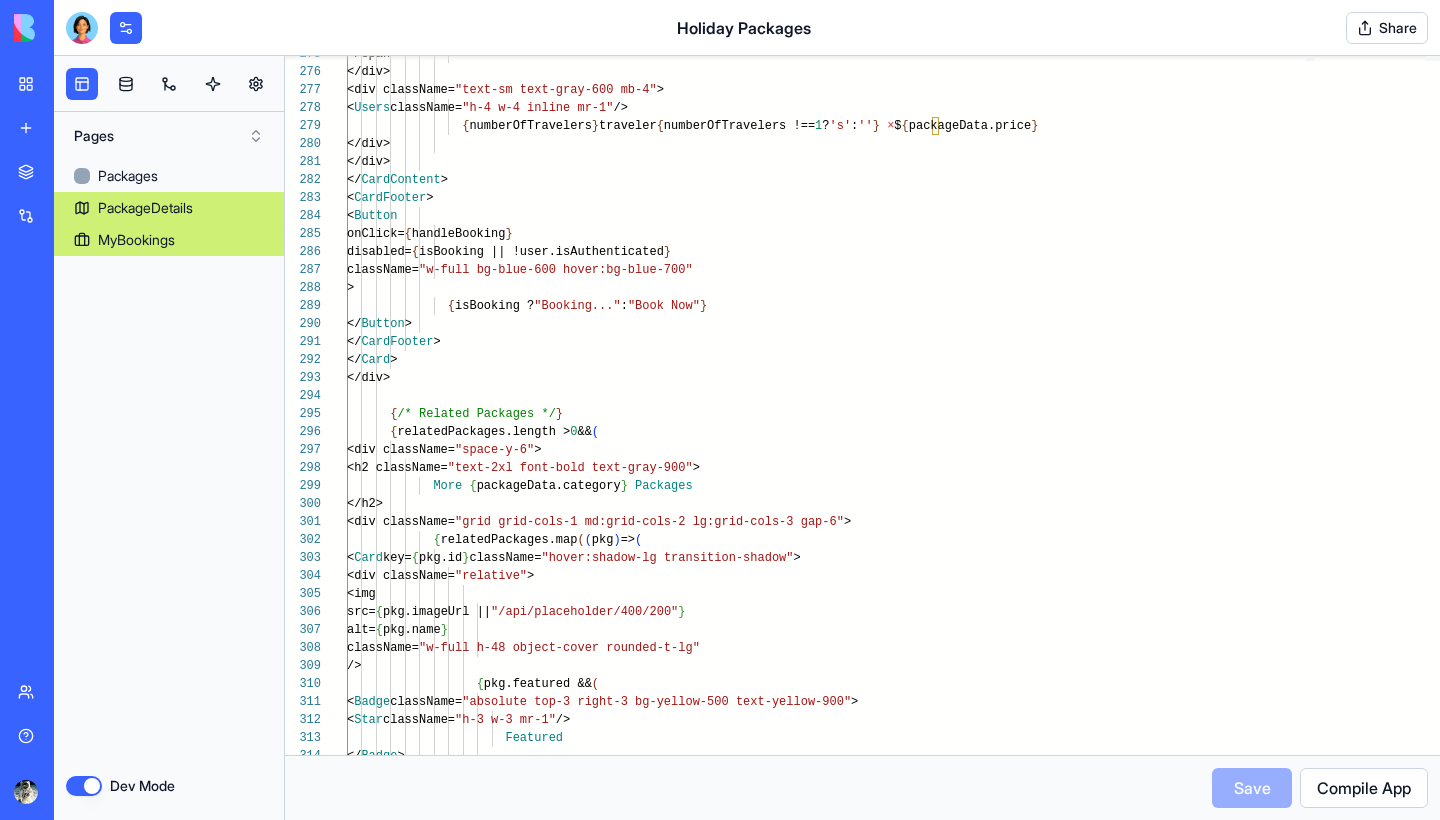 click on "MyBookings" at bounding box center (136, 240) 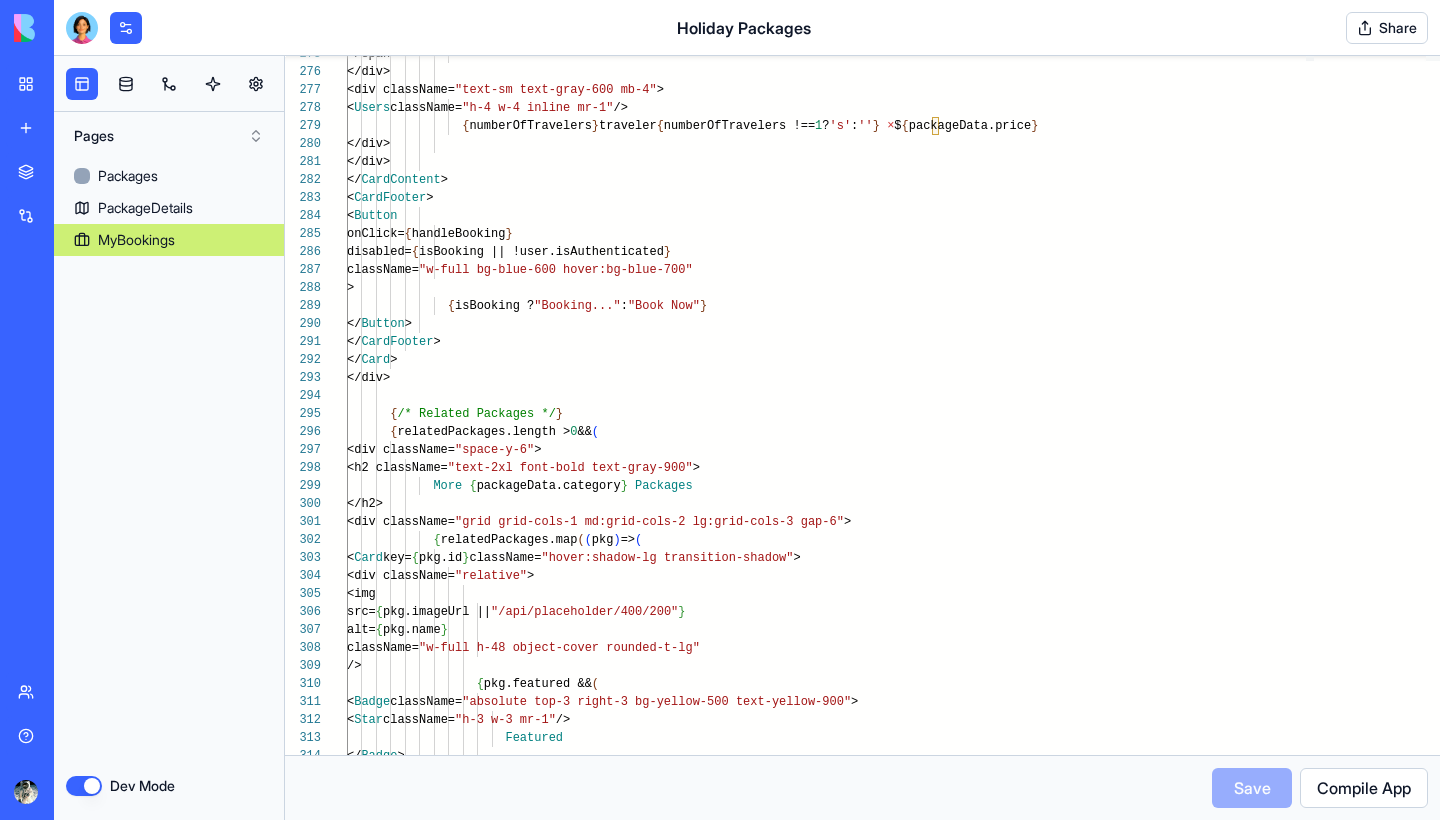 scroll, scrollTop: 90, scrollLeft: 7, axis: both 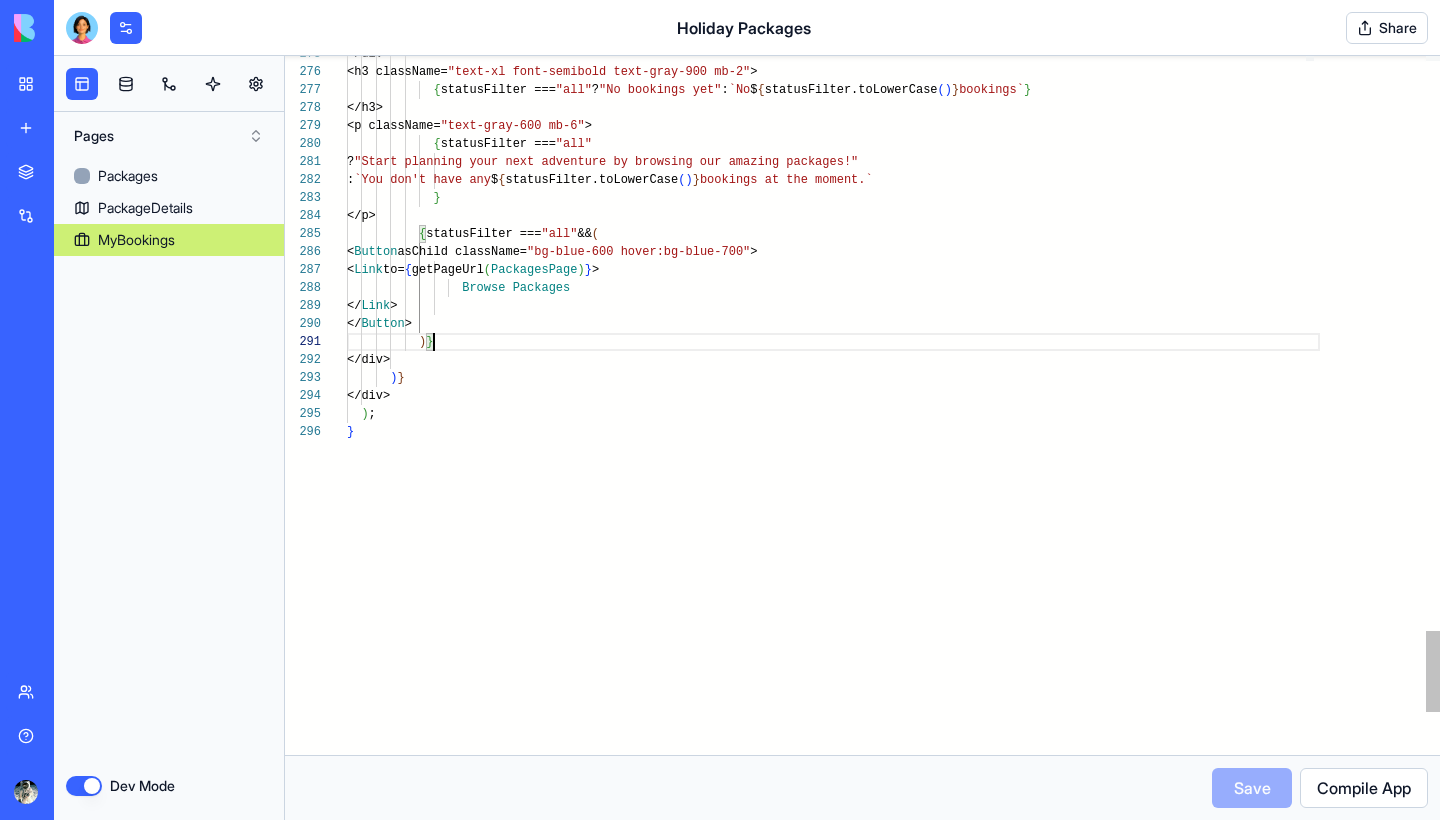 type on "**********" 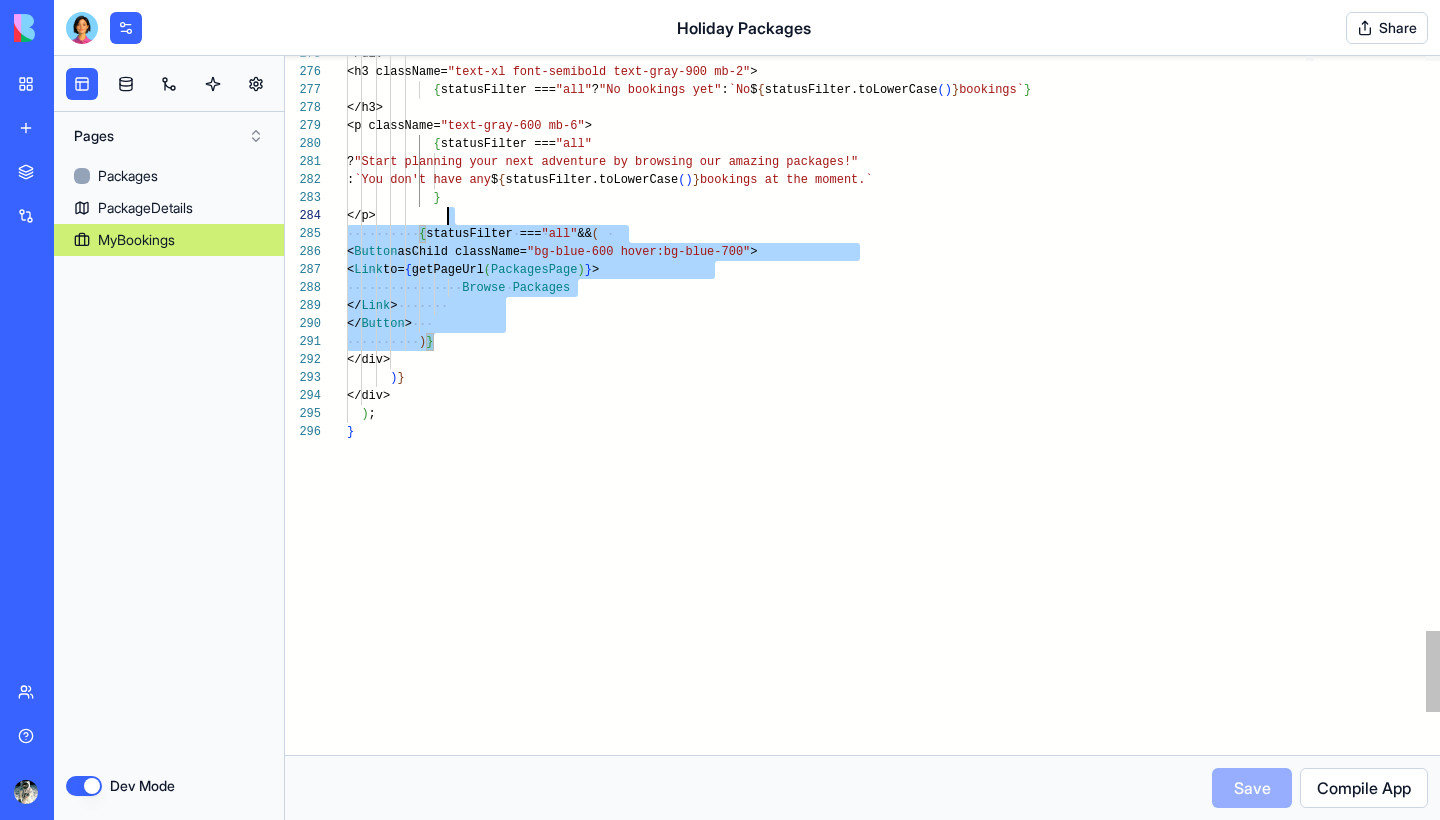 scroll, scrollTop: 54, scrollLeft: 101, axis: both 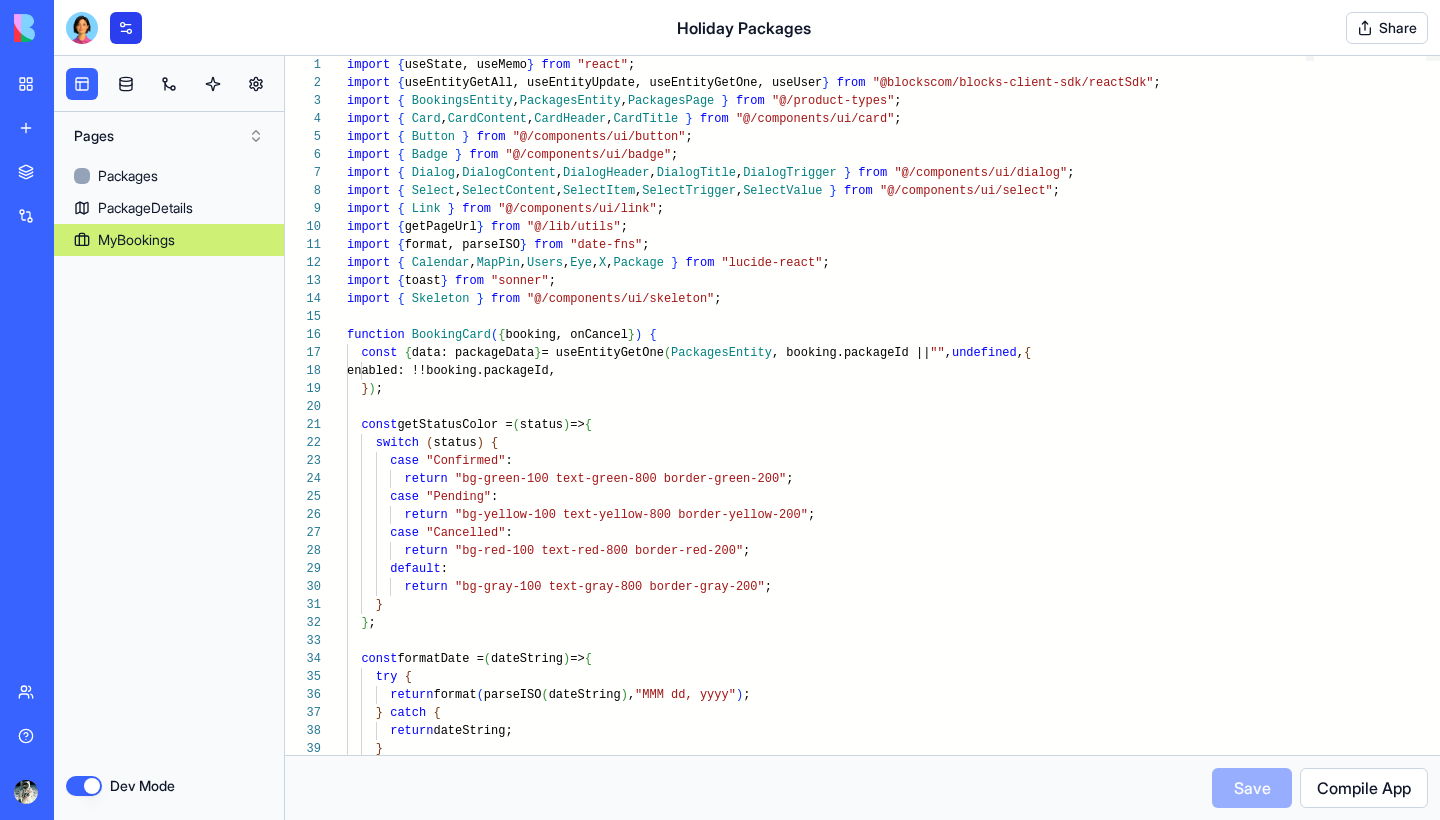 click at bounding box center (126, 28) 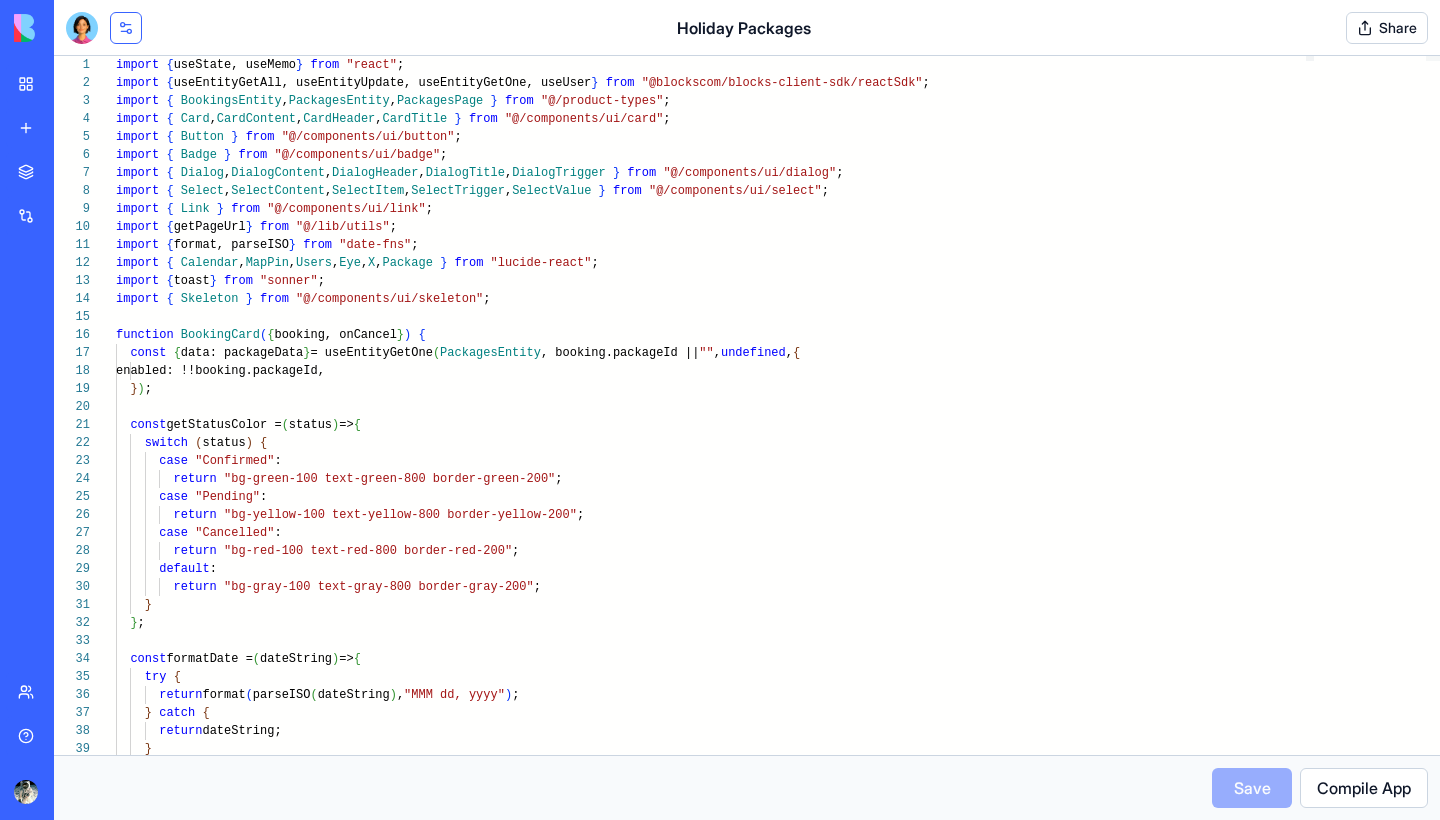 click at bounding box center [126, 28] 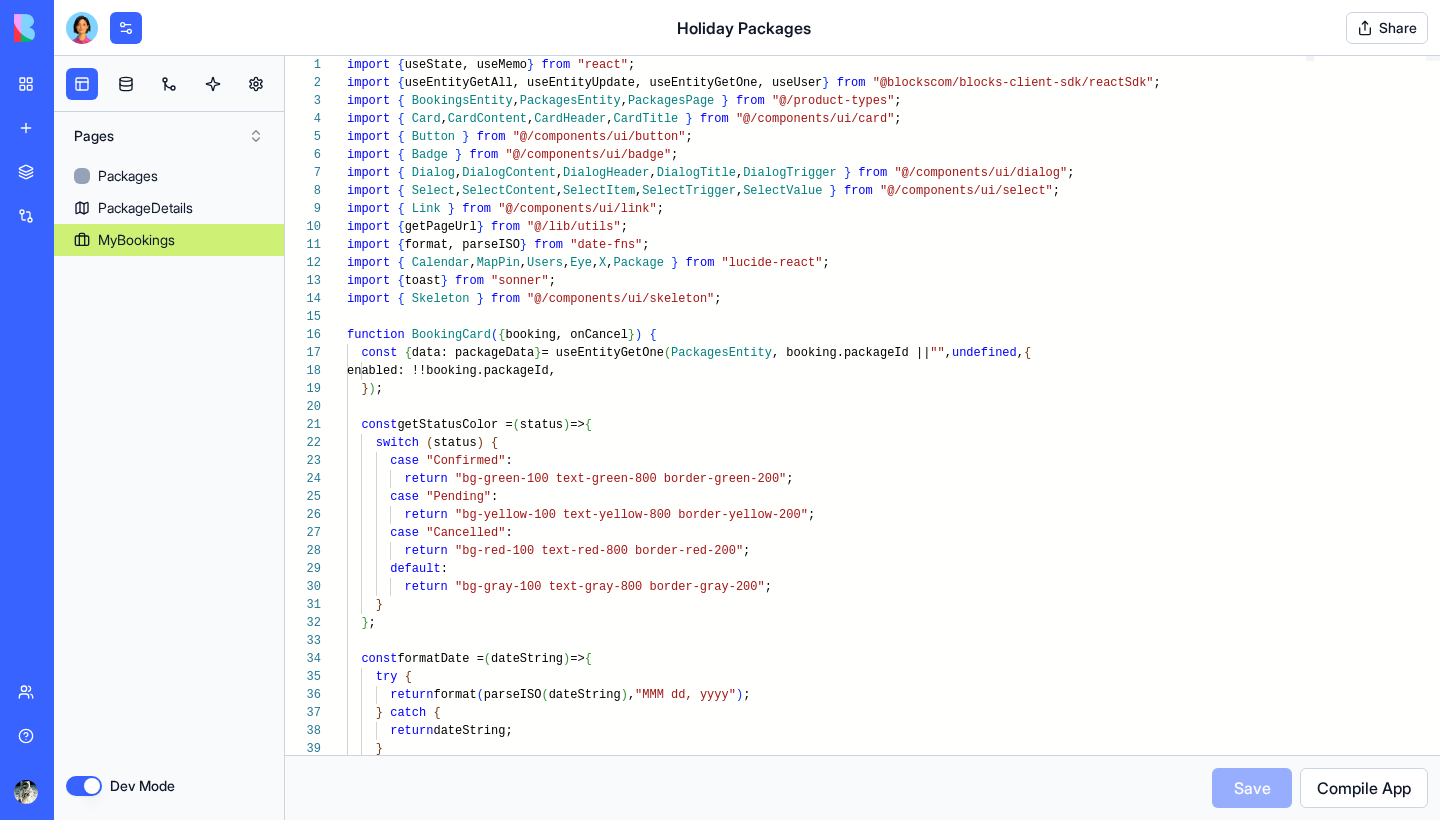 click on "Dev Mode" at bounding box center [84, 786] 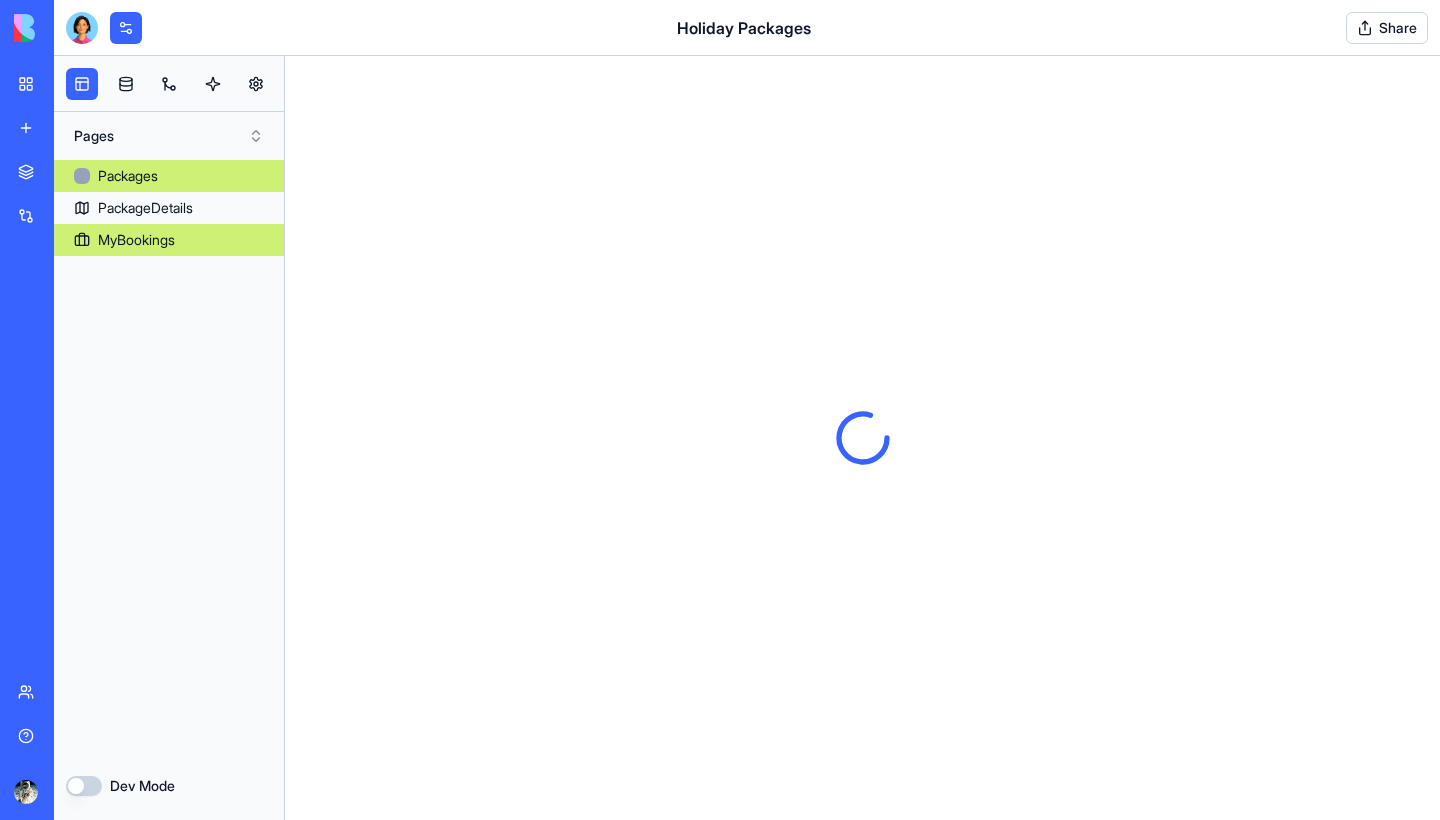 scroll, scrollTop: 0, scrollLeft: 0, axis: both 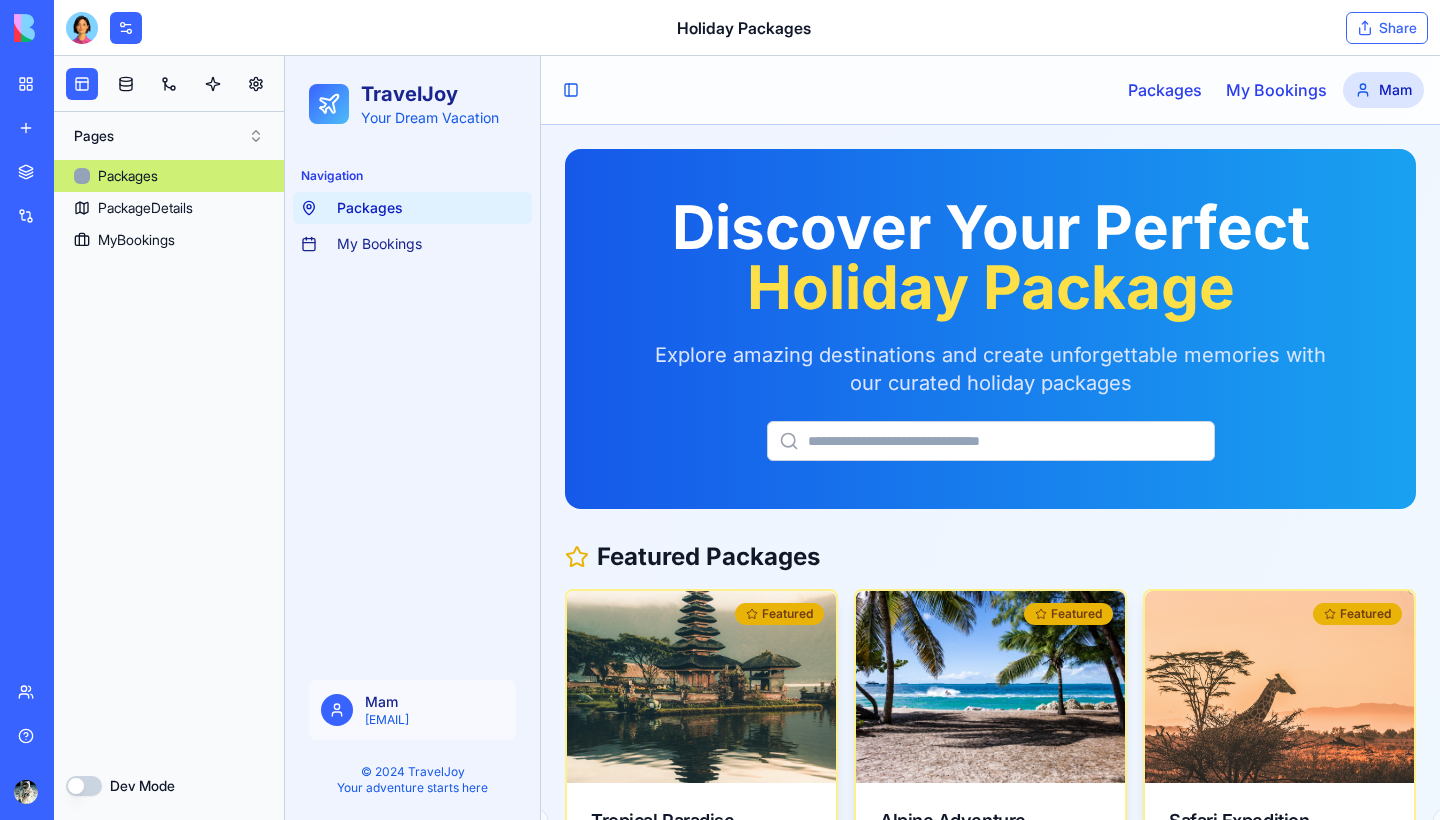click on "Share" at bounding box center (1387, 28) 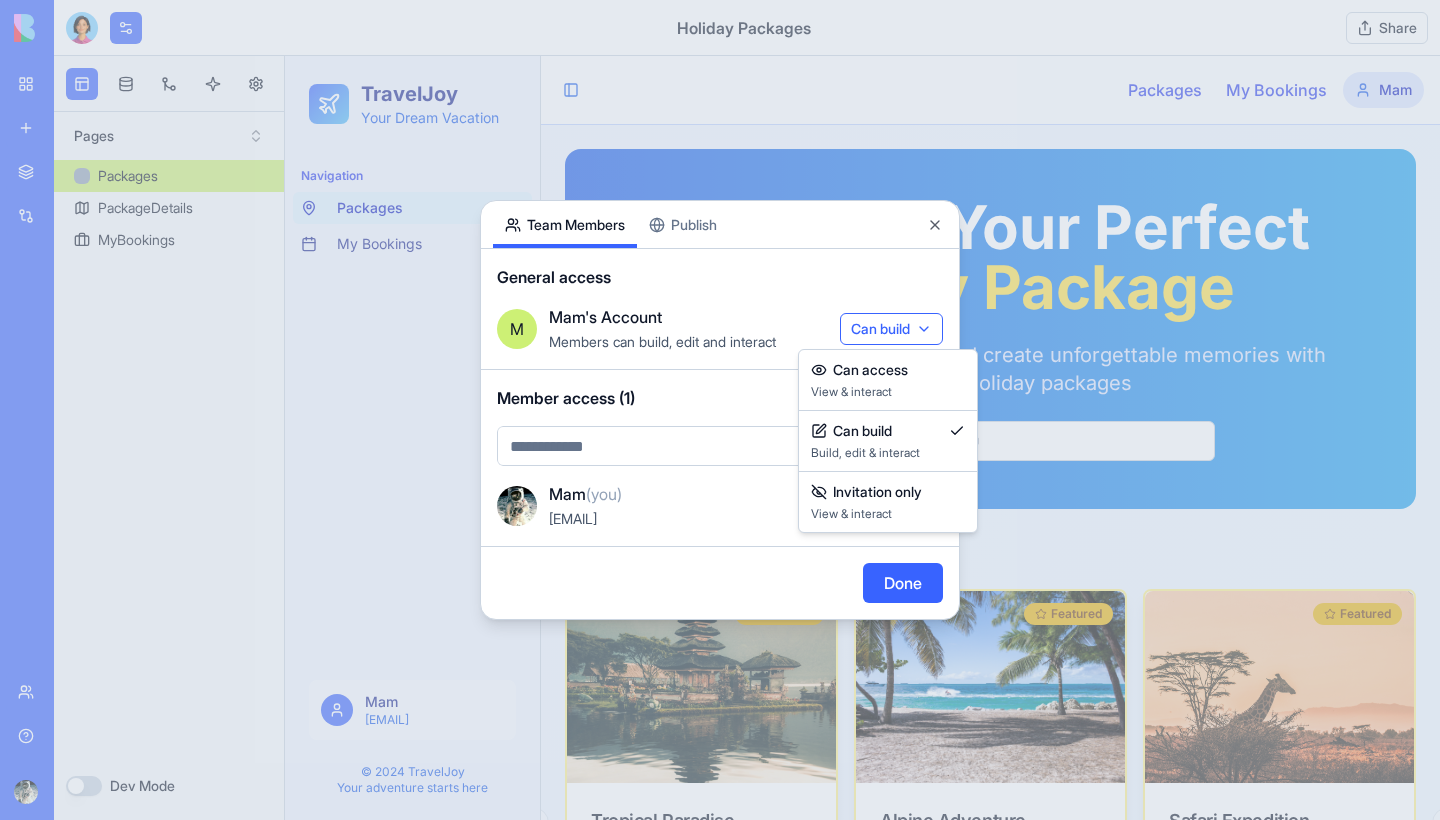 click on "BETA My workspace New app Marketplace Integrations Recent Holiday Packages Social Media Content Generator TRY Blog Generation Pro TRY Team Help Upgrade Holiday Packages Share Pages Packages PackageDetails MyBookings Dev Mode
About cookies on this site We use cookies to collect and analyse information on site performance and usage, to provide social media features and to enhance and customise content and advertisements. Learn more Allow all cookies Deny all Cookie settings Cookie settings Team Members Publish General access M Mam's Account Members can build, edit and interact Can build Member access (1) Mam  (you) mamunurrah@gmail.com Can build Done Close Can access View & interact Can build View & interact Invitation only View & interact" at bounding box center [720, 410] 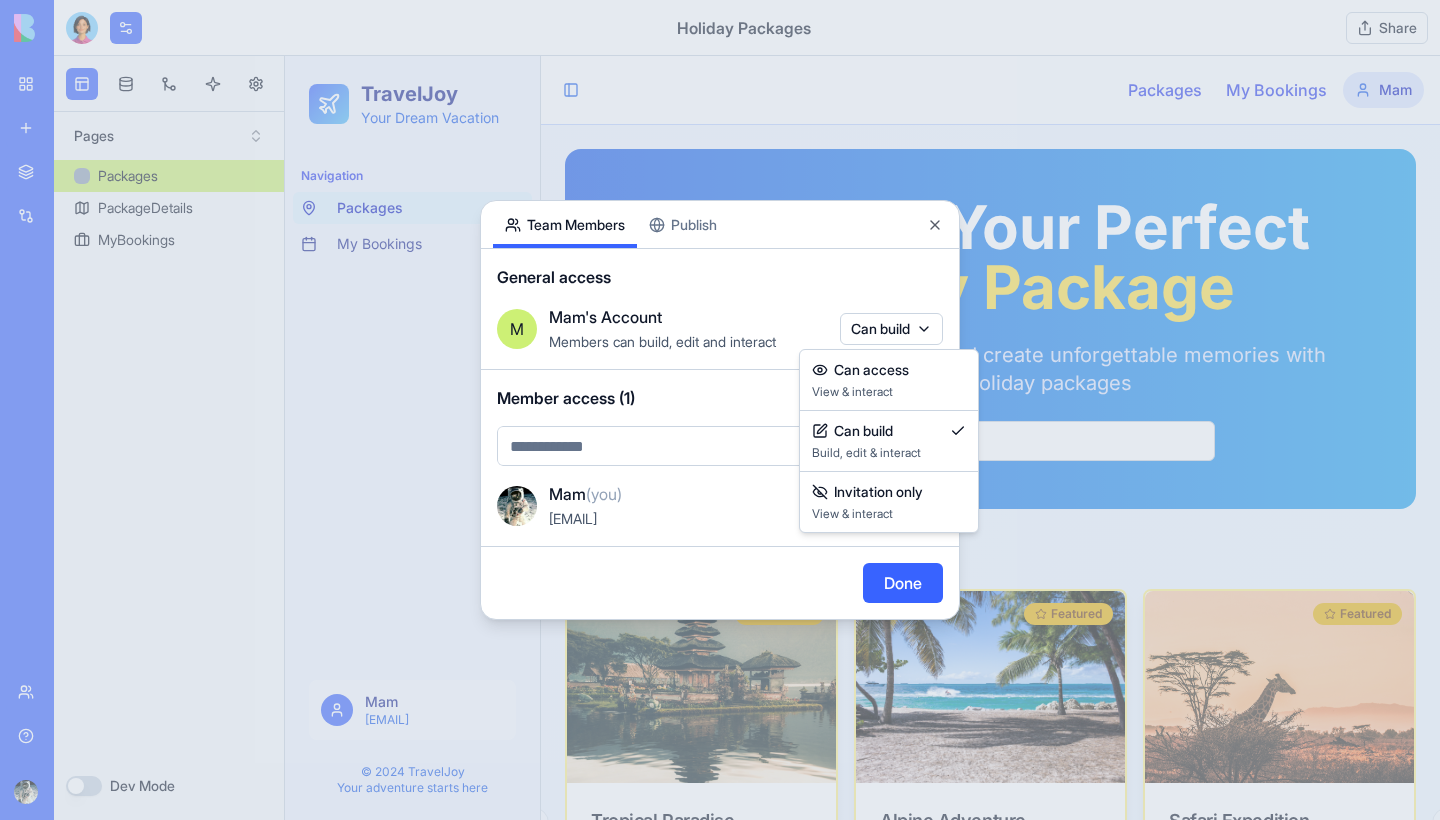 click at bounding box center [720, 410] 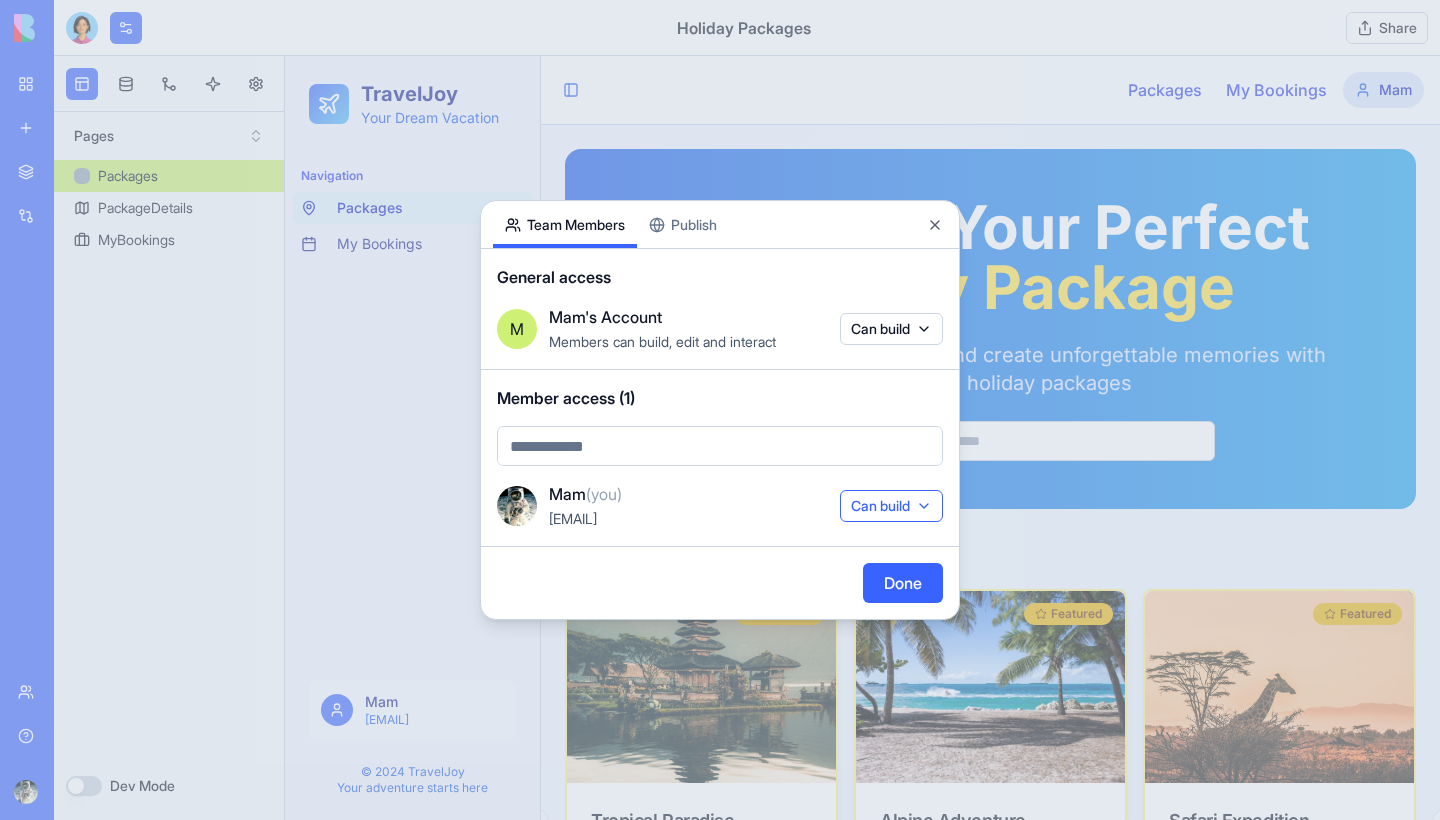 click on "Can build" at bounding box center (891, 506) 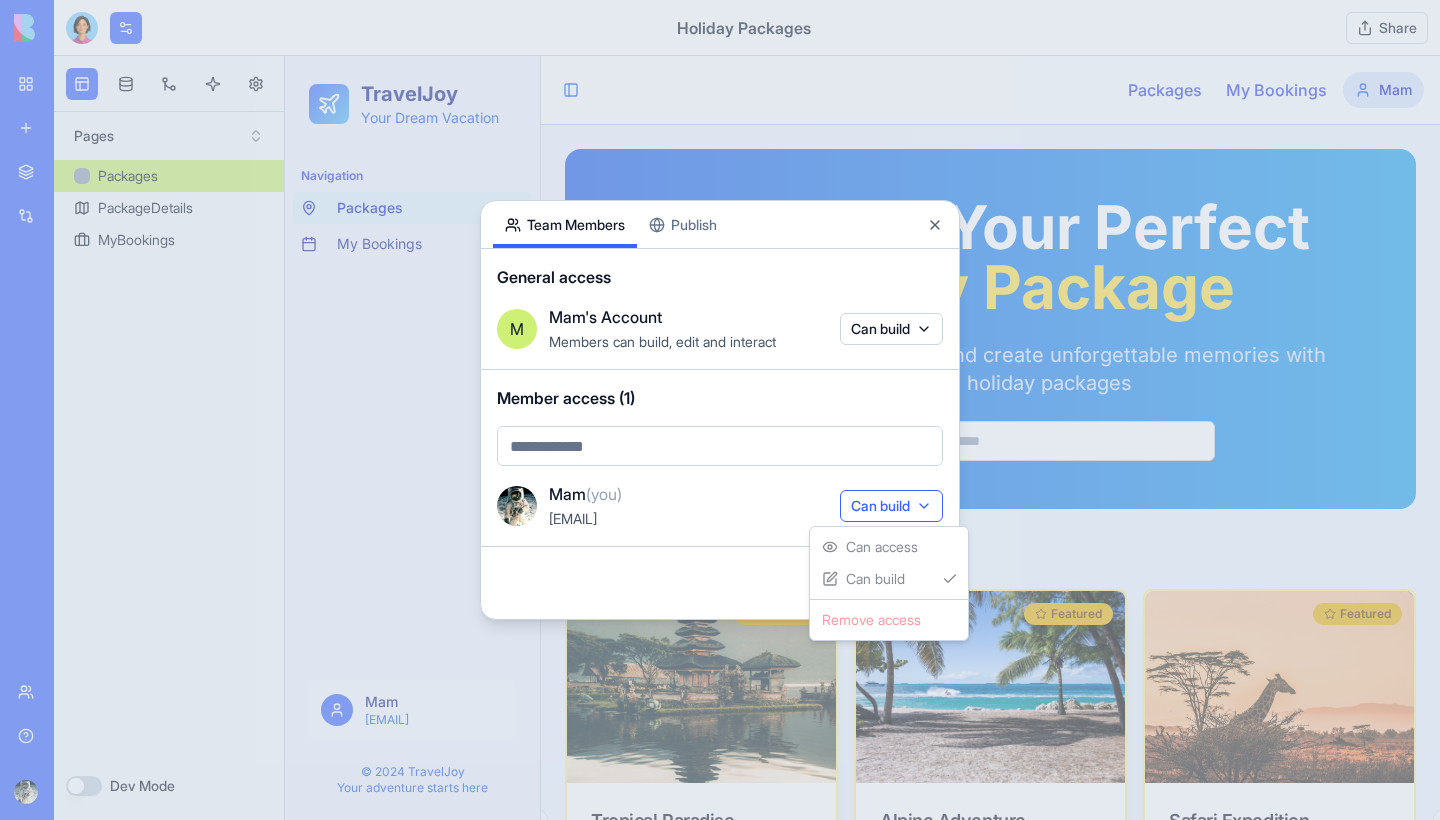 click at bounding box center [720, 410] 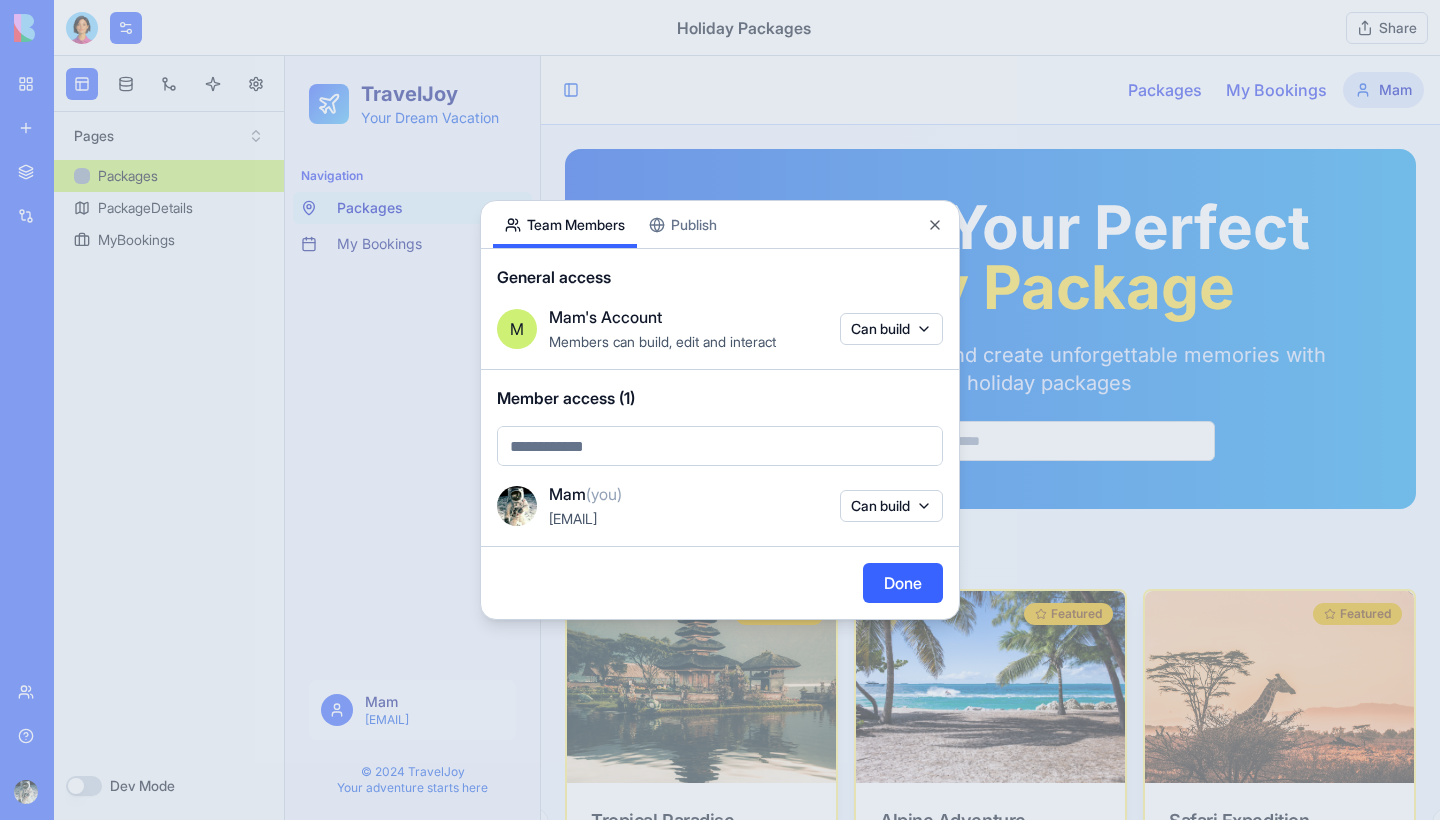 click on "Team Members Publish General access M [NAME]'s Account Members can build, edit and interact Can build Member access (1) [NAME] (you) [EMAIL] Can build Done Close" at bounding box center (720, 410) 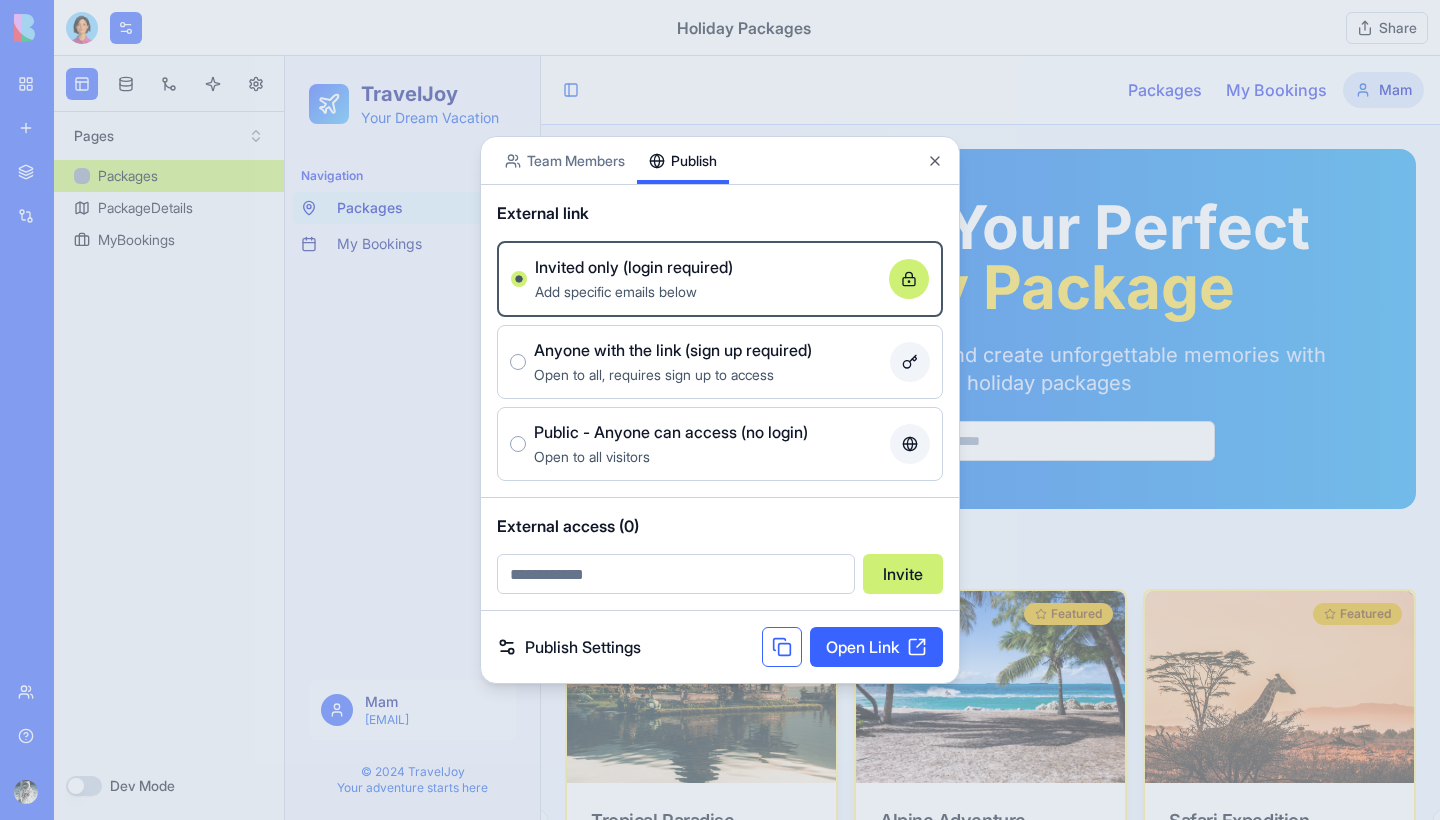 click at bounding box center (782, 647) 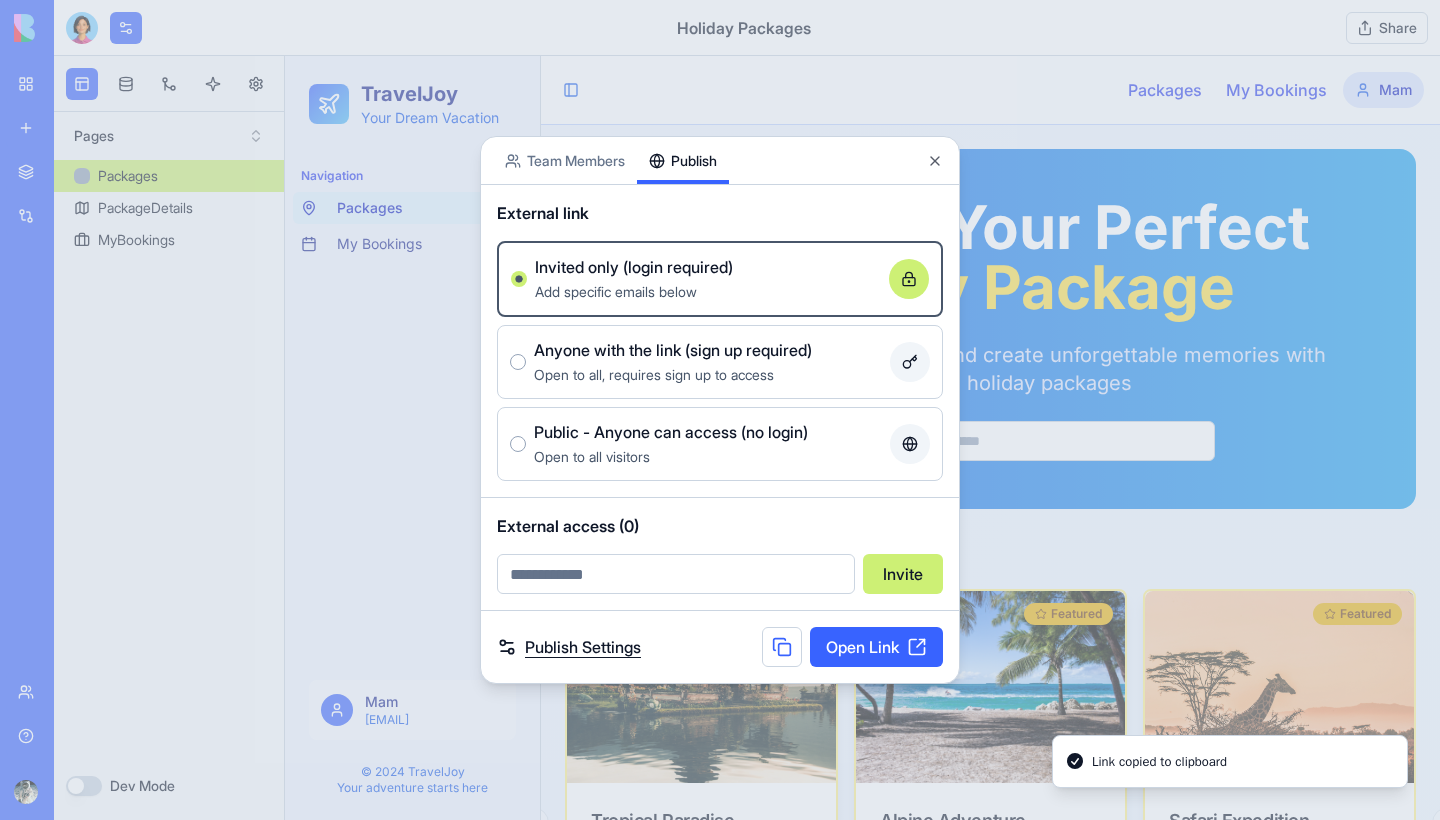 click on "Publish Settings" at bounding box center (569, 647) 